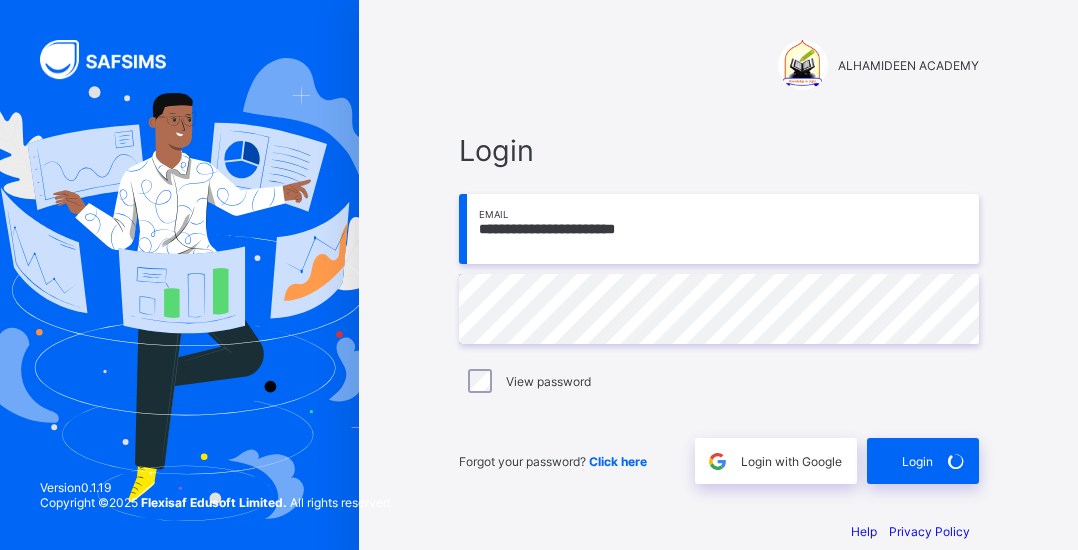 scroll, scrollTop: 0, scrollLeft: 0, axis: both 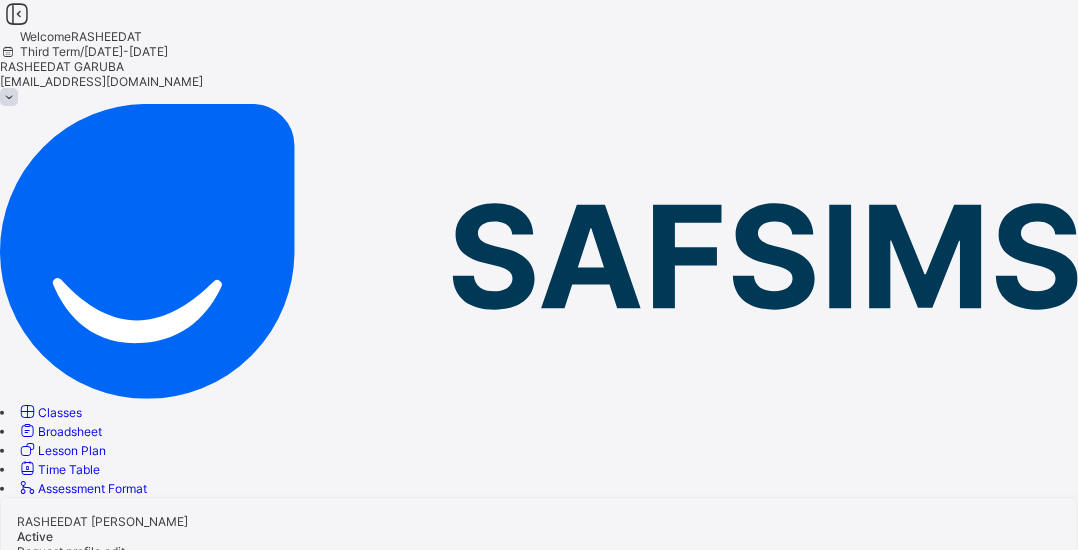 click on "Classes" at bounding box center [60, 412] 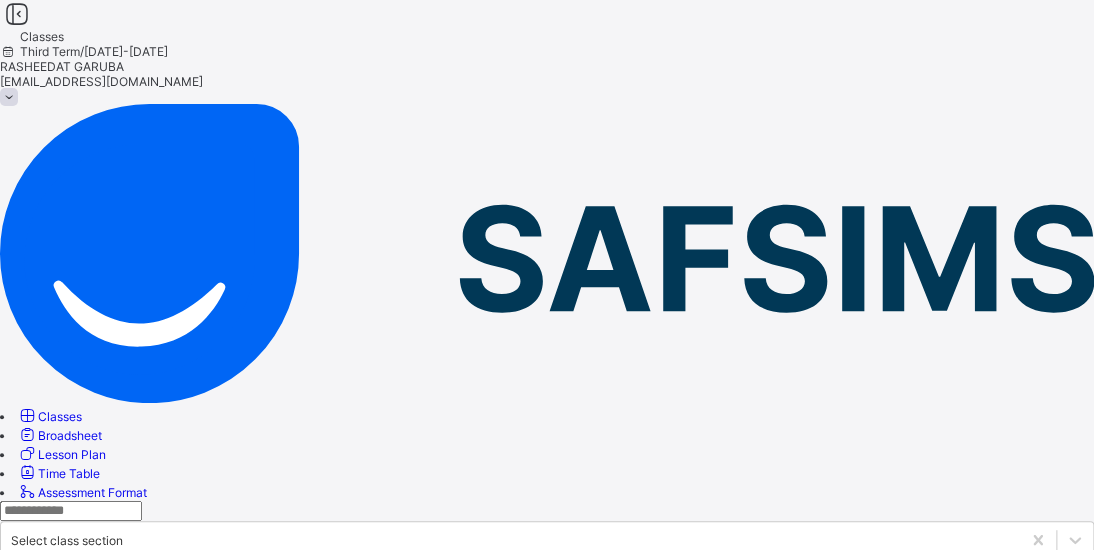 click on "View Class" at bounding box center [689, 779] 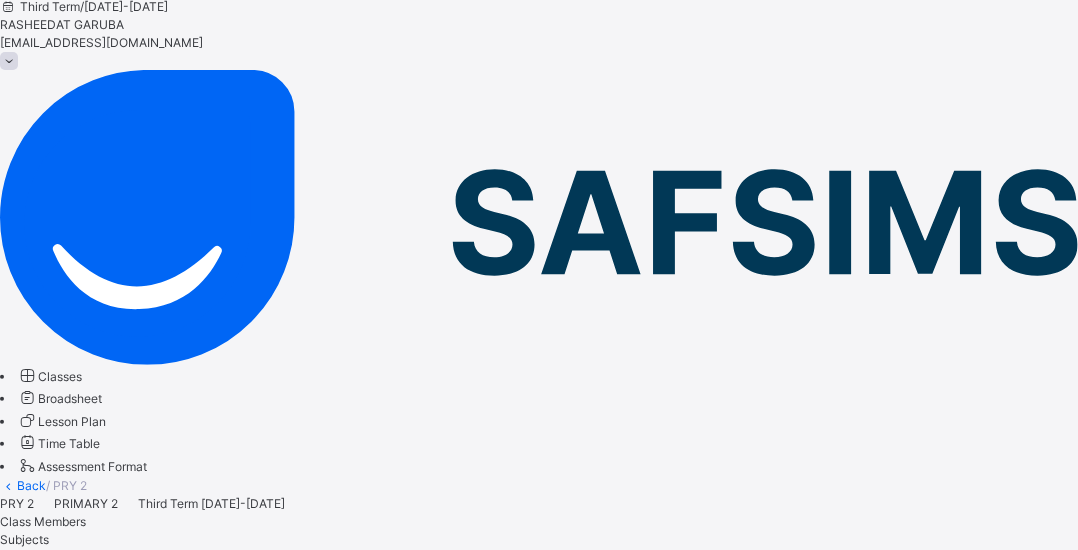 scroll, scrollTop: 0, scrollLeft: 0, axis: both 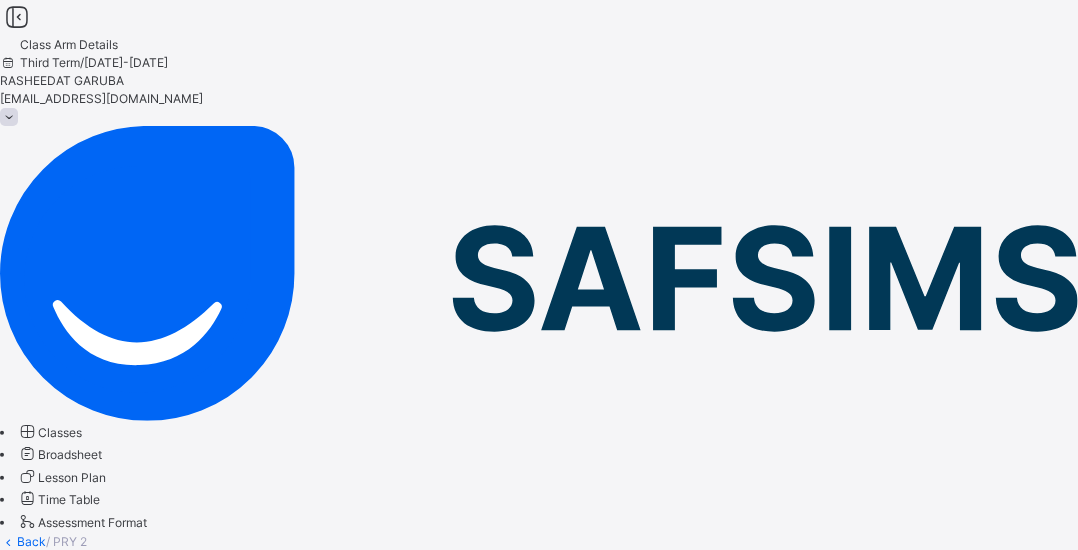 click on "Subjects" at bounding box center (24, 595) 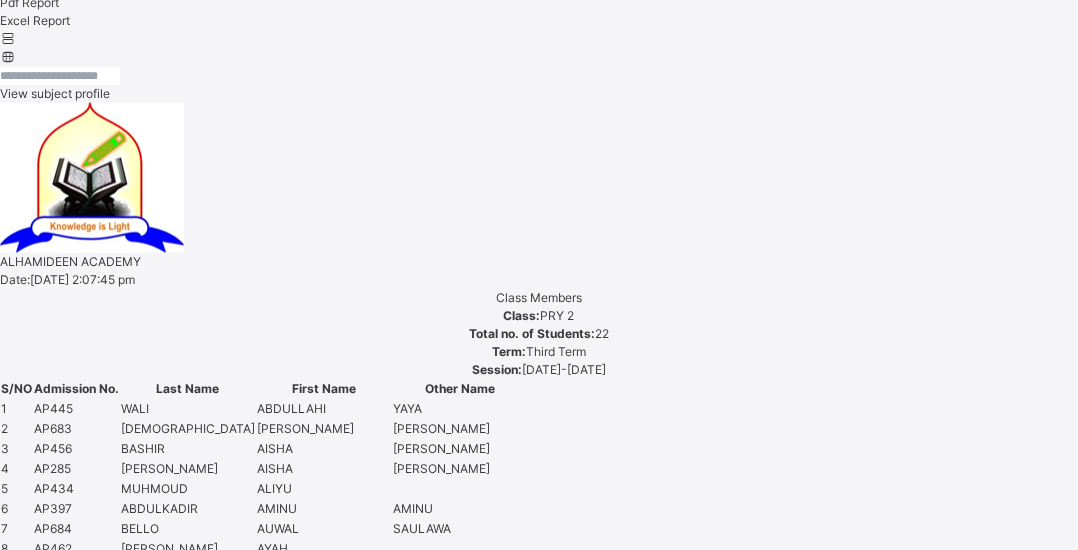 scroll, scrollTop: 774, scrollLeft: 0, axis: vertical 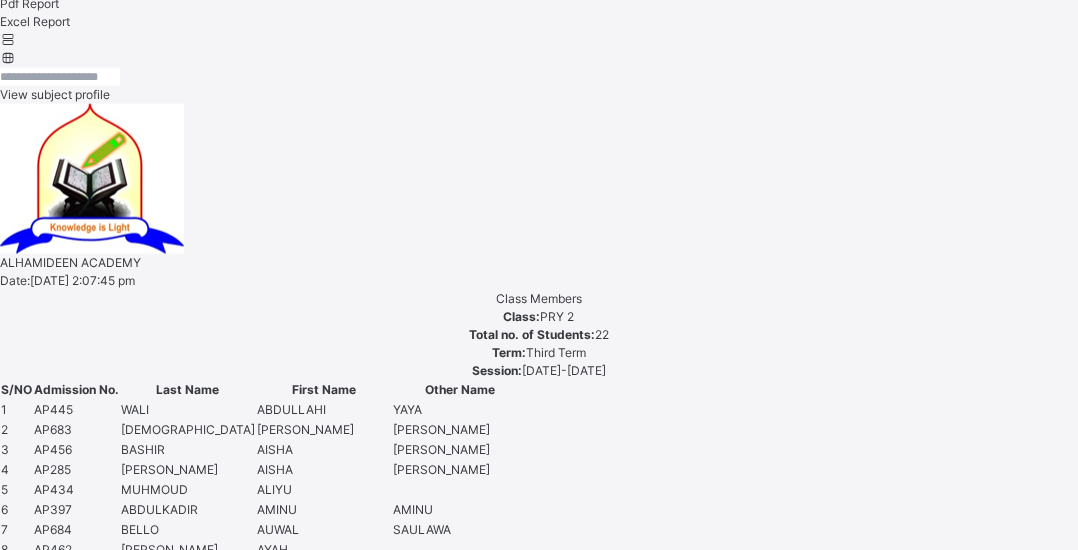 click on "Assess Students" at bounding box center [580, 2235] 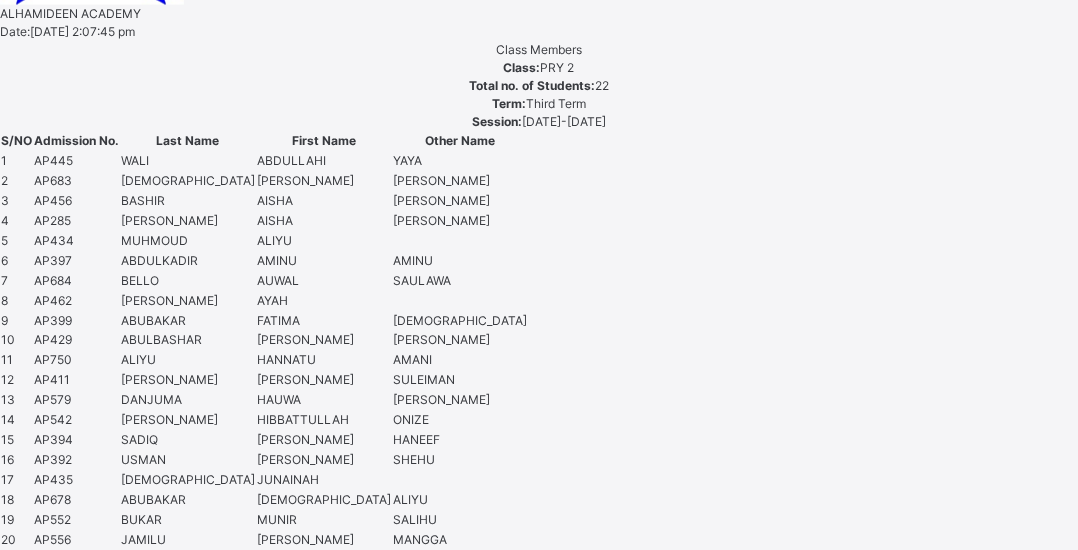 scroll, scrollTop: 1024, scrollLeft: 0, axis: vertical 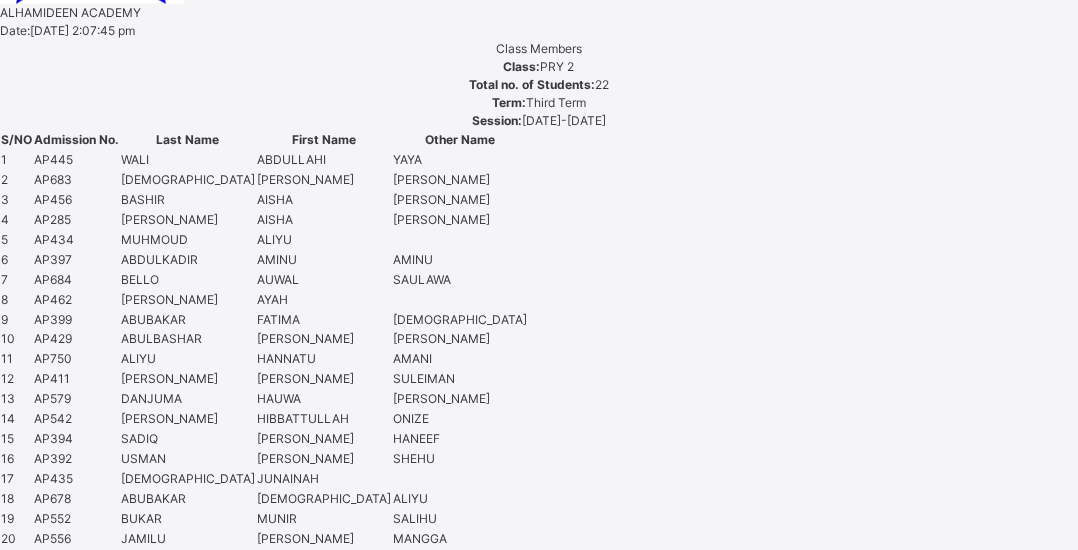 type on "*" 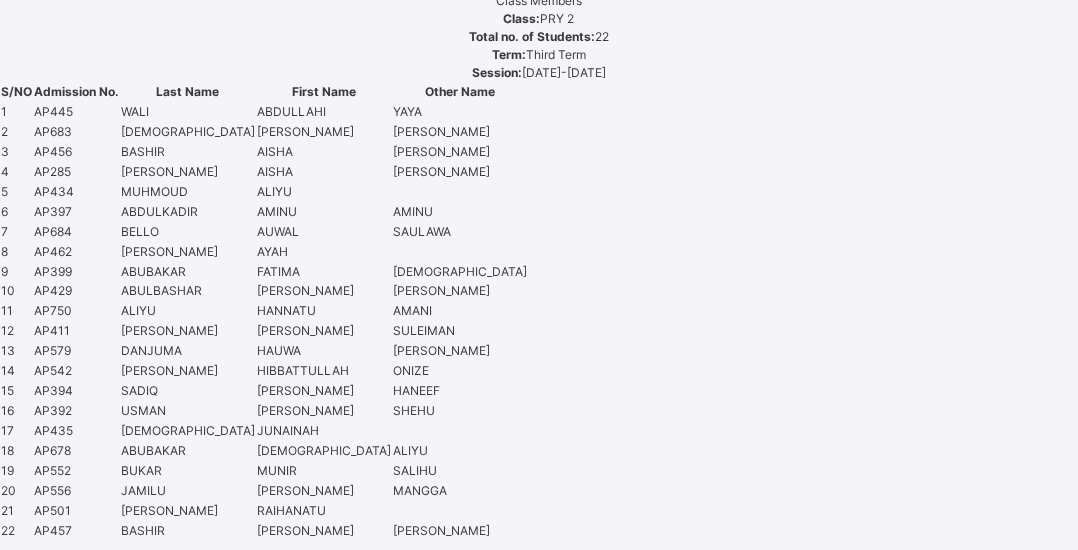 scroll, scrollTop: 1075, scrollLeft: 0, axis: vertical 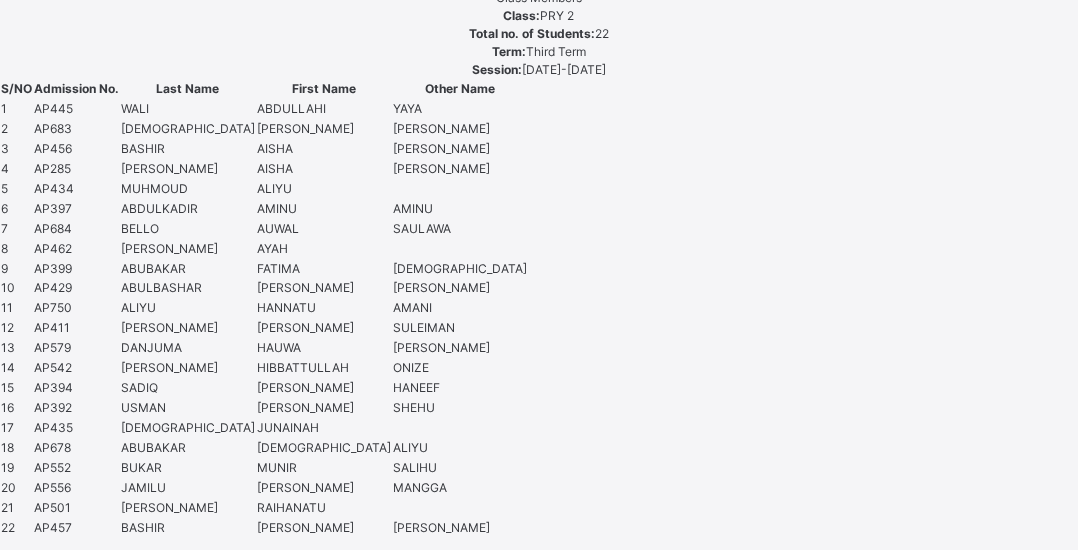 click on "Save Entries" at bounding box center (55, 3457) 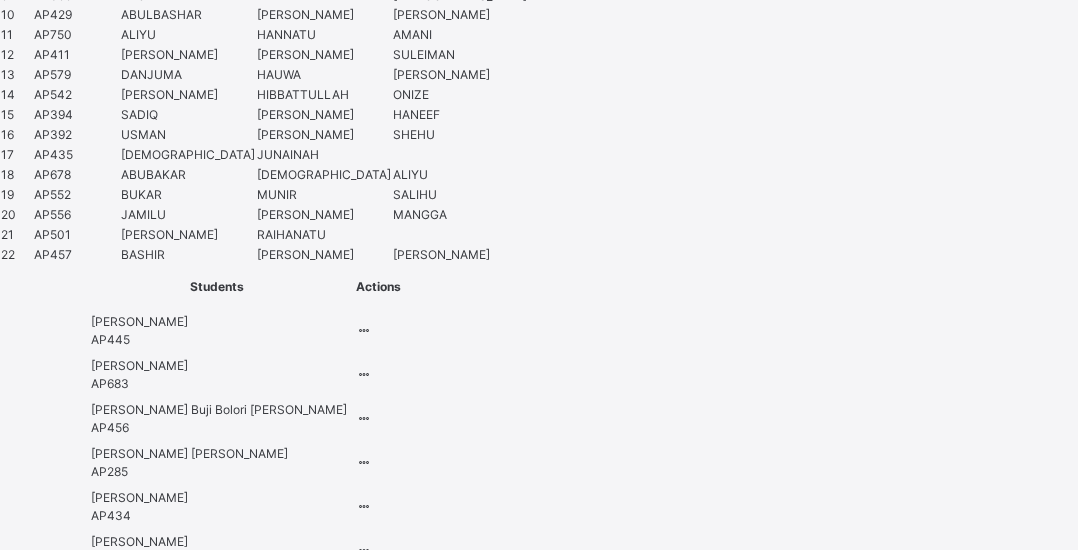 scroll, scrollTop: 1348, scrollLeft: 0, axis: vertical 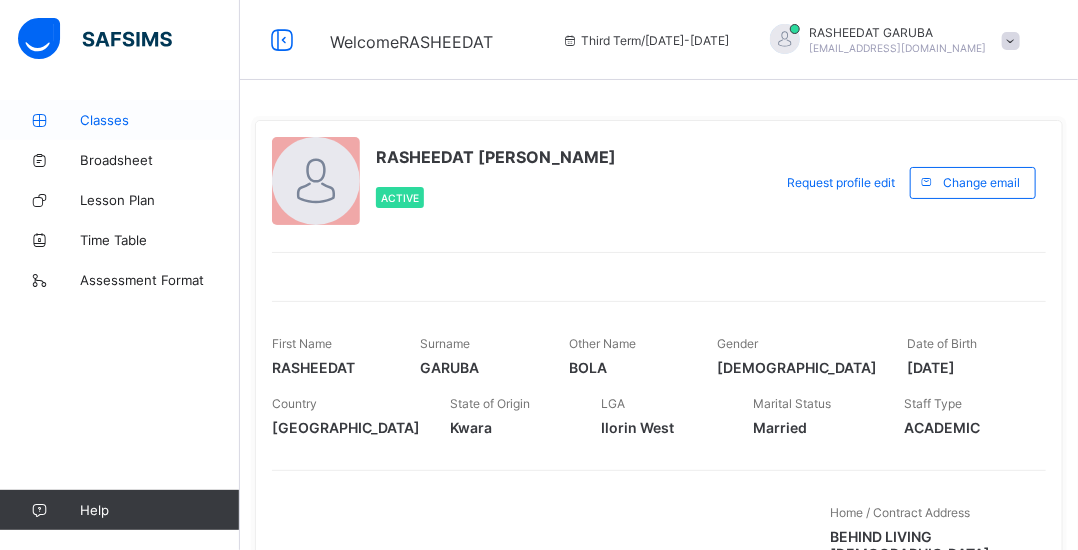 click on "Classes" at bounding box center (160, 120) 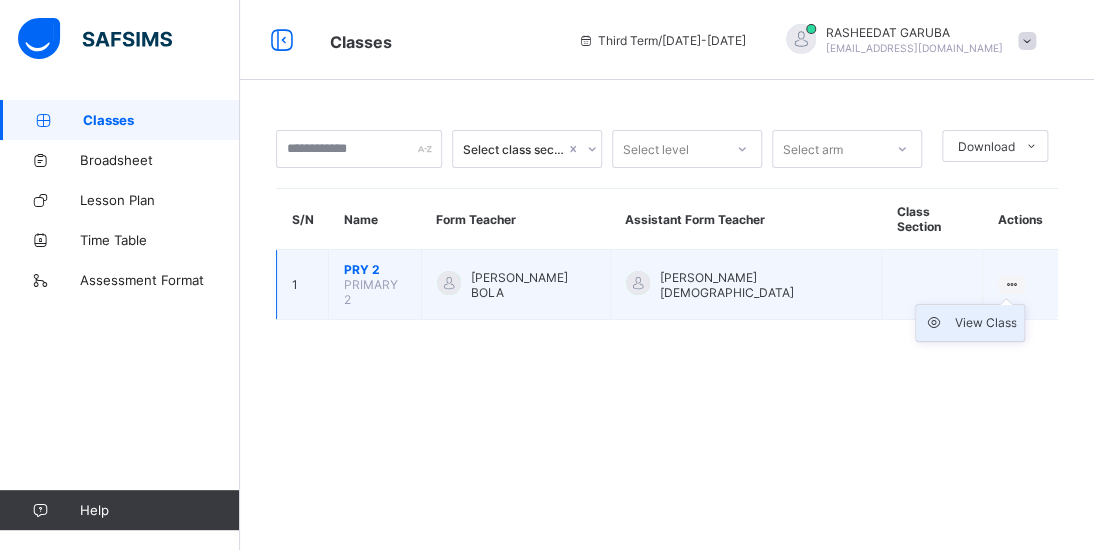 click on "View Class" at bounding box center [985, 323] 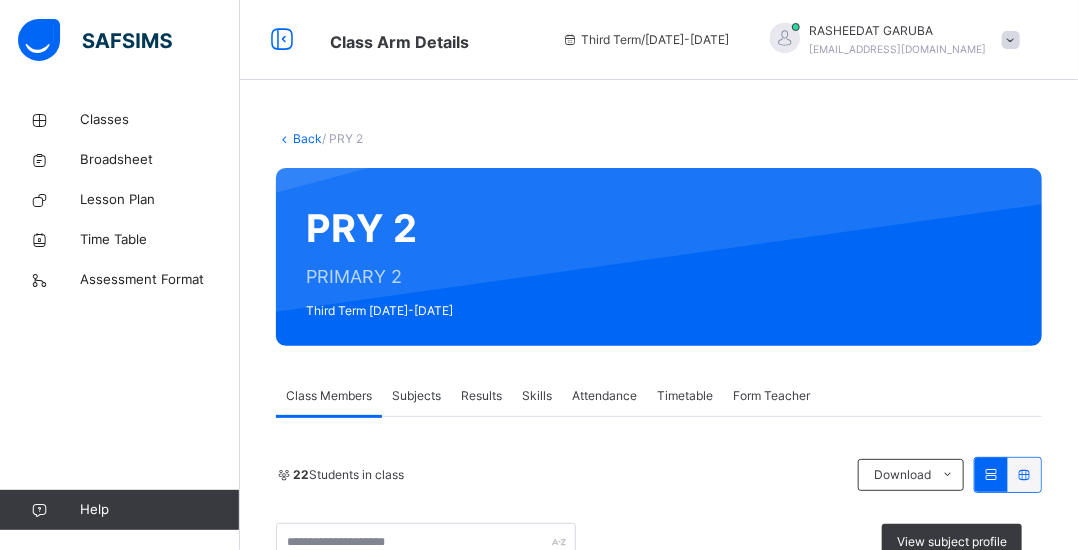 click on "Subjects" at bounding box center [416, 396] 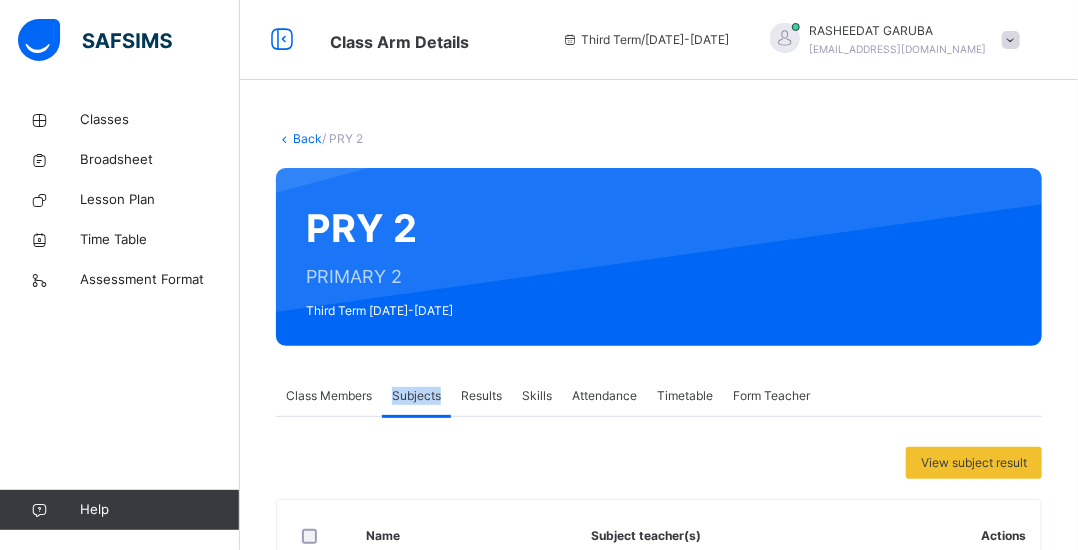 click on "Subjects" at bounding box center (416, 396) 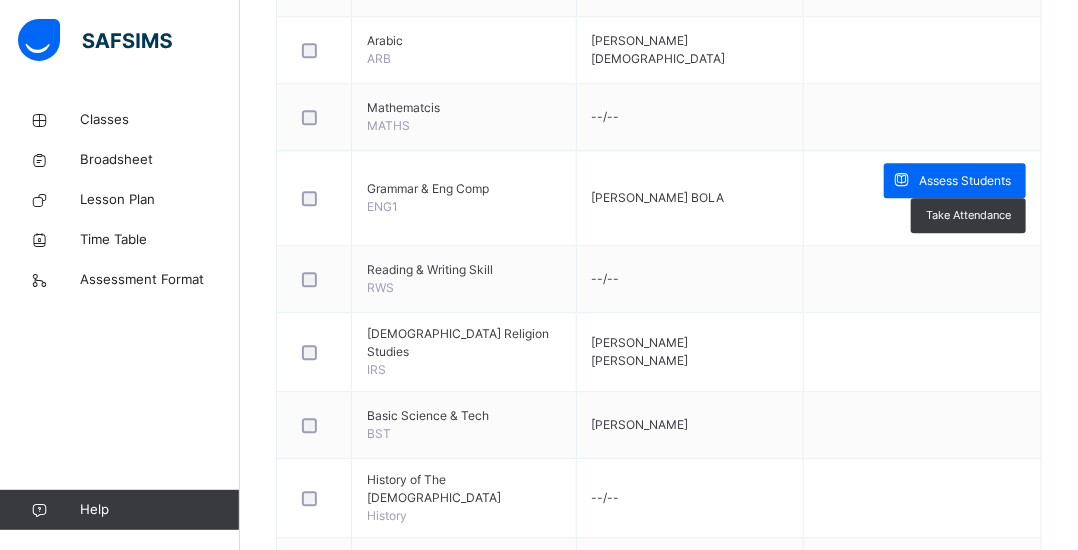 scroll, scrollTop: 1724, scrollLeft: 0, axis: vertical 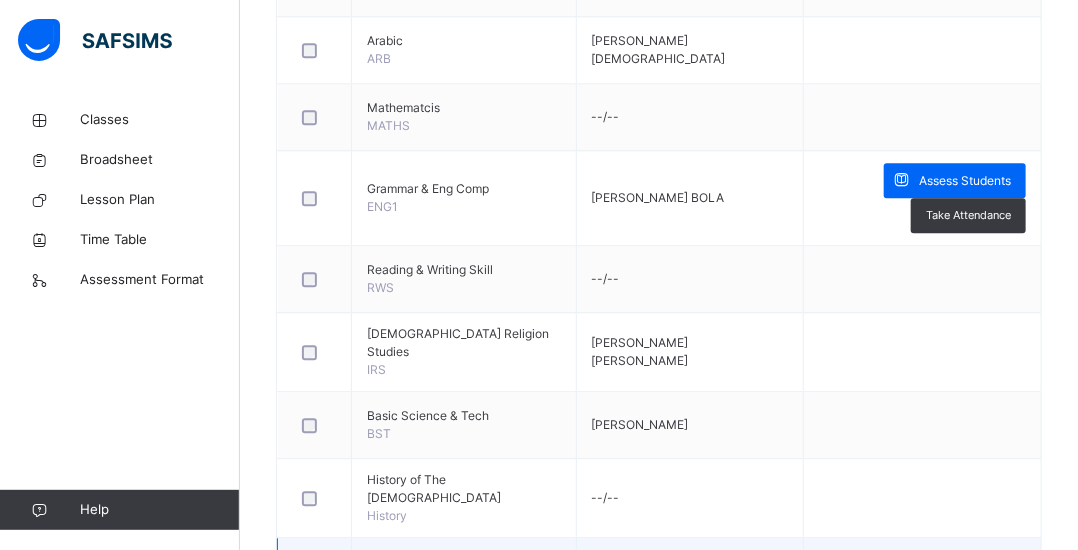 click on "Assess Students" at bounding box center [965, 568] 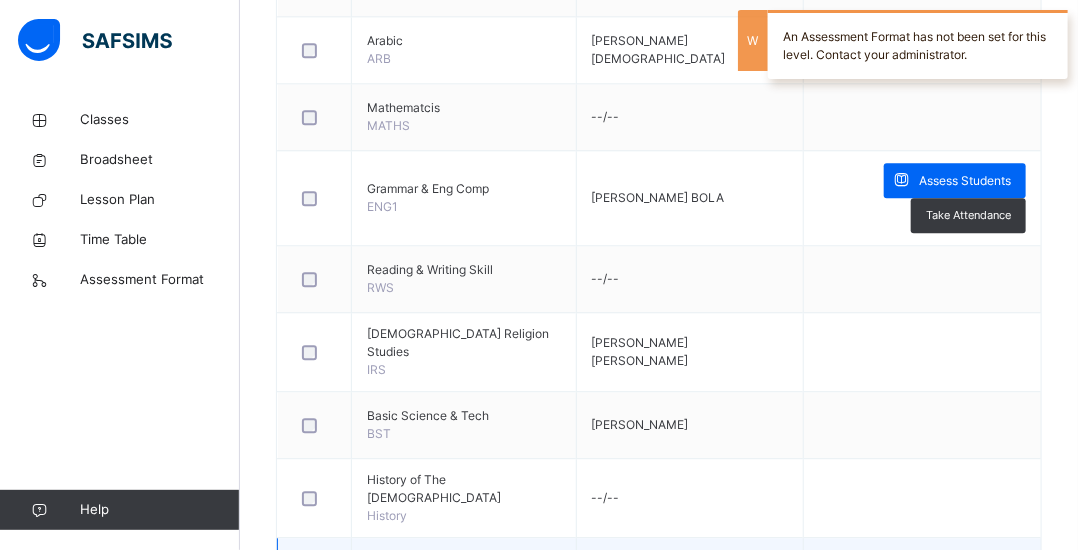 click on "Assess Students" at bounding box center (965, 568) 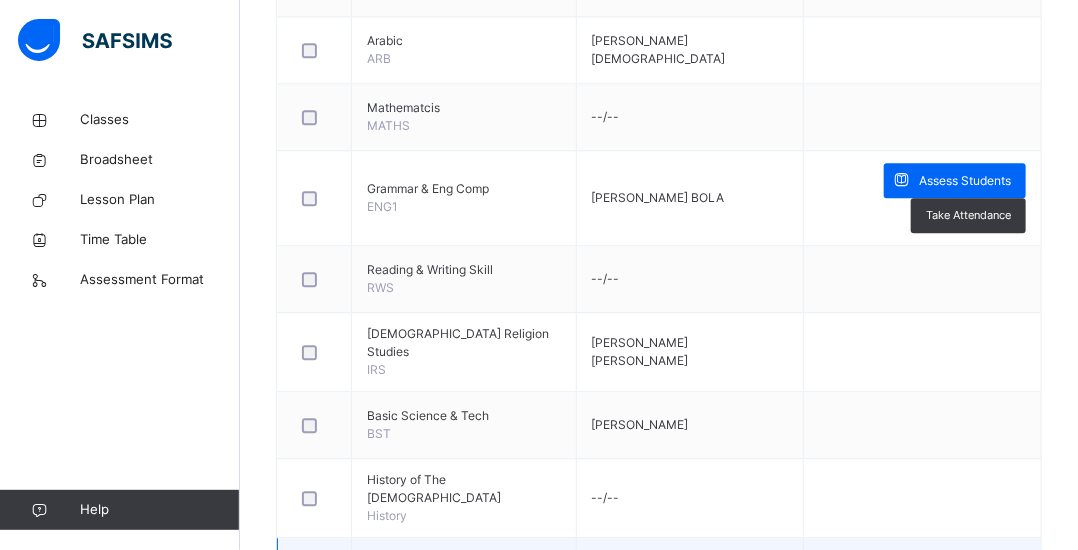 click on "Assess Students" at bounding box center [965, 568] 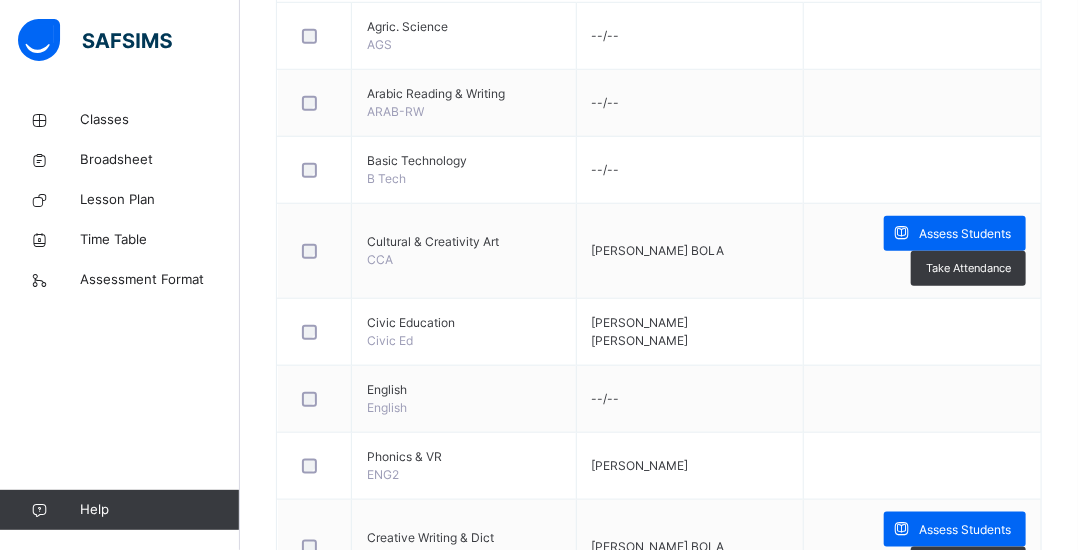 scroll, scrollTop: 563, scrollLeft: 0, axis: vertical 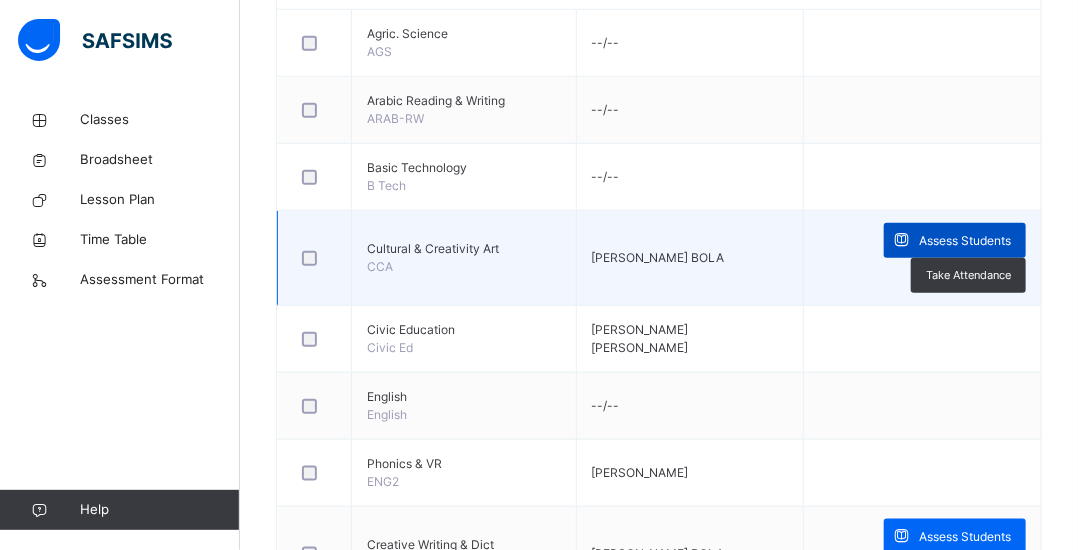 click on "Assess Students" at bounding box center [965, 241] 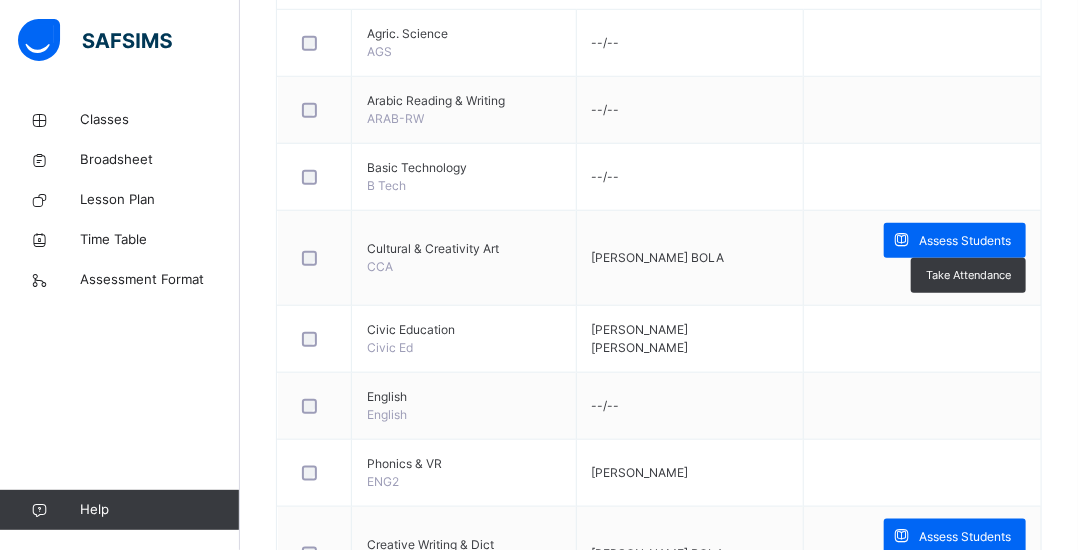 click on "Score Sheet Score Sheet Show Comments   Generate comment for all student   Save Entries Class Level:  PRY 2   Subject:  Session:  2024/2025 Session Session:  Third Term ‌ ‌ ‌ ‌ ‌ ‌ ‌ ‌ ‌ ‌ ‌ ‌ ‌ ‌ ‌ ‌ ‌ ‌ ‌ ‌ ‌ ‌ ‌ ‌ ‌ ‌ ‌ ‌ ‌   ×   Subject Teacher’s Comment Generate and see in full the comment developed by the AI with an option to regenerate the comment Sims Bot Please wait while the Sims Bot generates comments for all your students" at bounding box center [0, 0] 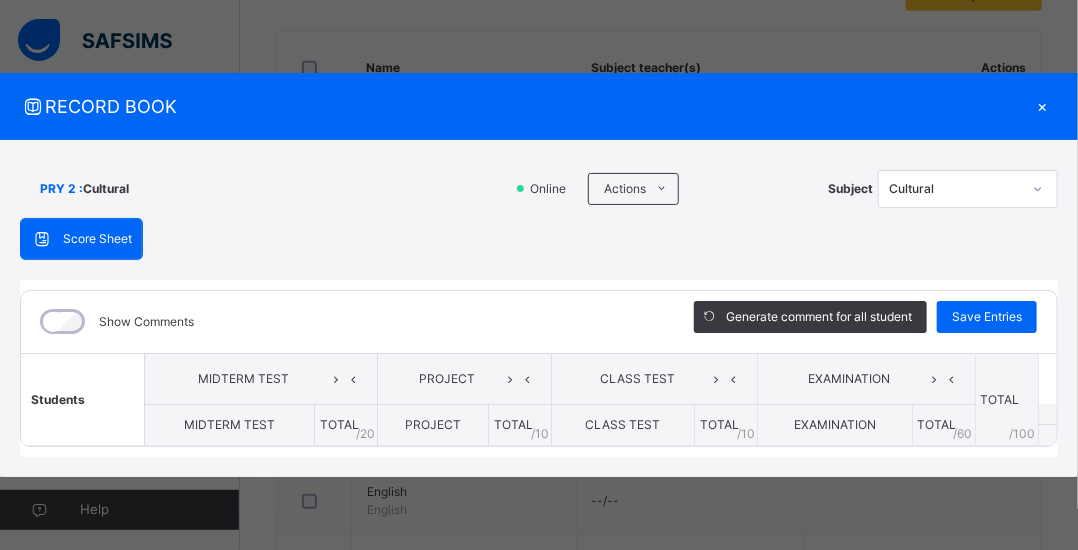 scroll, scrollTop: 500, scrollLeft: 0, axis: vertical 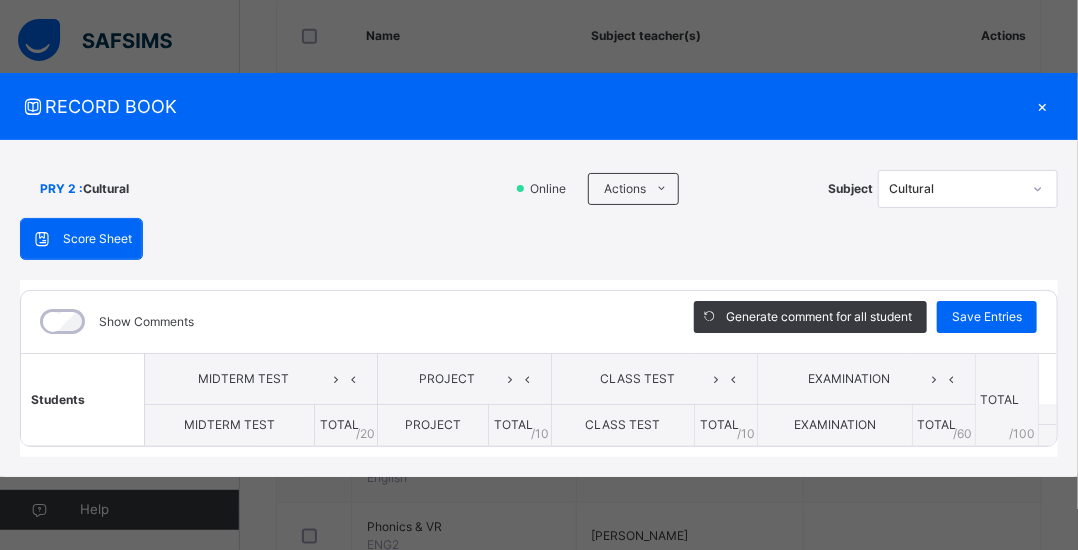 click on "Generate comment for all student   Save Entries" at bounding box center (865, 322) 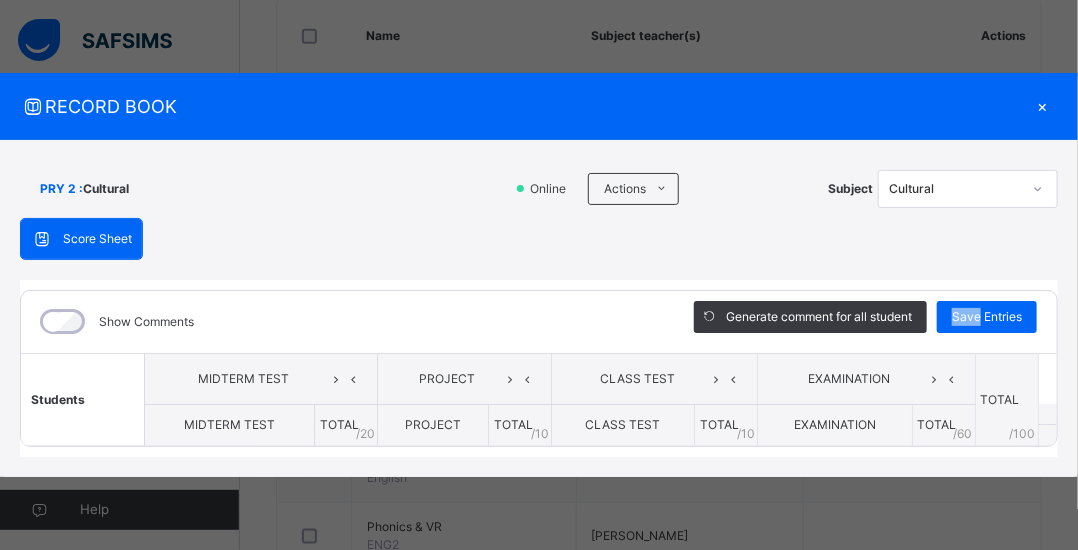 click on "Generate comment for all student   Save Entries" at bounding box center [865, 322] 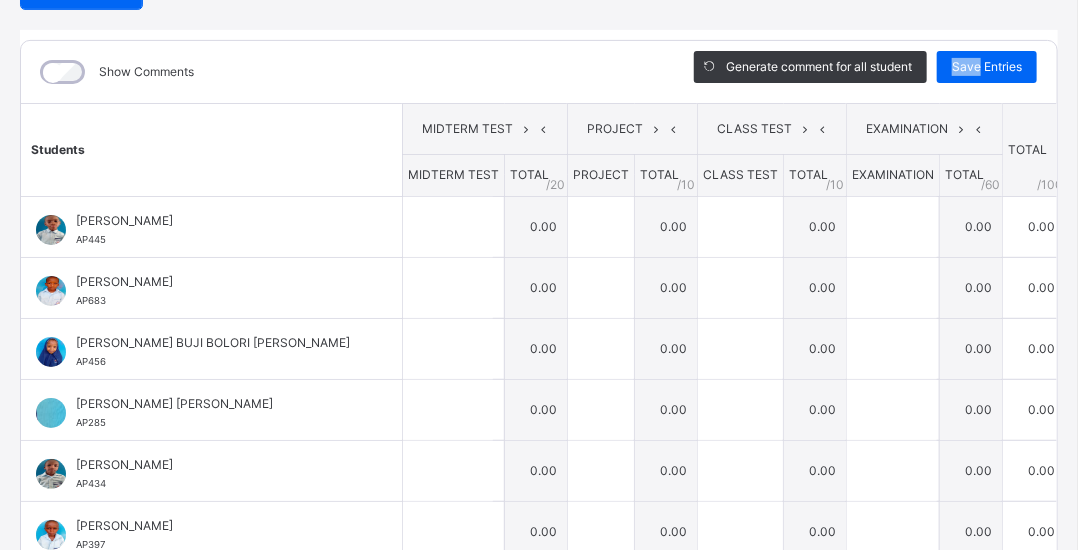scroll, scrollTop: 232, scrollLeft: 0, axis: vertical 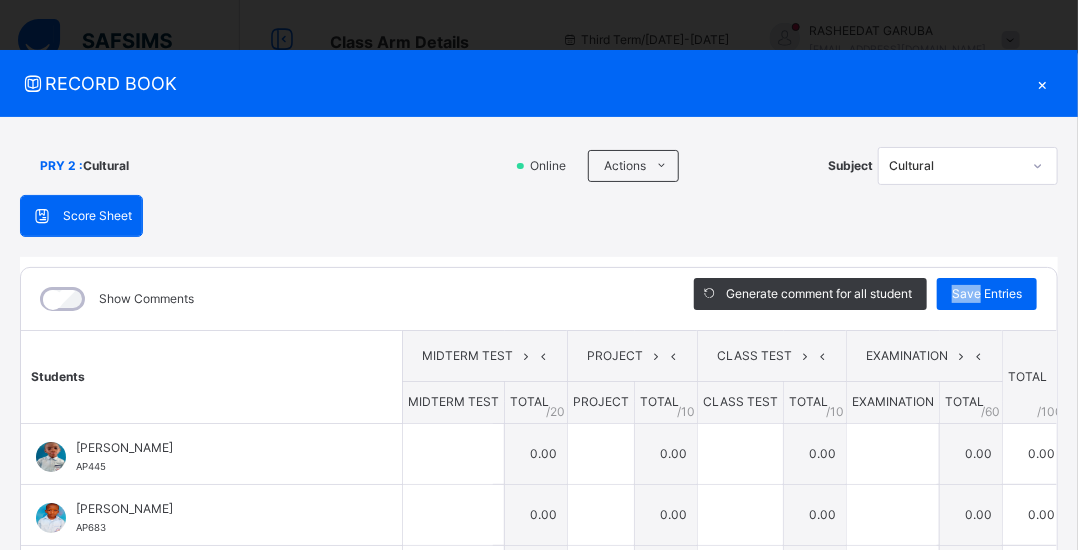 click 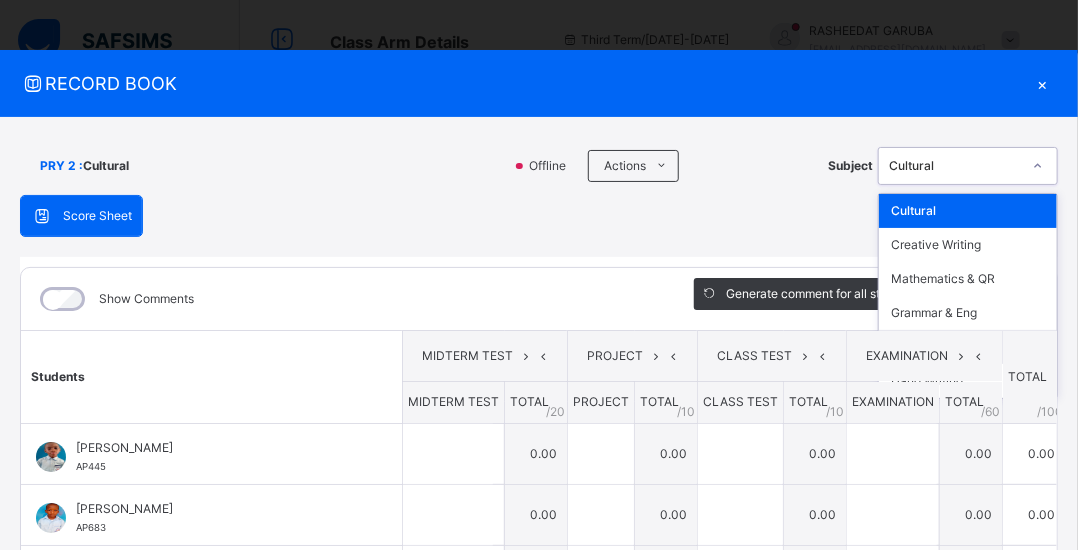 click on "National Values" at bounding box center (968, 347) 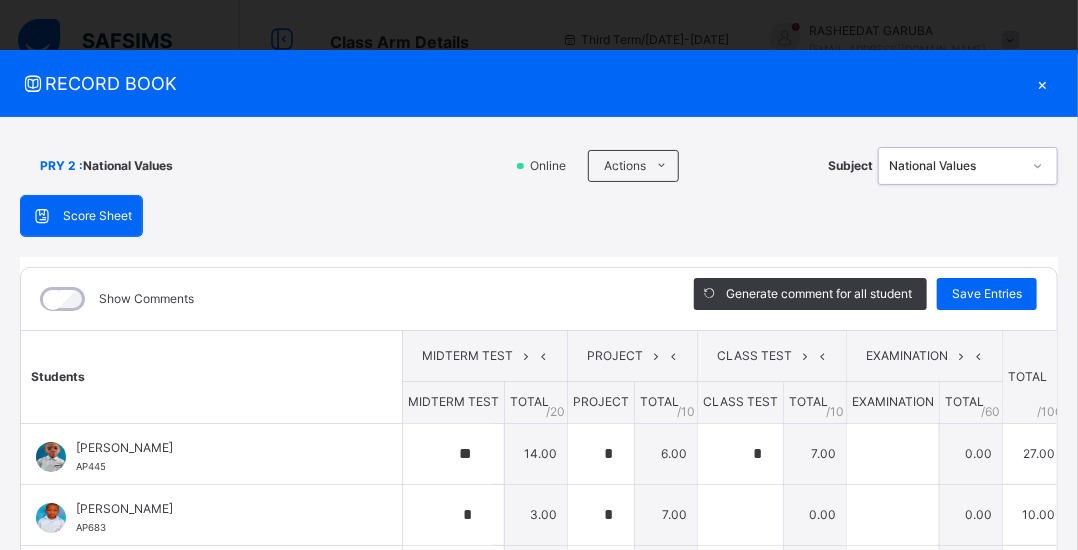 type on "**" 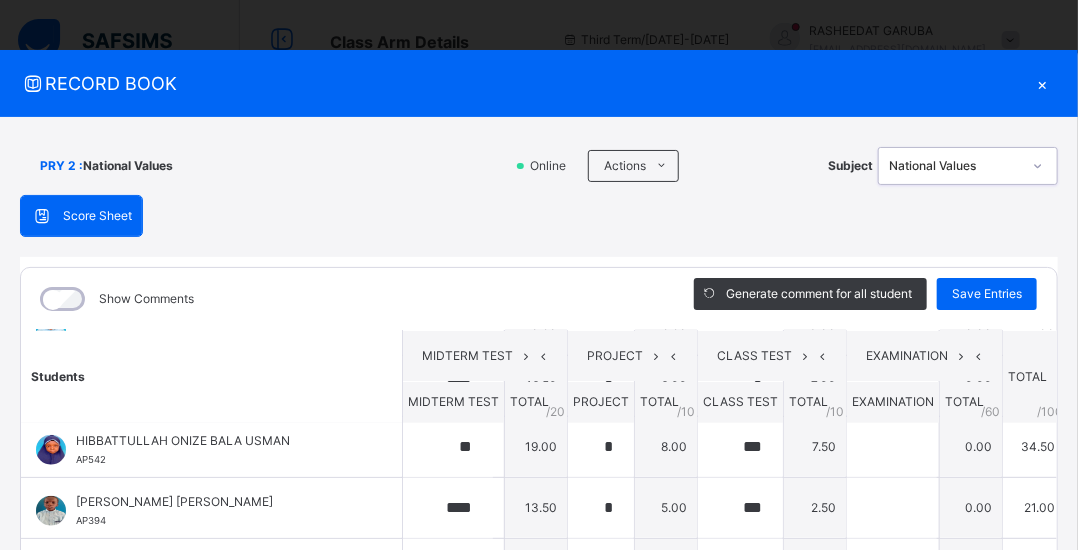 scroll, scrollTop: 804, scrollLeft: 0, axis: vertical 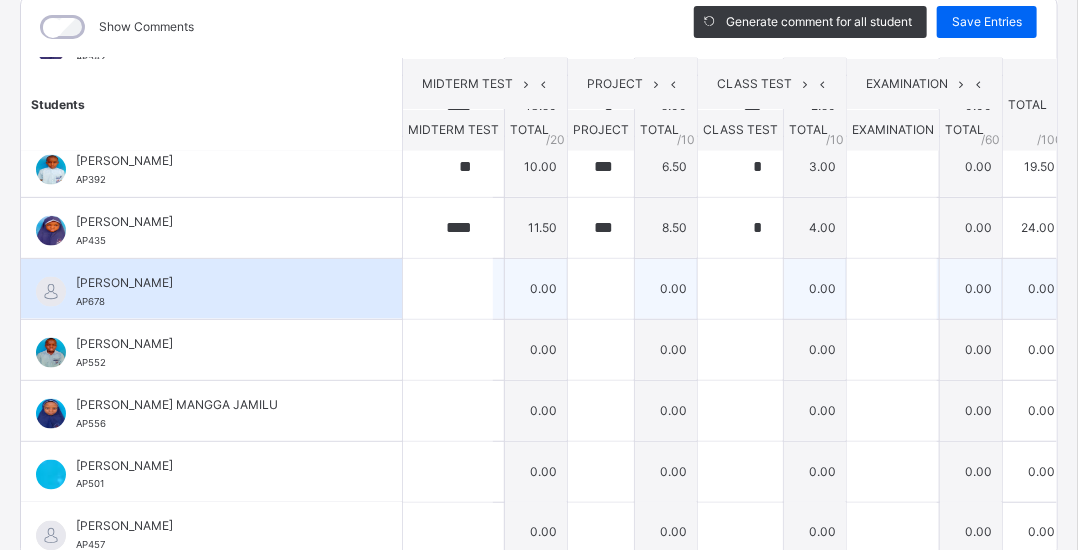 type on "*" 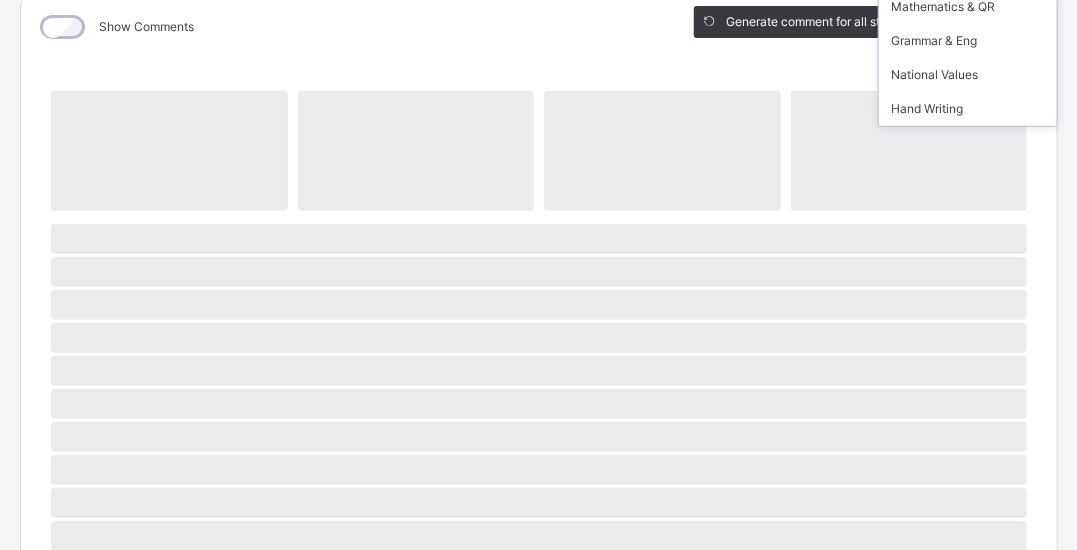 scroll, scrollTop: 157, scrollLeft: 0, axis: vertical 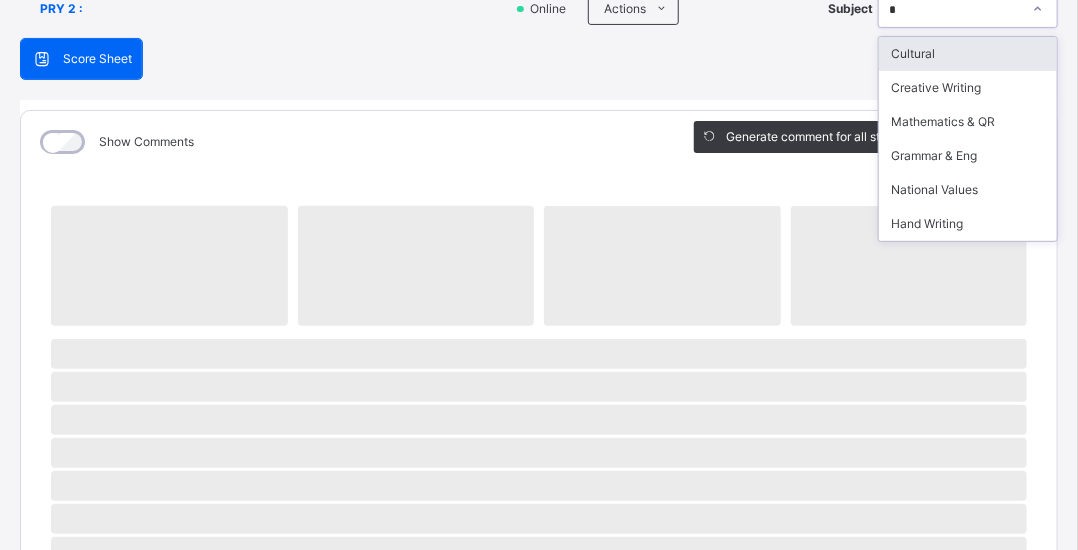 type 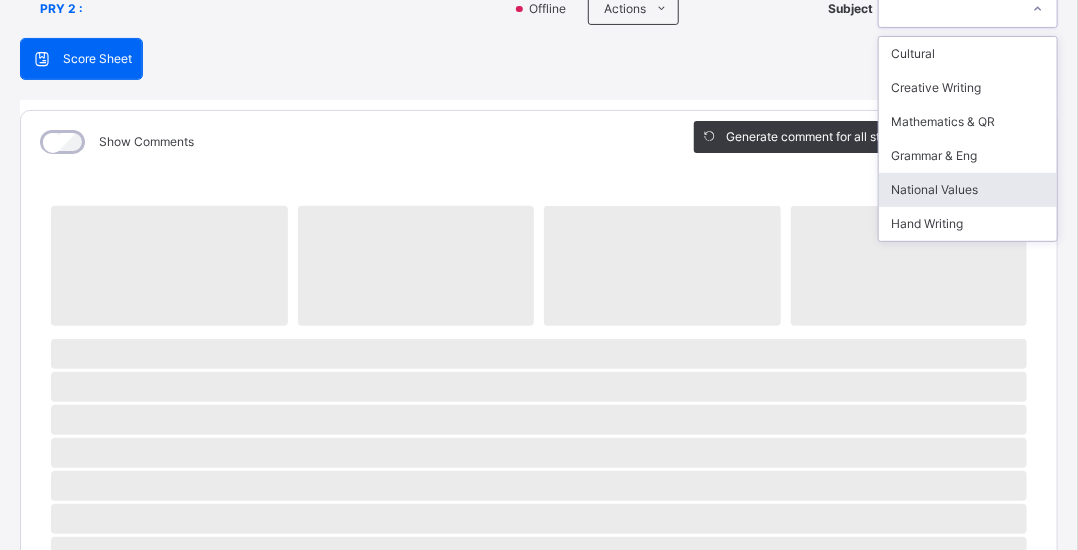 click at bounding box center (949, 9) 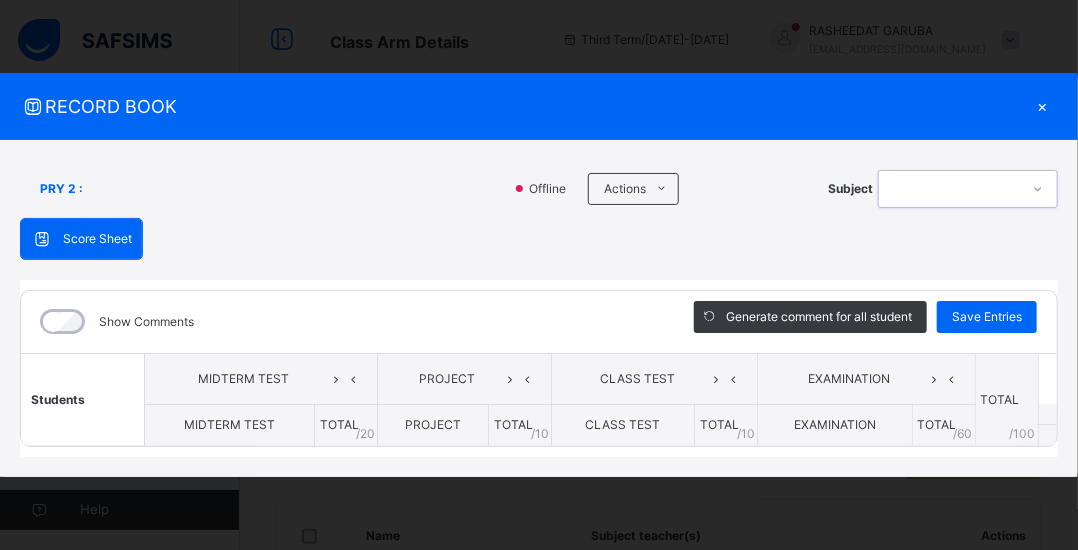 scroll, scrollTop: 0, scrollLeft: 0, axis: both 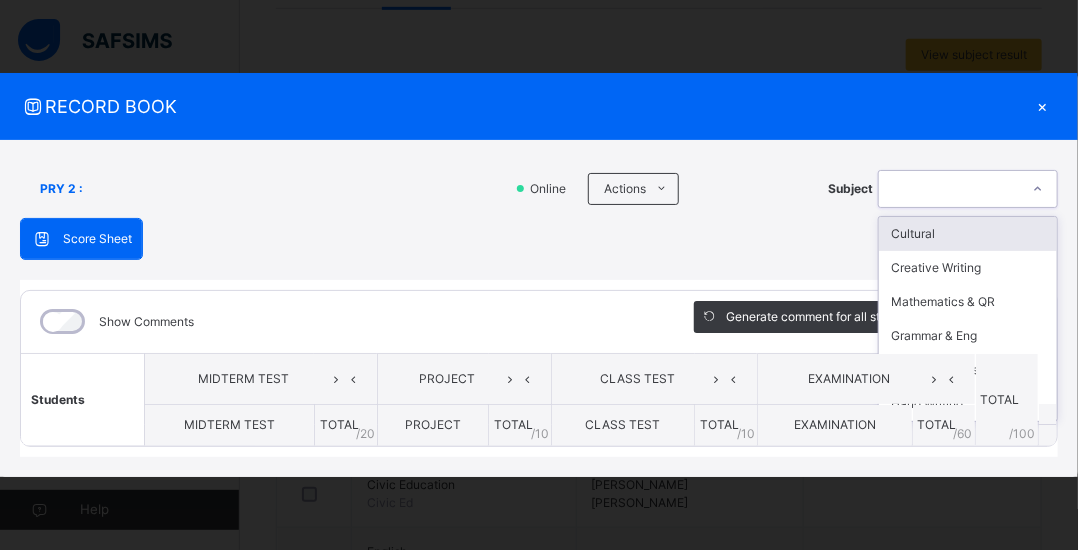 click 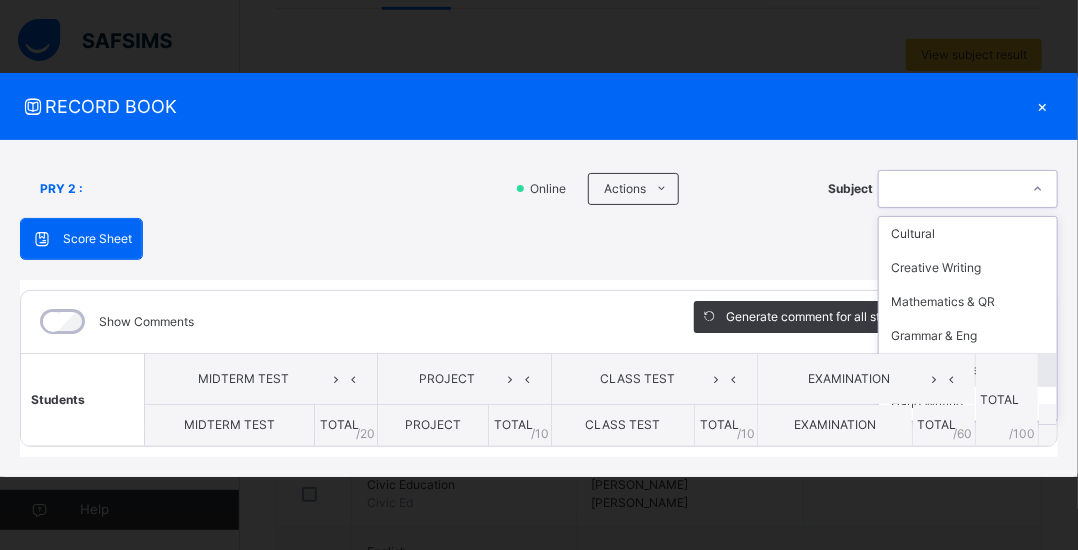 click on "National Values" at bounding box center (968, 370) 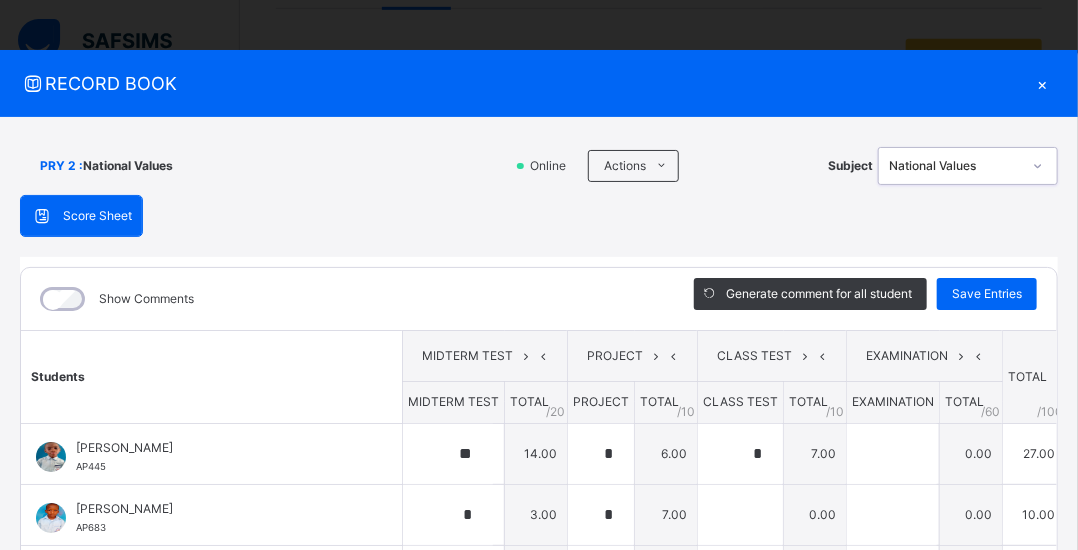 type on "**" 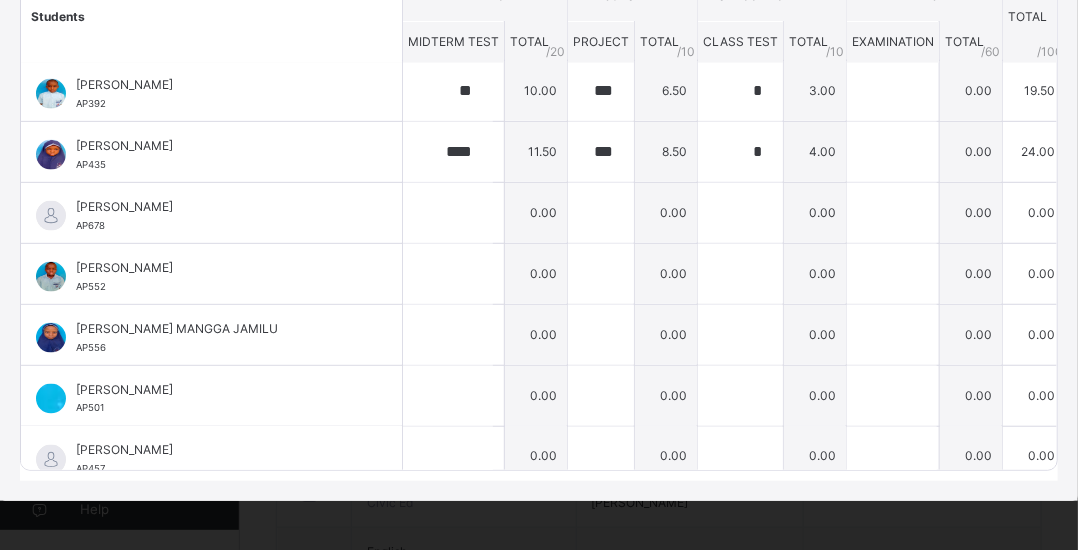scroll, scrollTop: 919, scrollLeft: 0, axis: vertical 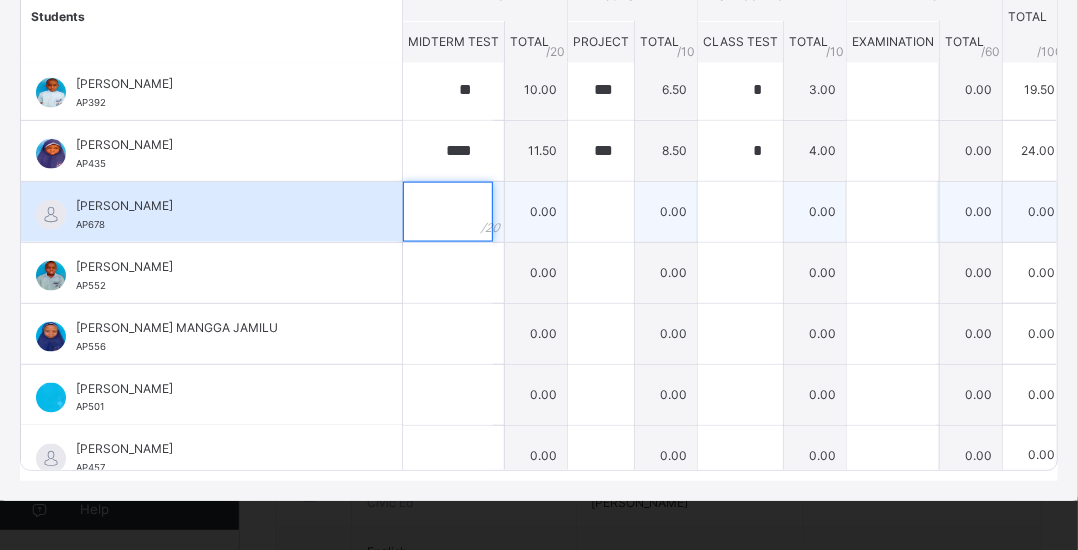 click at bounding box center (448, 212) 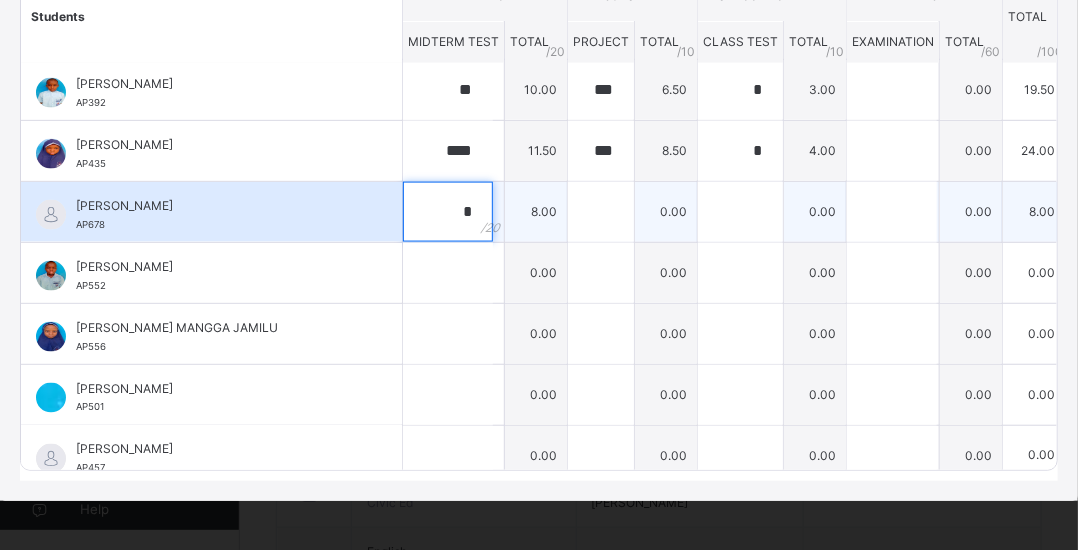 type on "*" 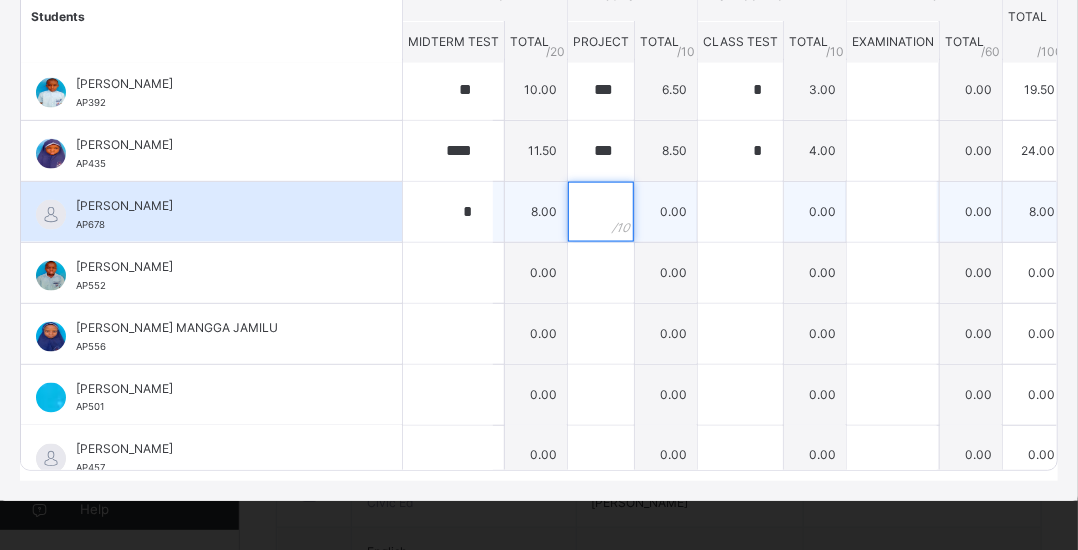 click at bounding box center [601, 212] 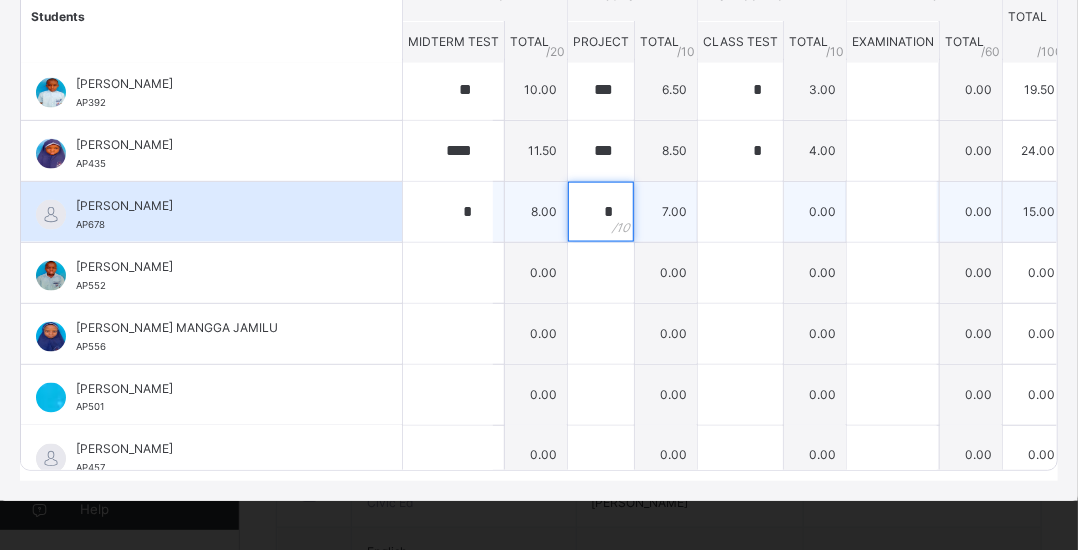 type on "*" 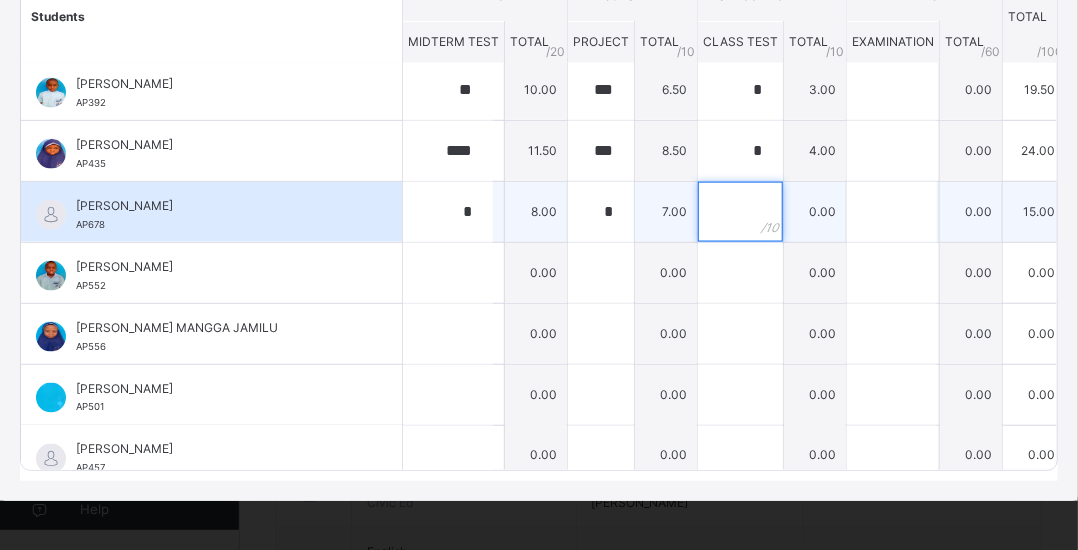 click at bounding box center (740, 212) 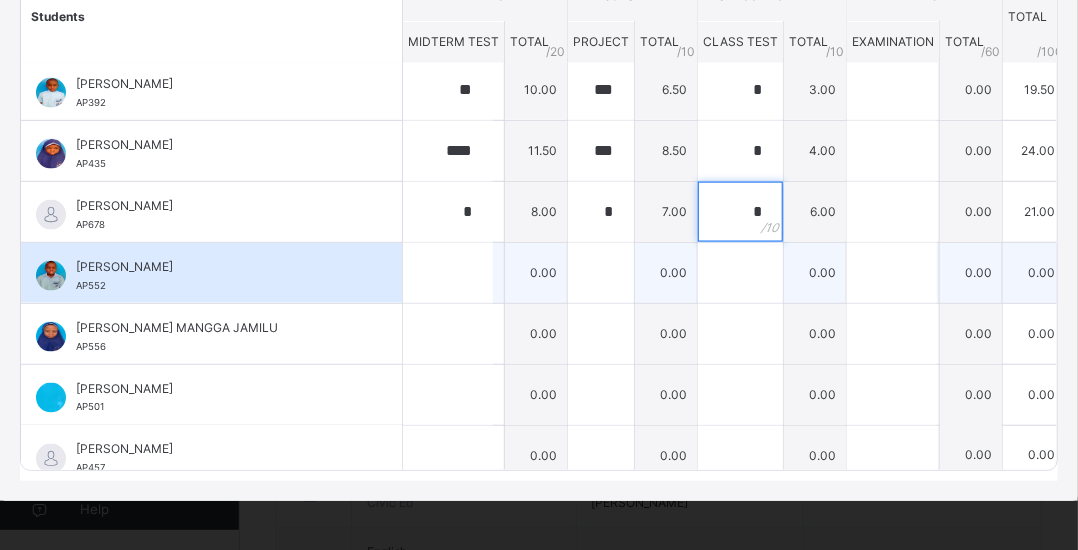 type on "*" 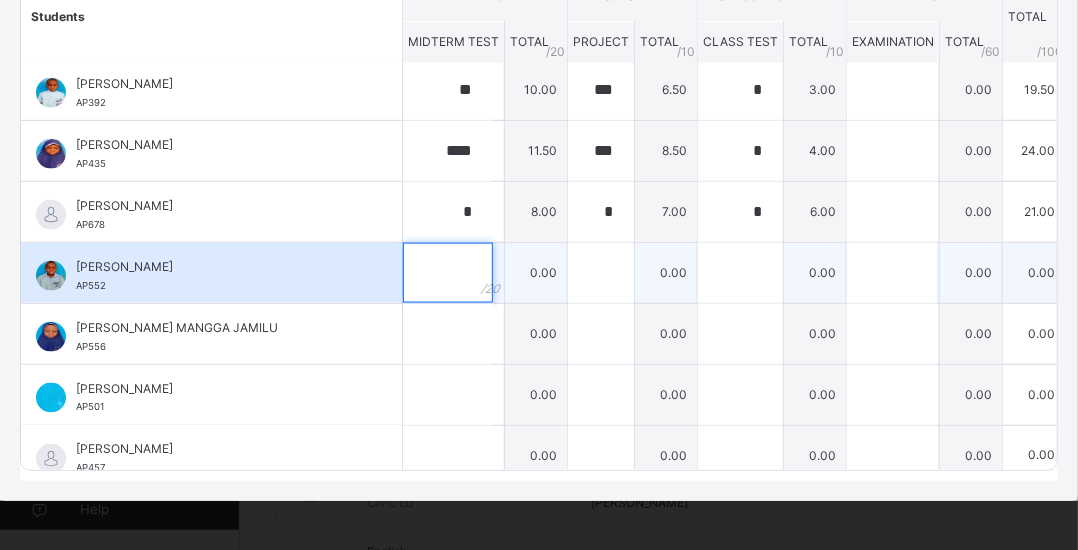click at bounding box center (448, 273) 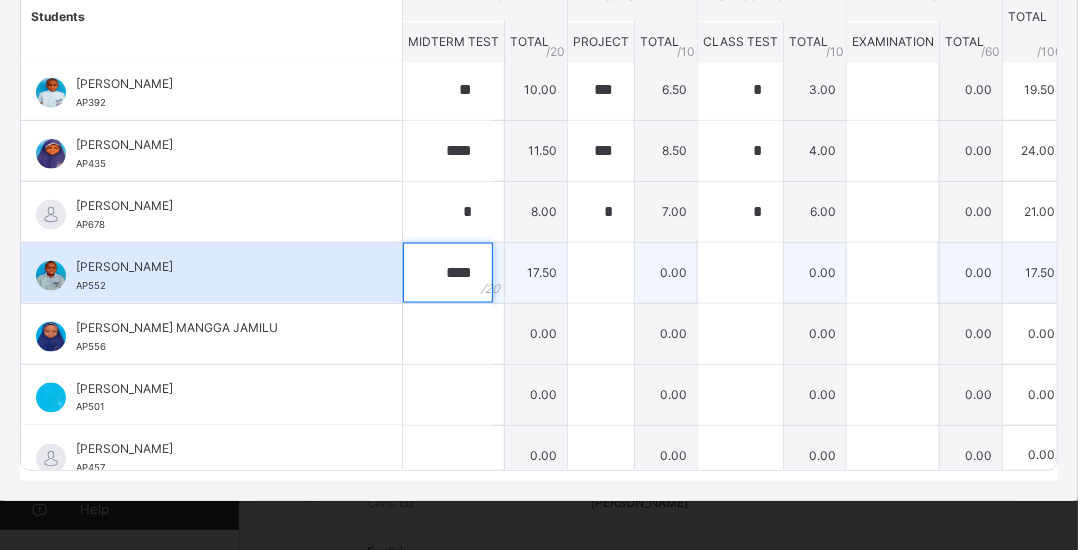 type on "****" 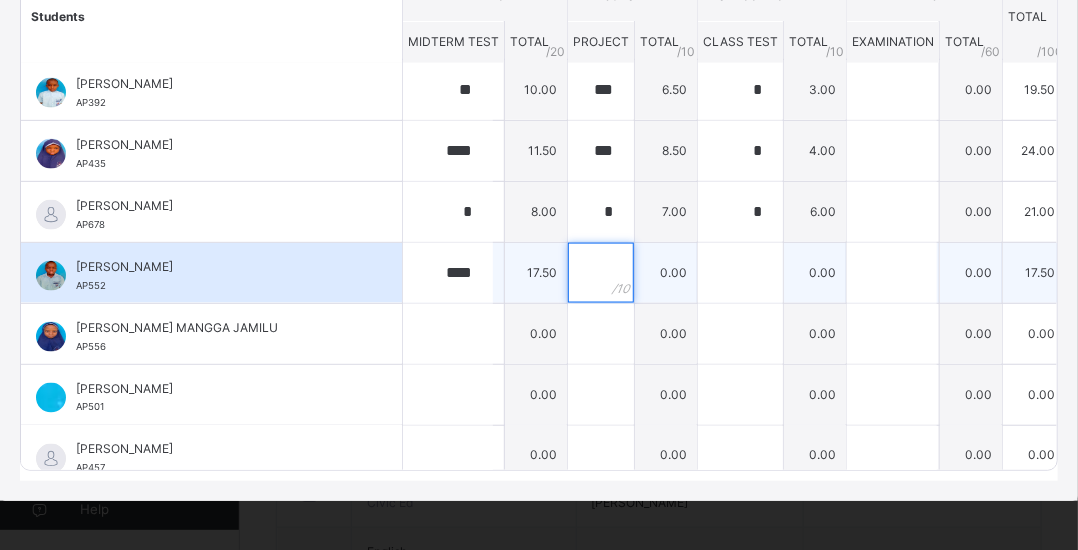 click at bounding box center [601, 273] 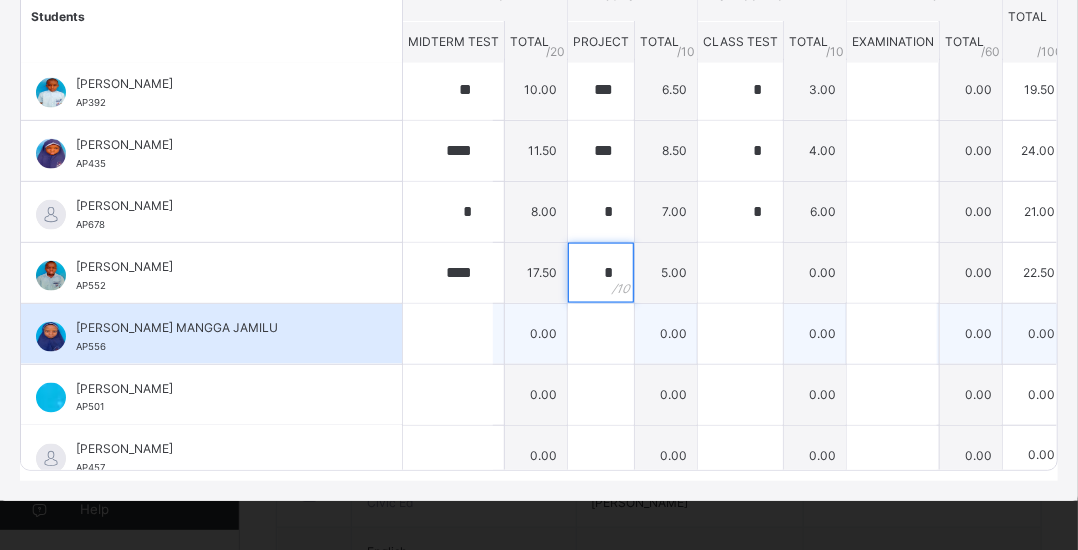 type on "*" 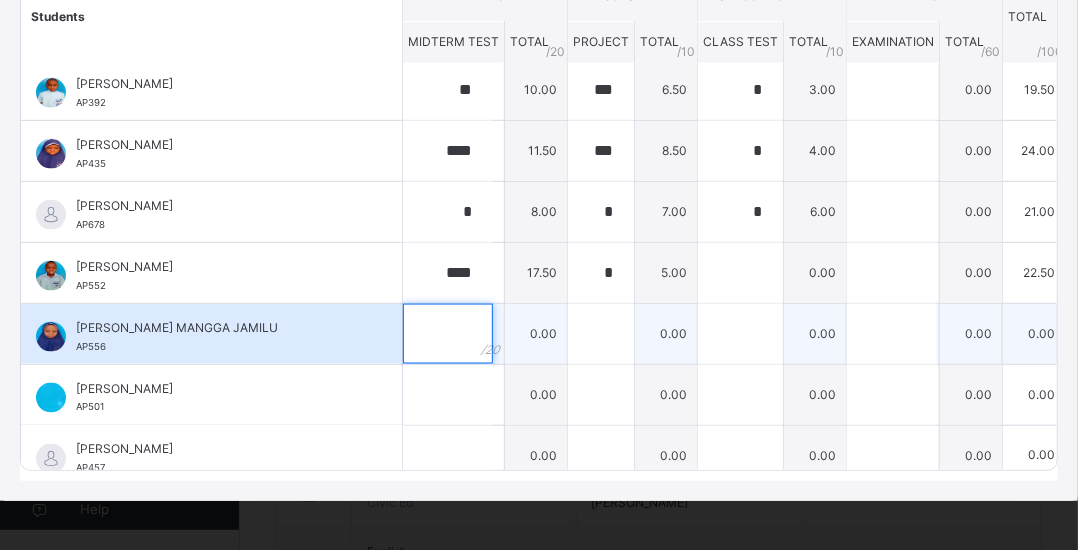 click at bounding box center [448, 334] 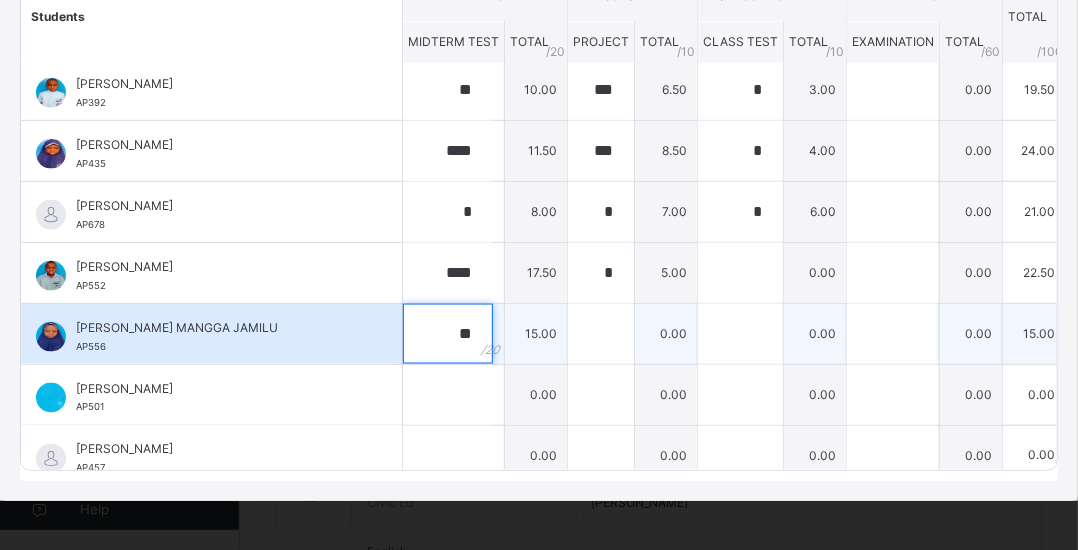 type on "**" 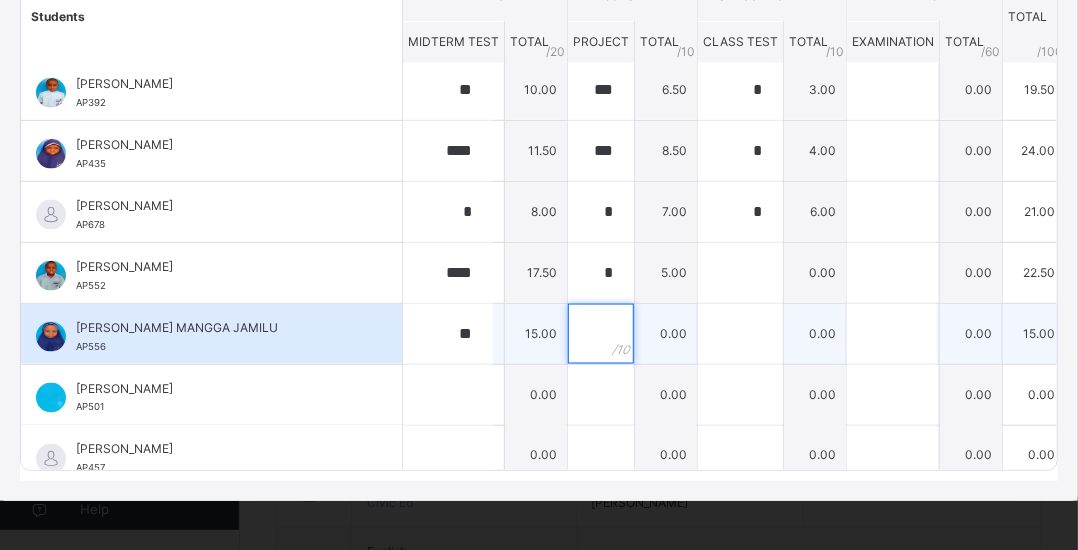 click at bounding box center (601, 334) 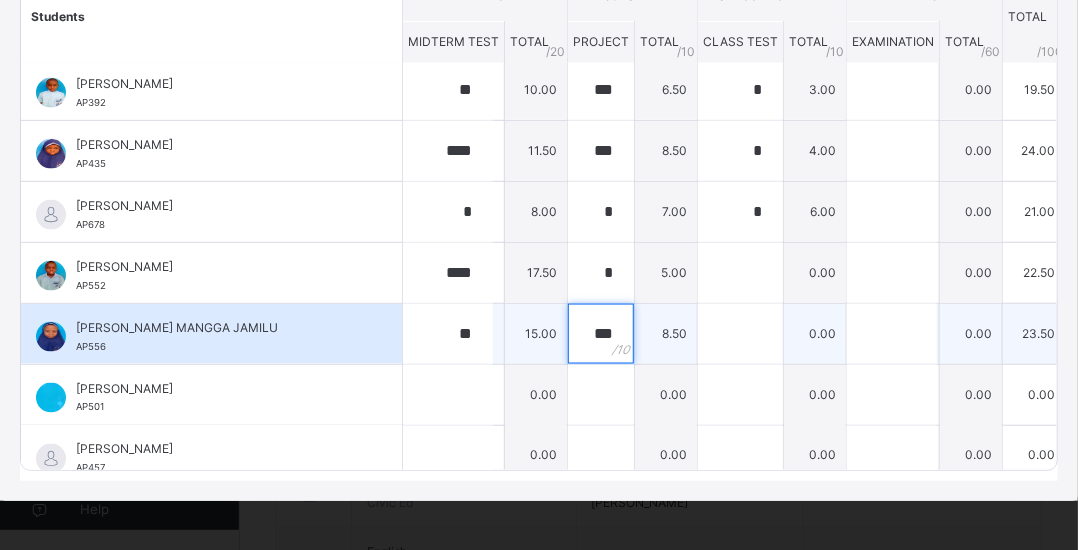 type on "***" 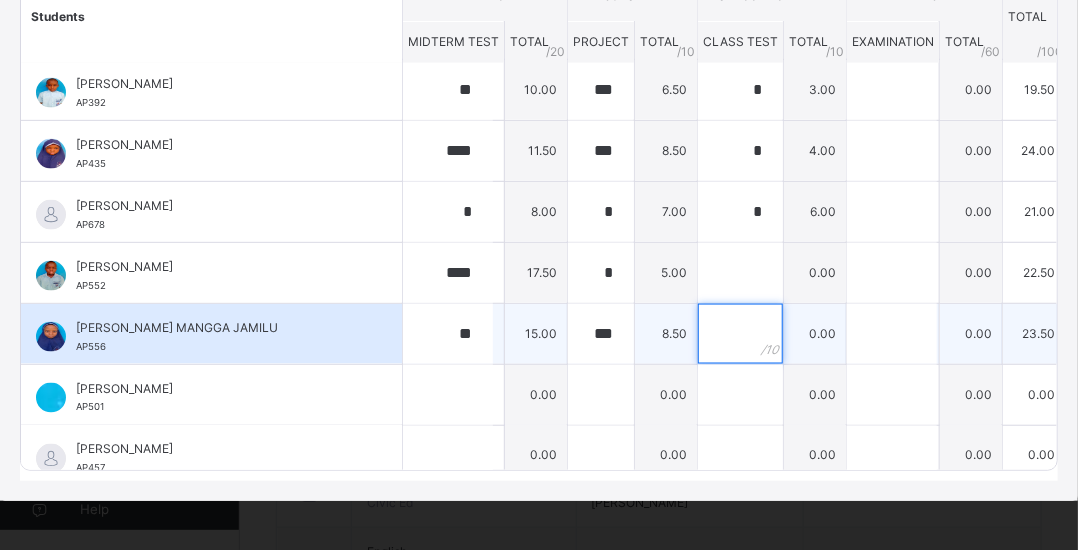 click at bounding box center [740, 334] 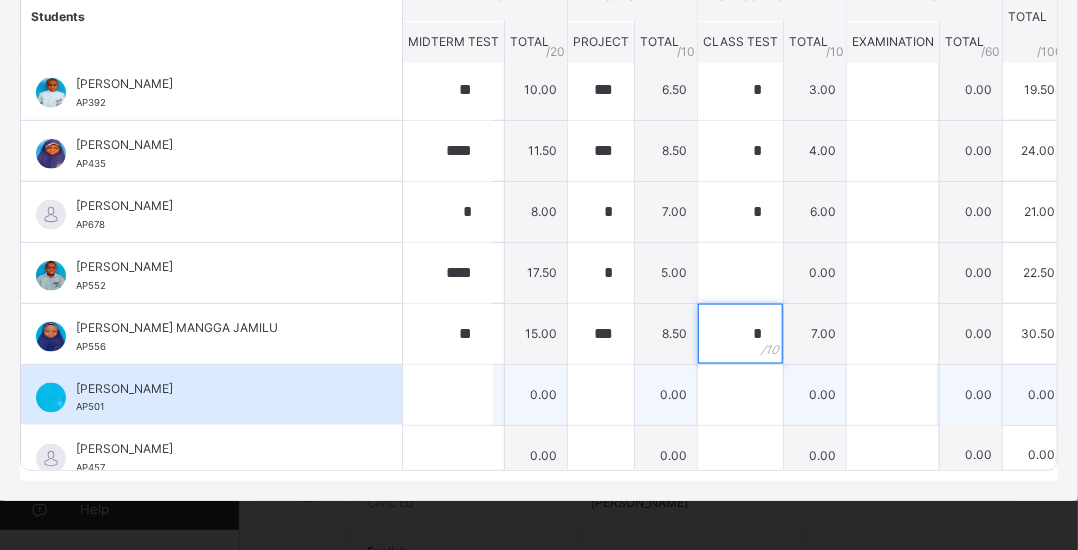 type on "*" 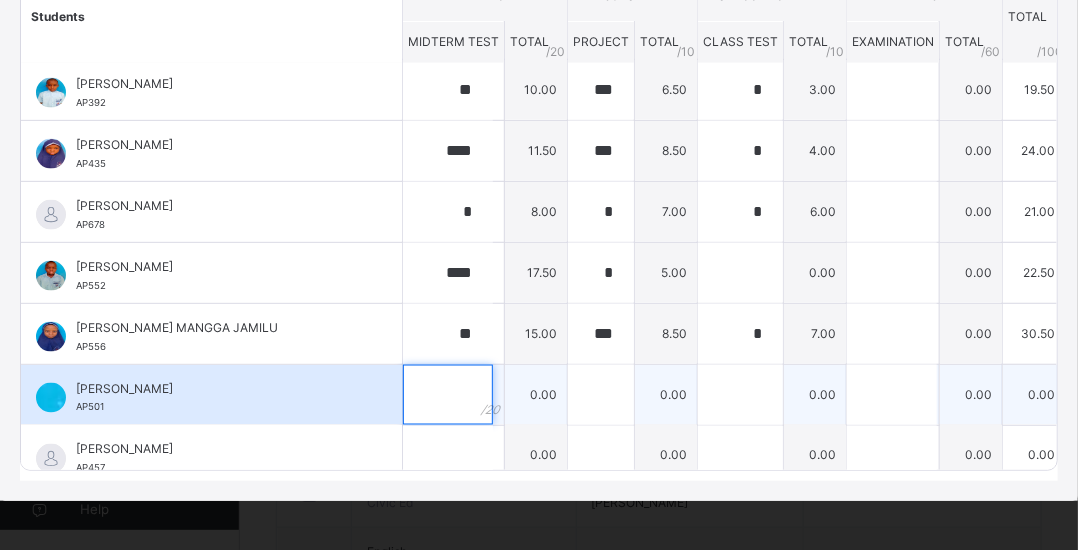 click at bounding box center (448, 395) 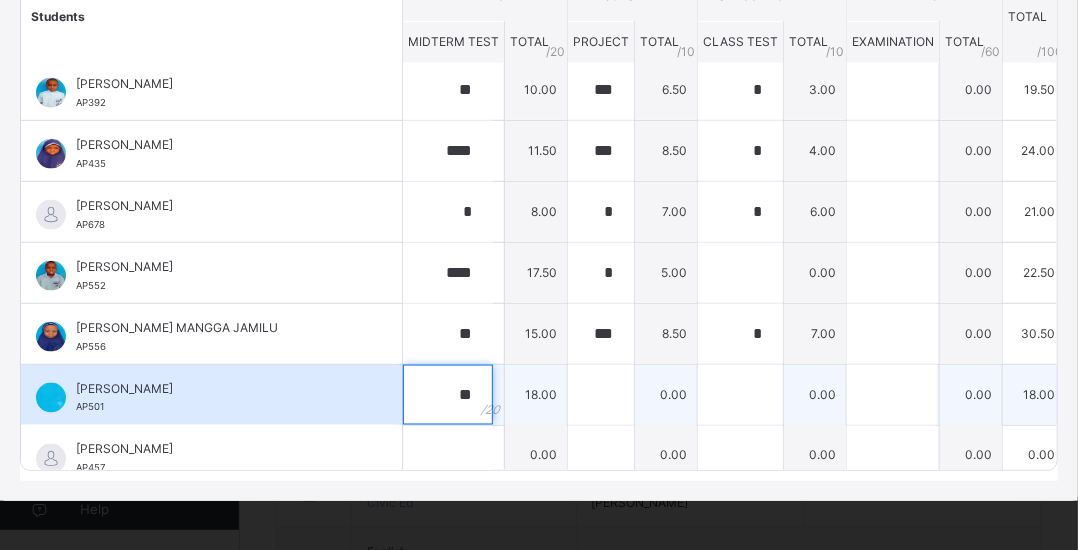 type on "**" 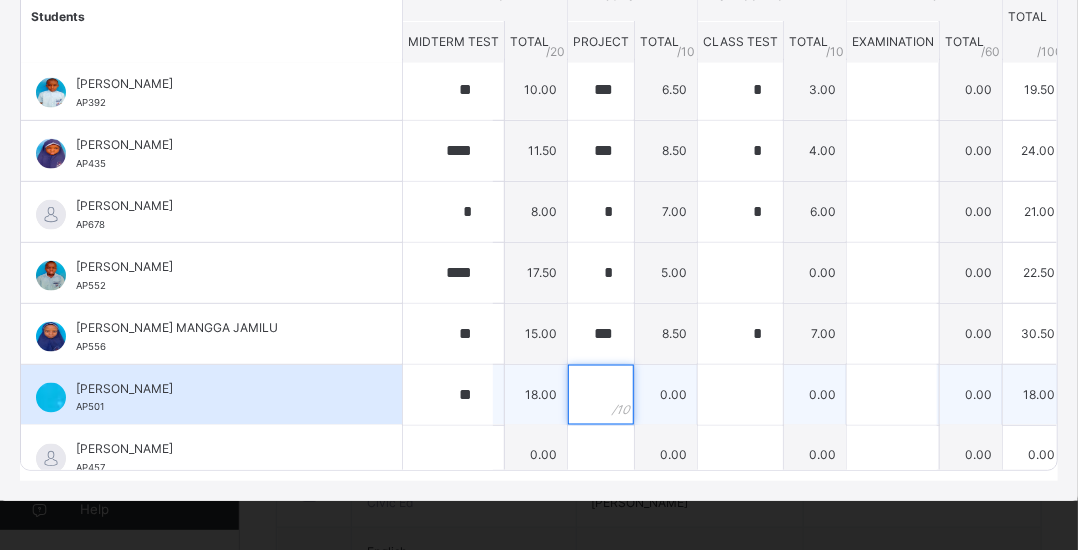 click at bounding box center [601, 395] 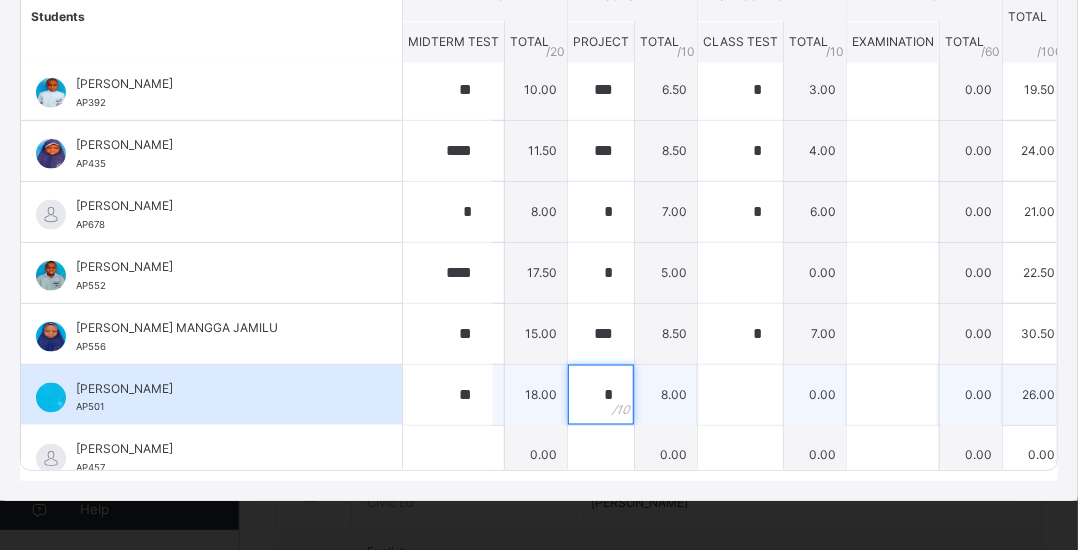 type on "*" 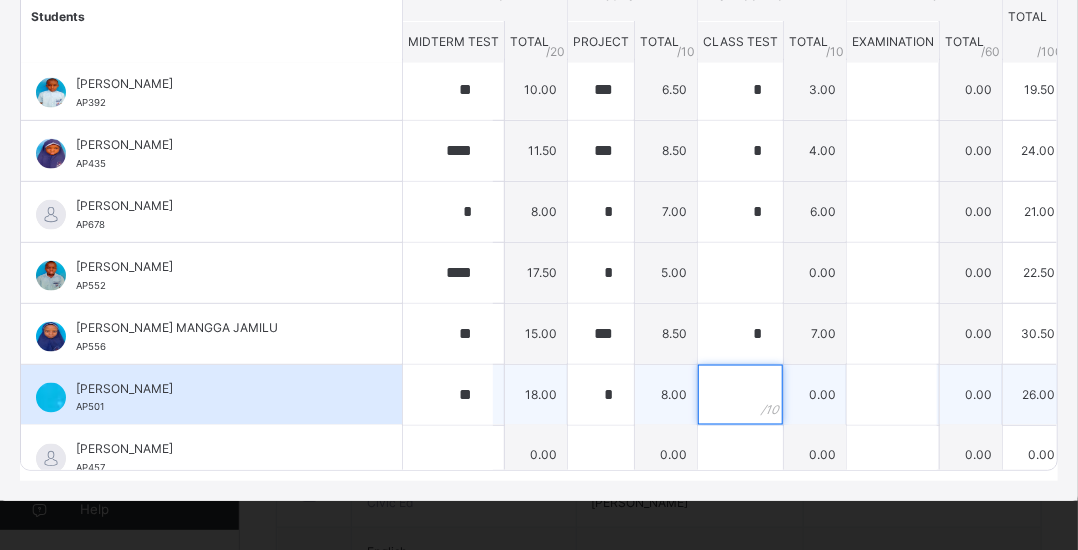click at bounding box center (740, 395) 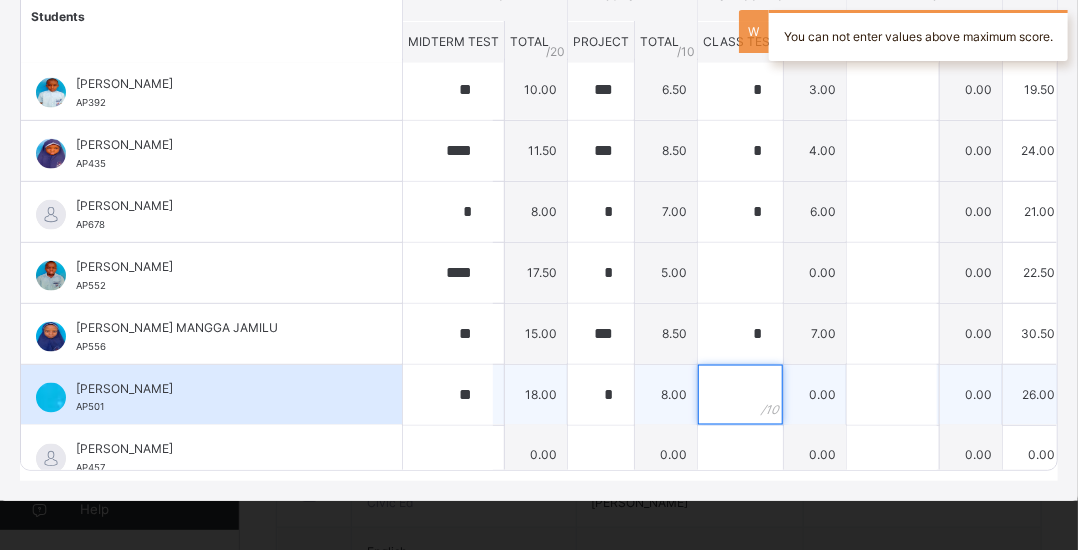 type on "*" 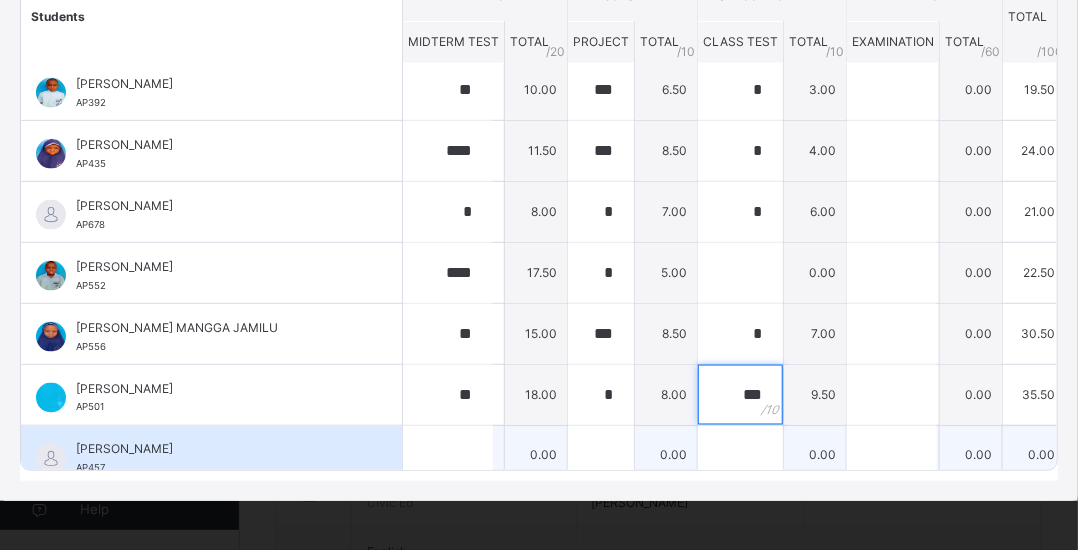 scroll, scrollTop: 930, scrollLeft: 0, axis: vertical 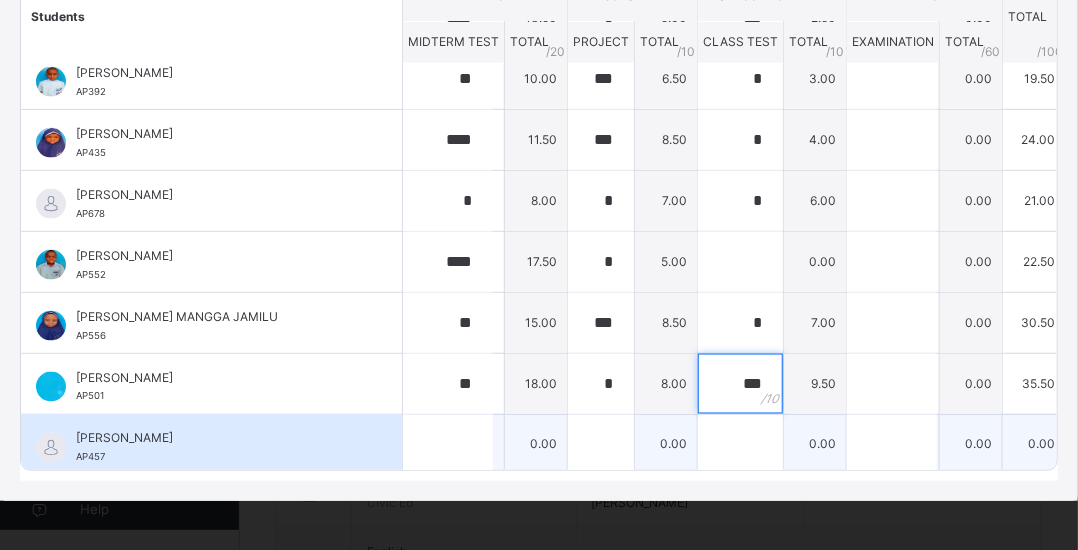 type on "***" 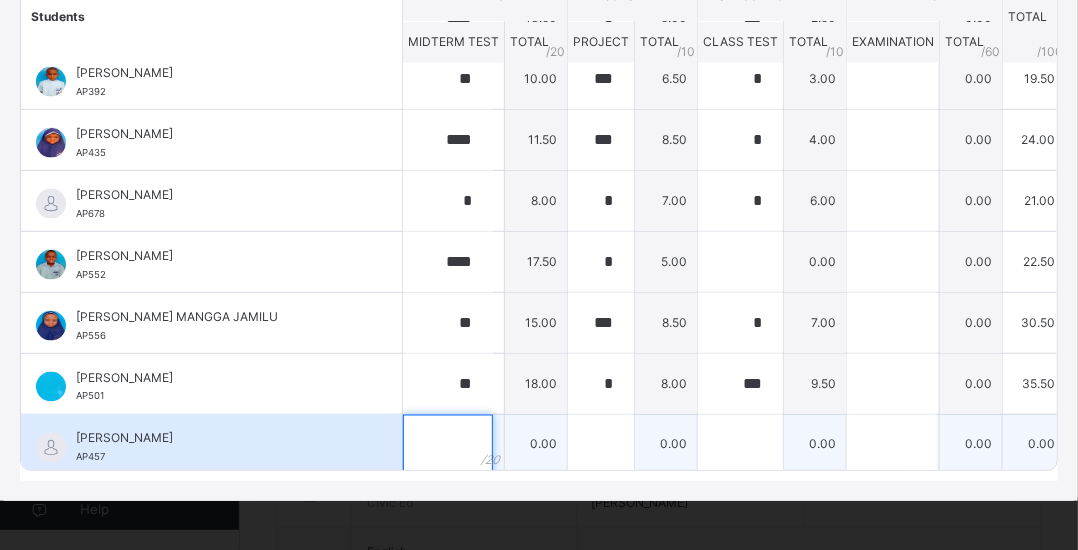 click at bounding box center (448, 445) 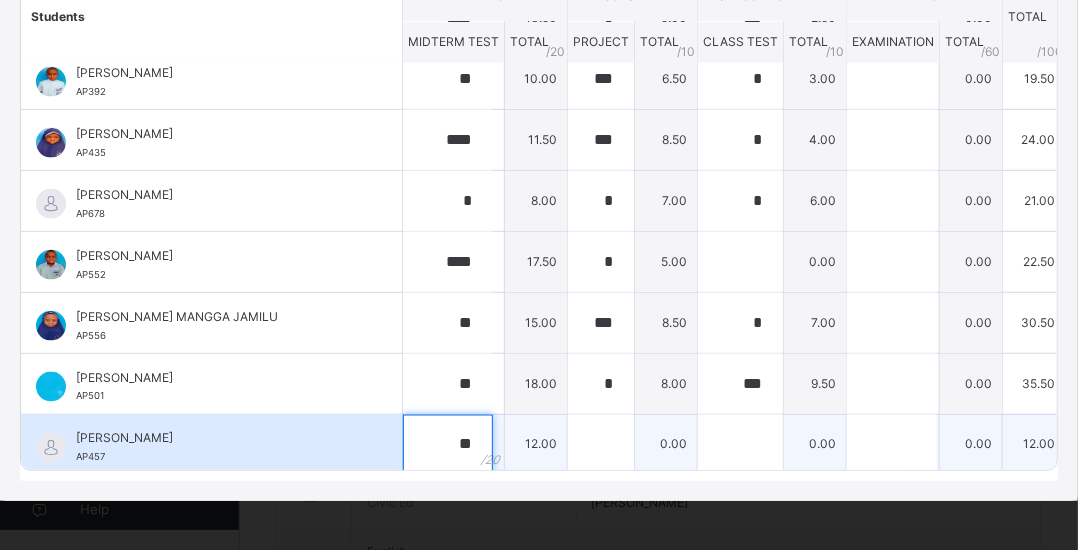 type on "**" 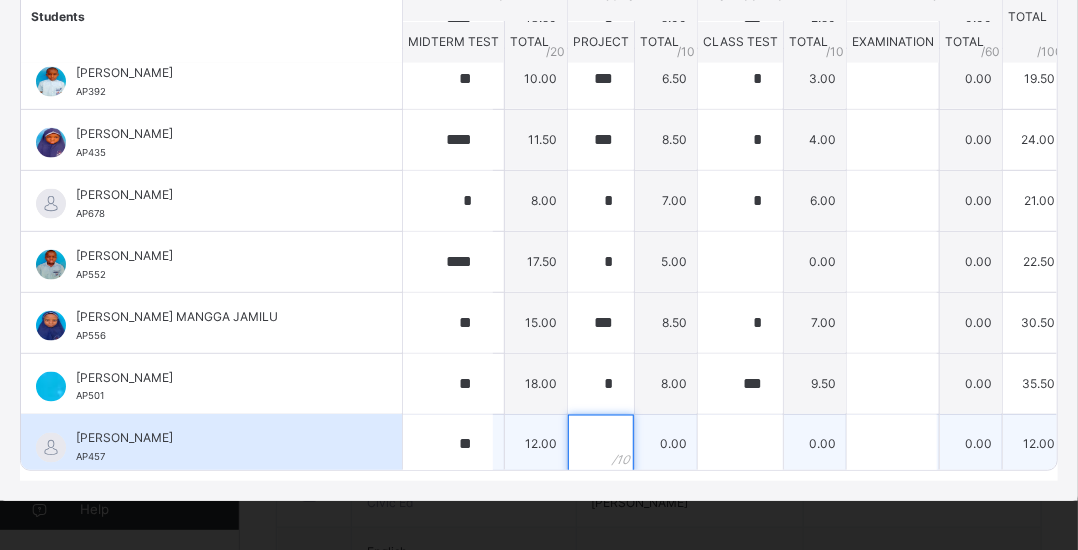 click at bounding box center [601, 445] 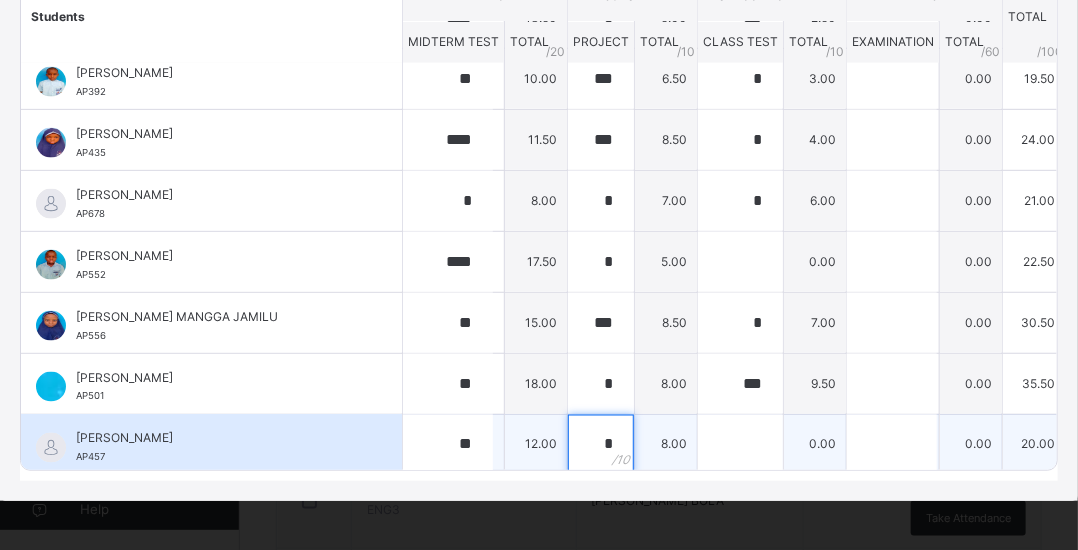 scroll, scrollTop: 642, scrollLeft: 0, axis: vertical 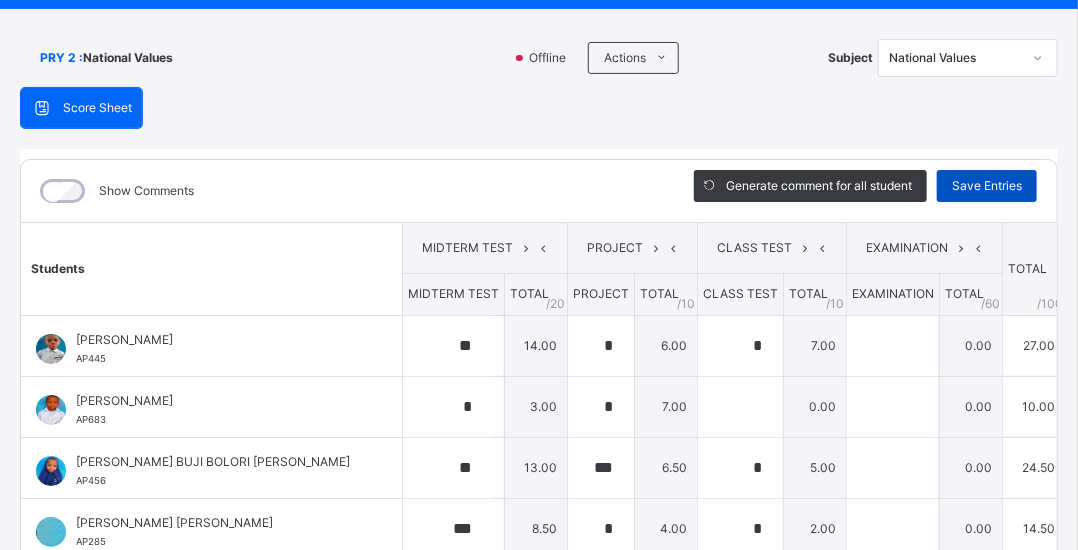 type on "*" 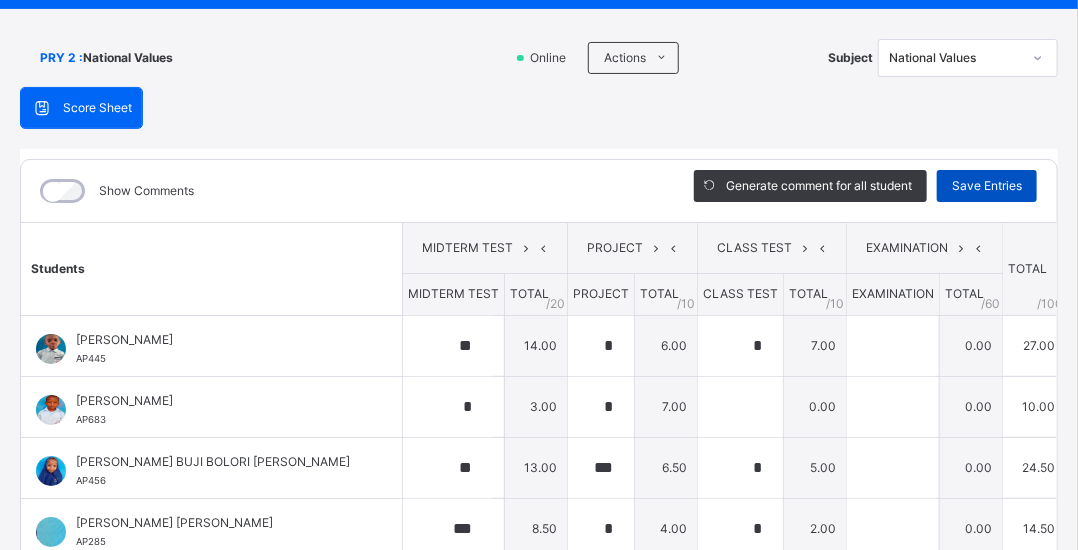 click on "Save Entries" at bounding box center [987, 186] 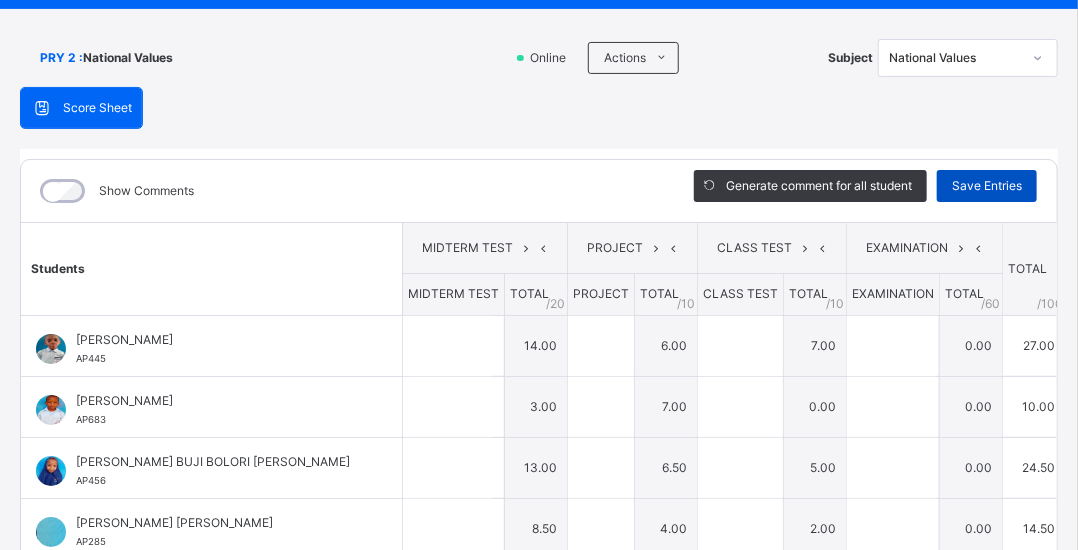 type on "**" 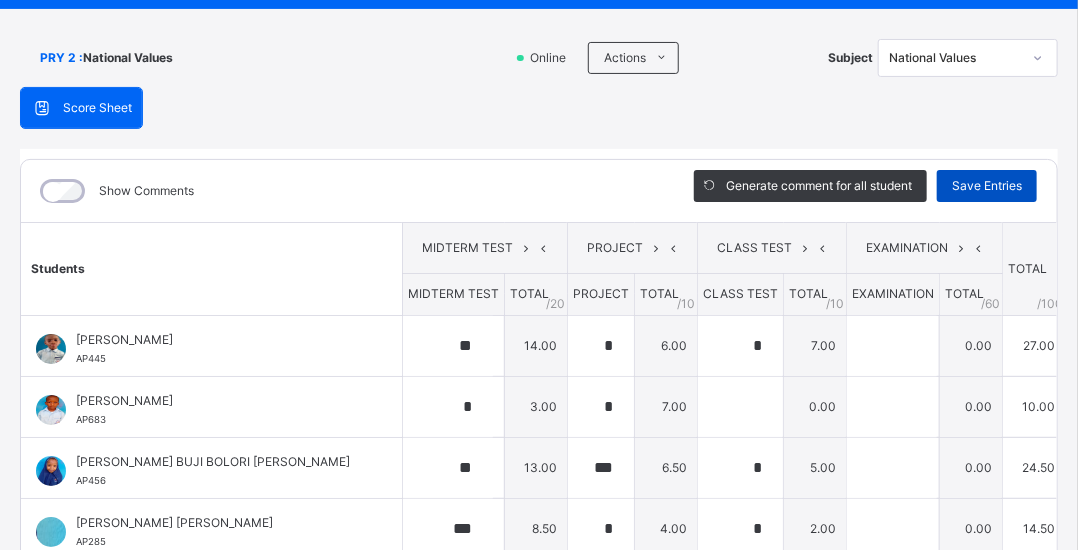 type on "*" 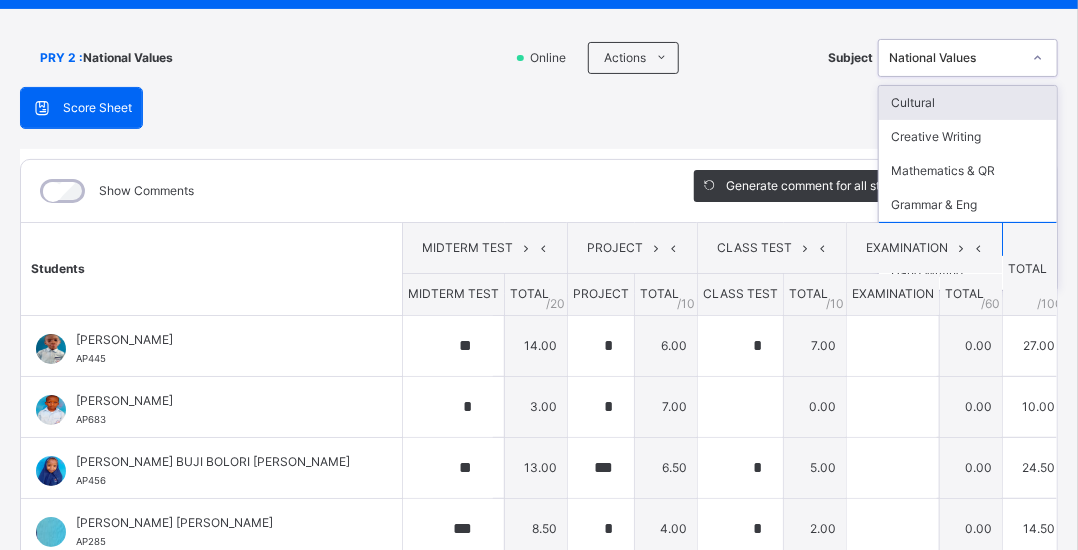 click 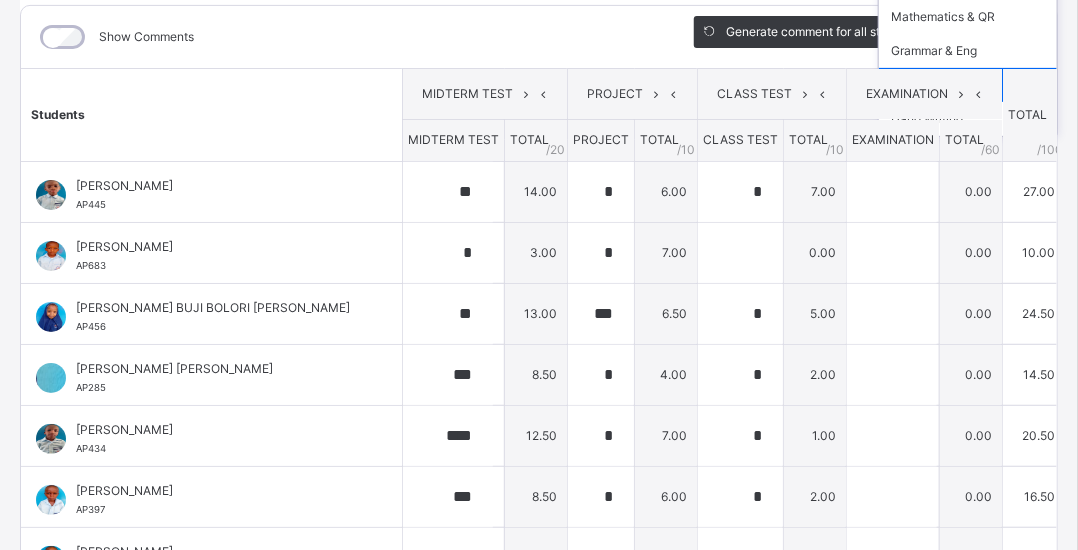 scroll, scrollTop: 274, scrollLeft: 0, axis: vertical 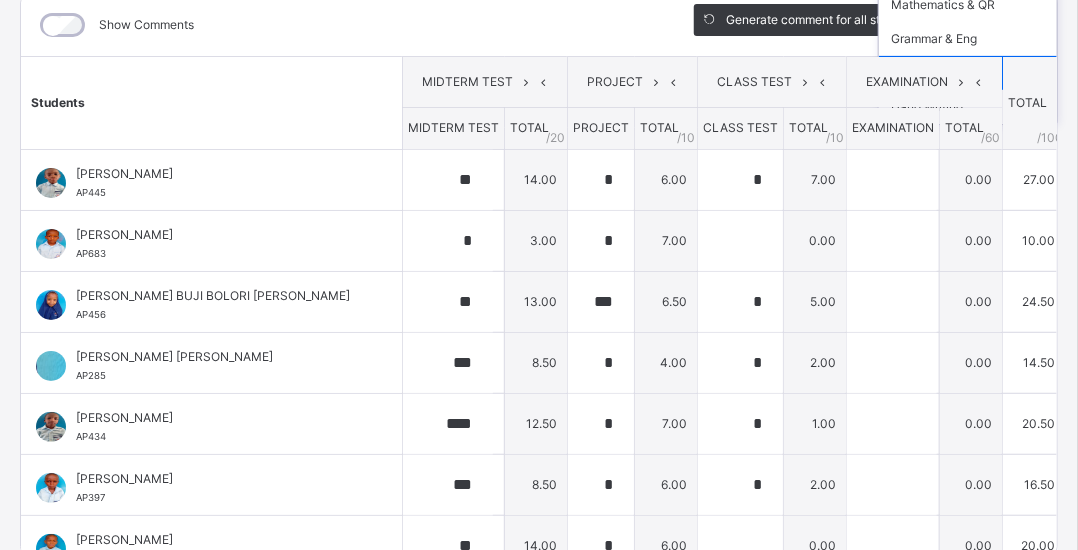 click on "Hand Writing" at bounding box center (968, 107) 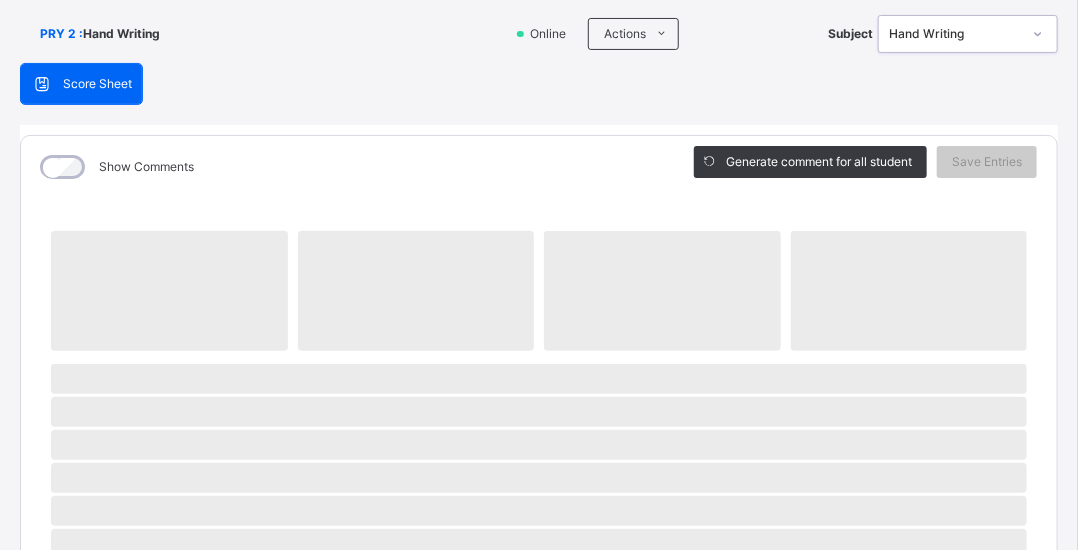 scroll, scrollTop: 120, scrollLeft: 0, axis: vertical 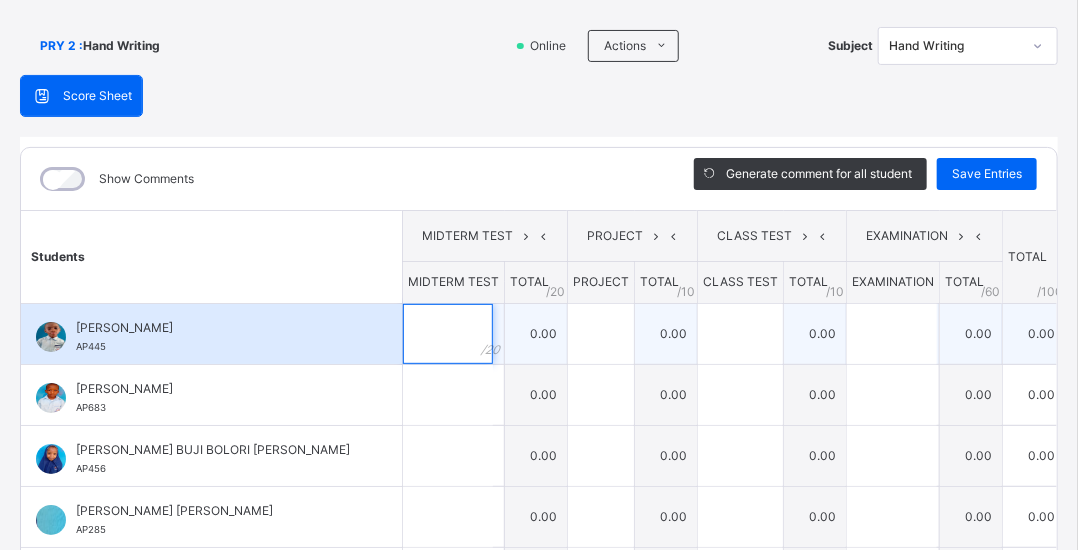 click at bounding box center (448, 334) 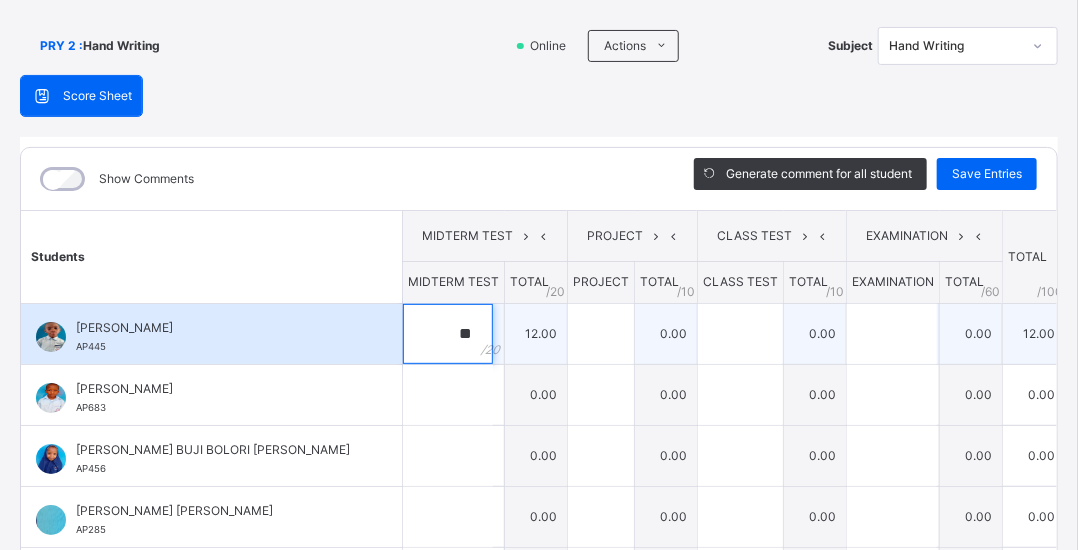 type on "**" 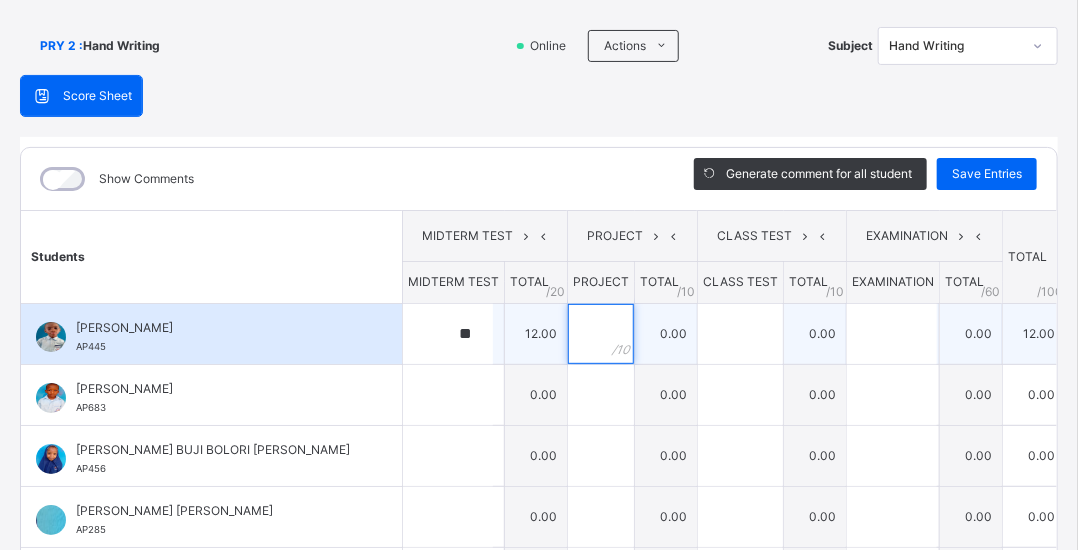 click at bounding box center [601, 334] 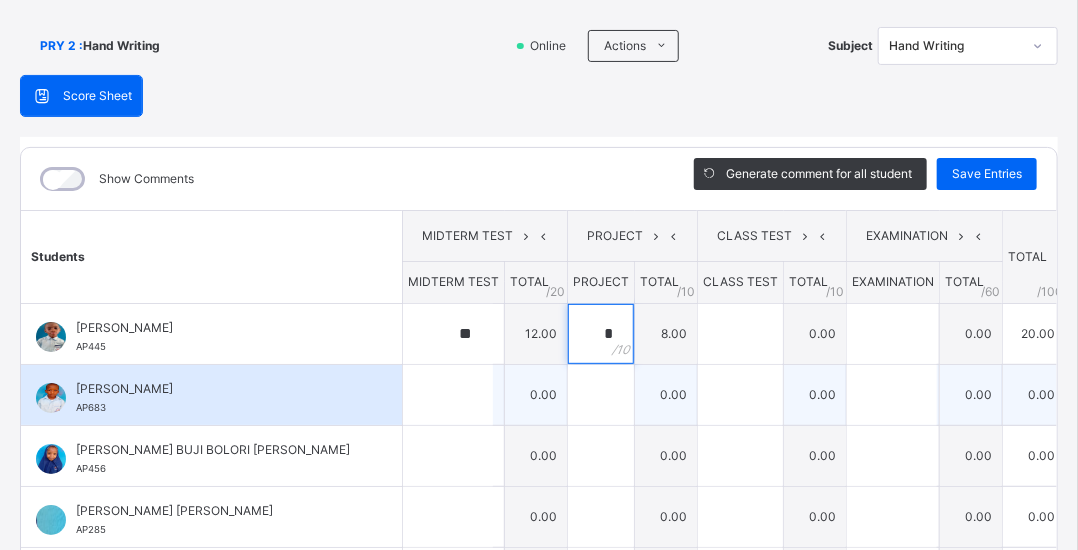 type on "*" 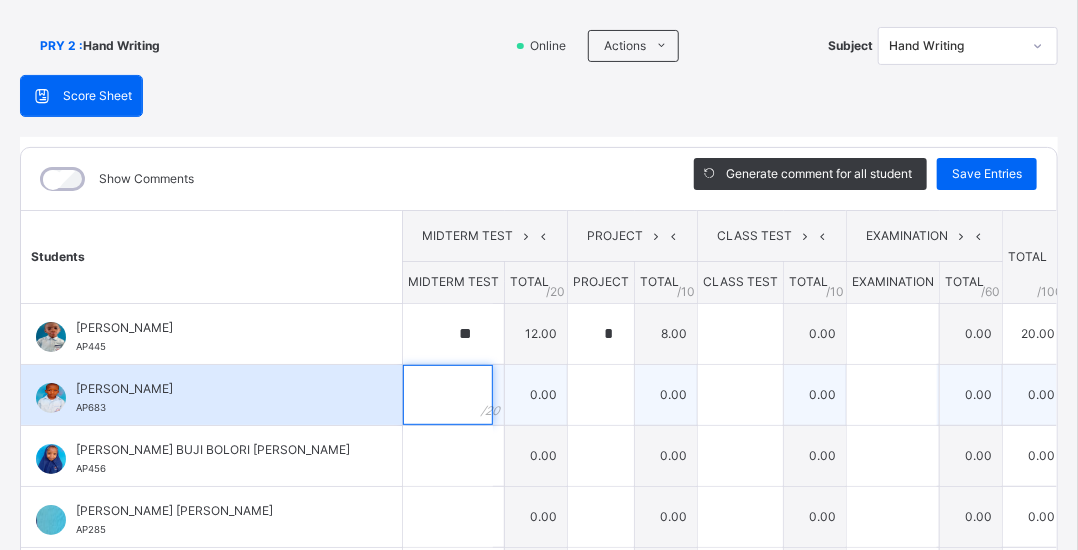 click at bounding box center (448, 395) 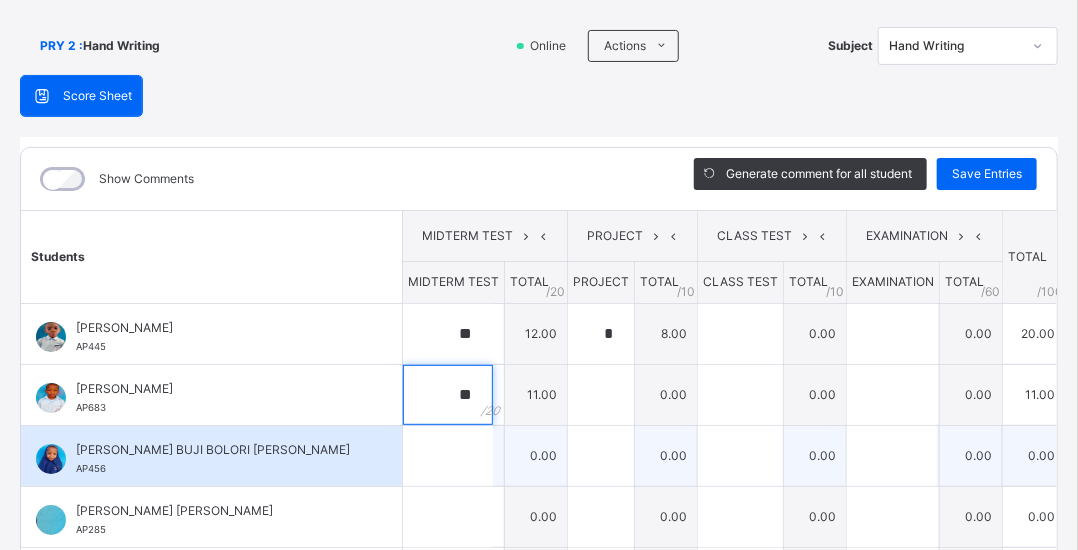 type on "**" 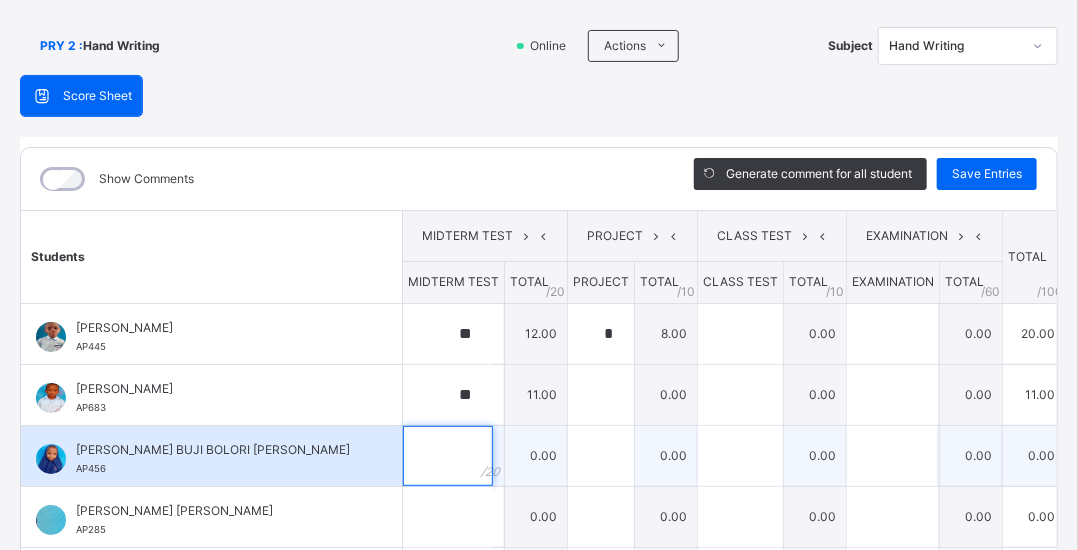 click at bounding box center (448, 456) 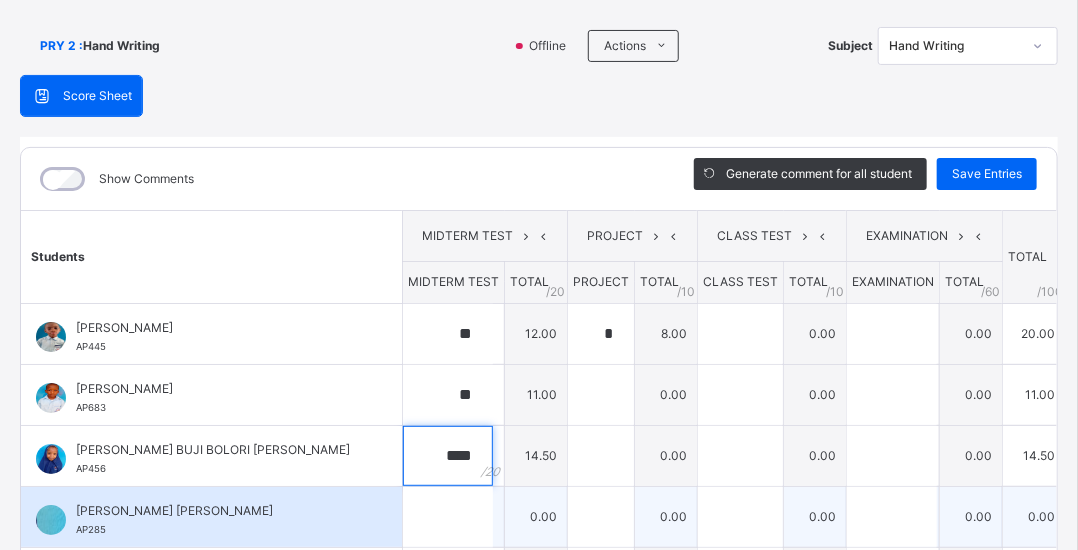type on "****" 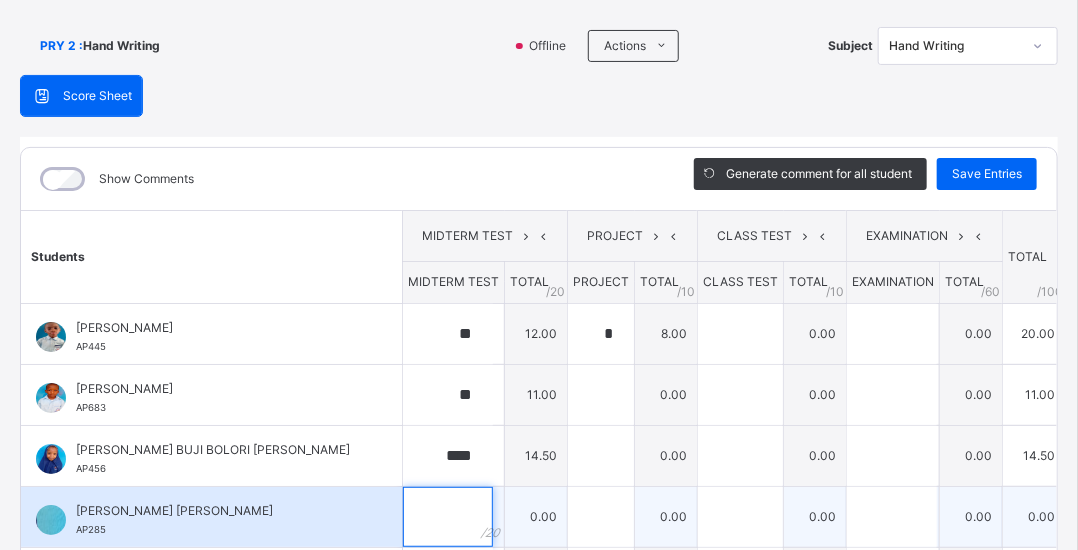click at bounding box center [448, 517] 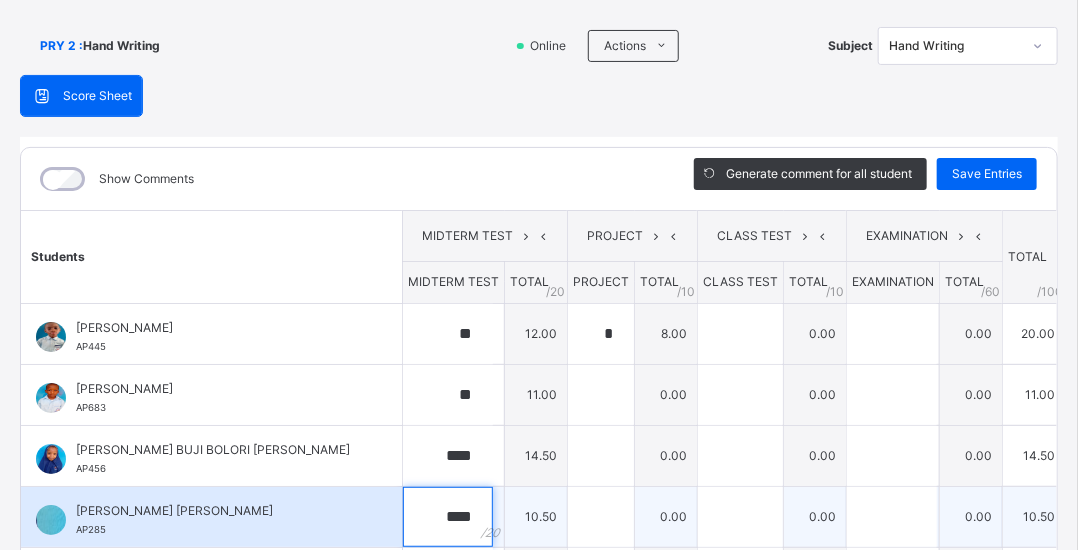type on "****" 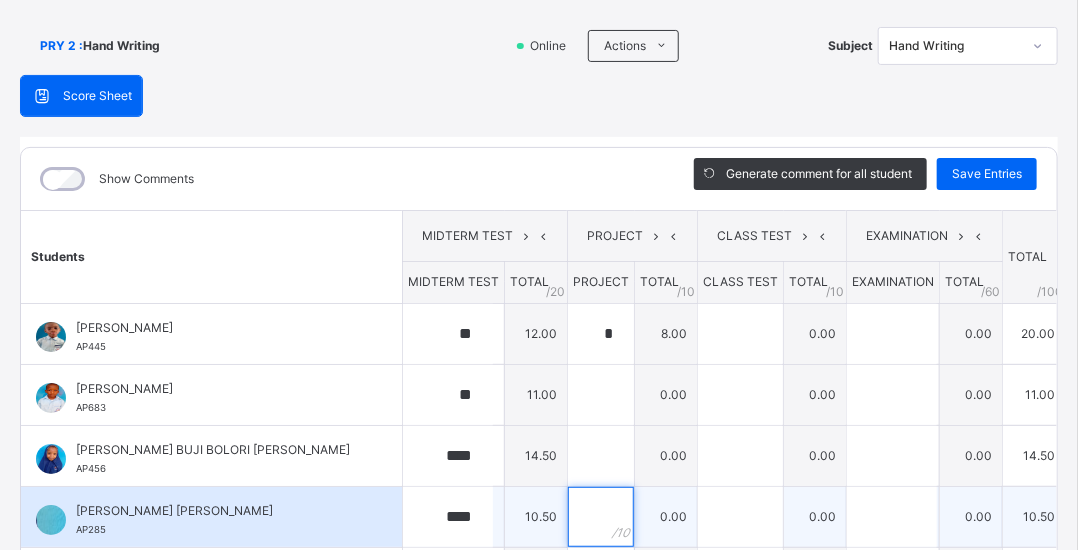 click at bounding box center [601, 517] 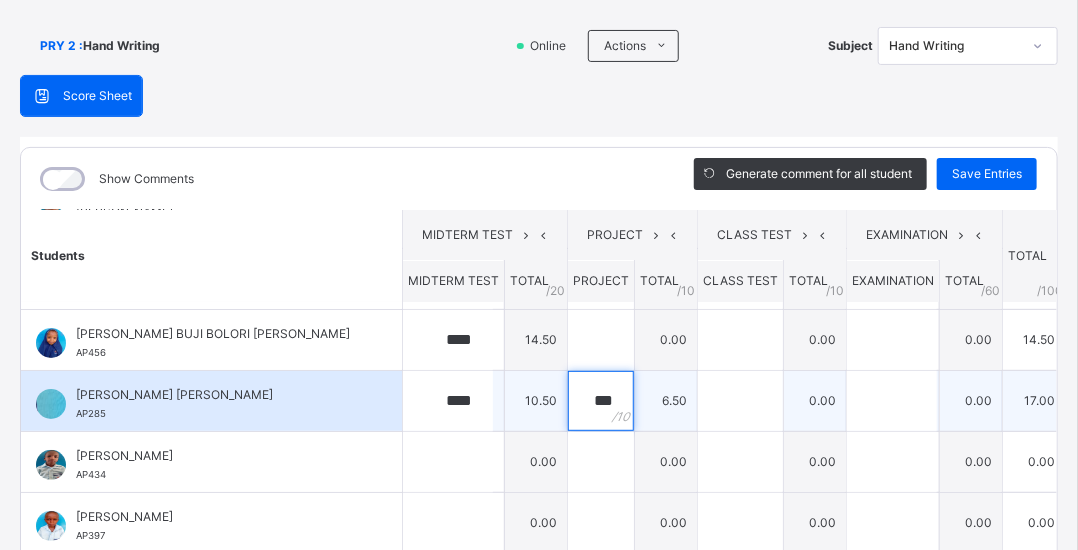 scroll, scrollTop: 118, scrollLeft: 0, axis: vertical 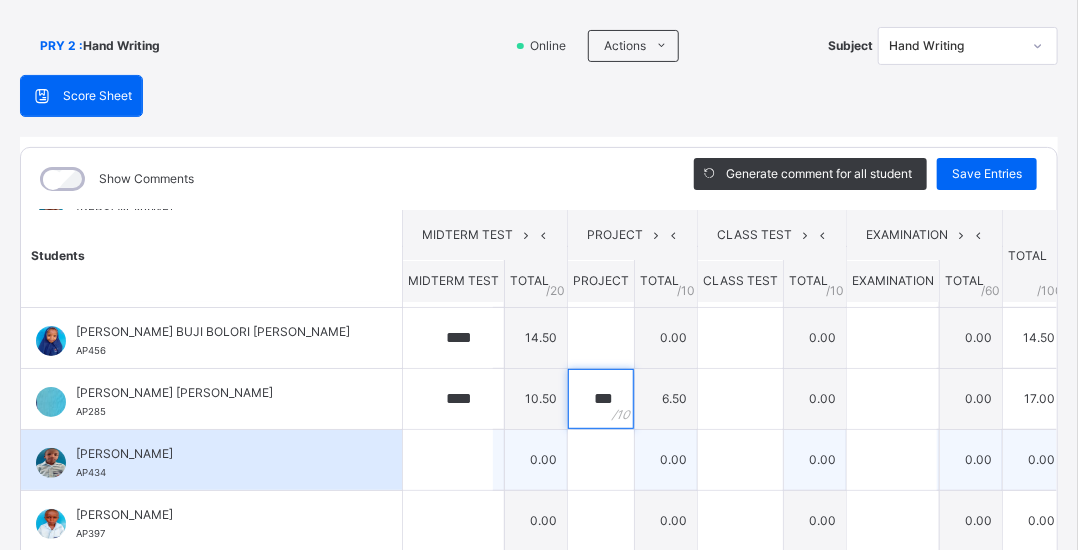 type on "***" 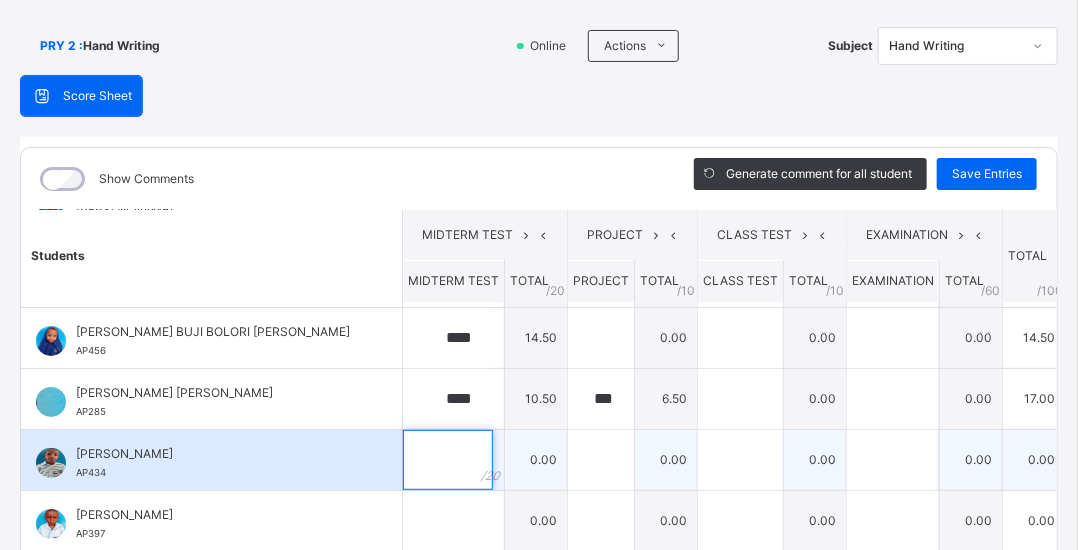 click at bounding box center [448, 460] 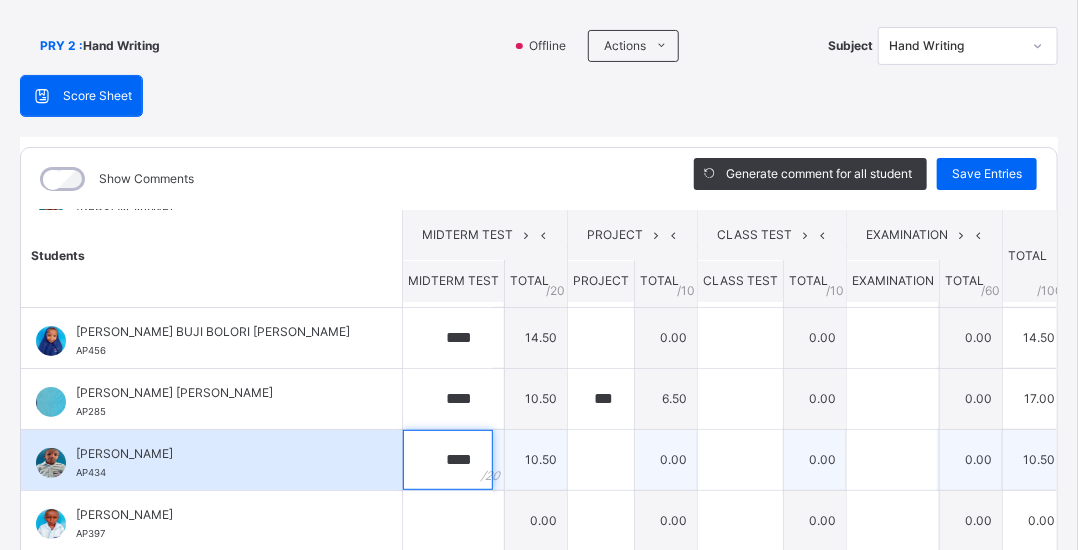 type on "****" 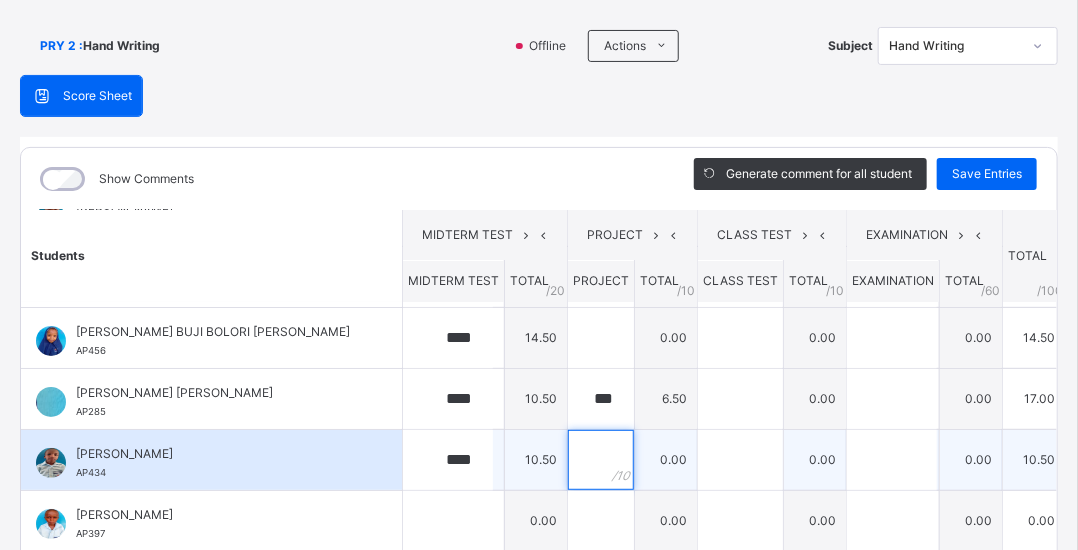 click at bounding box center [601, 460] 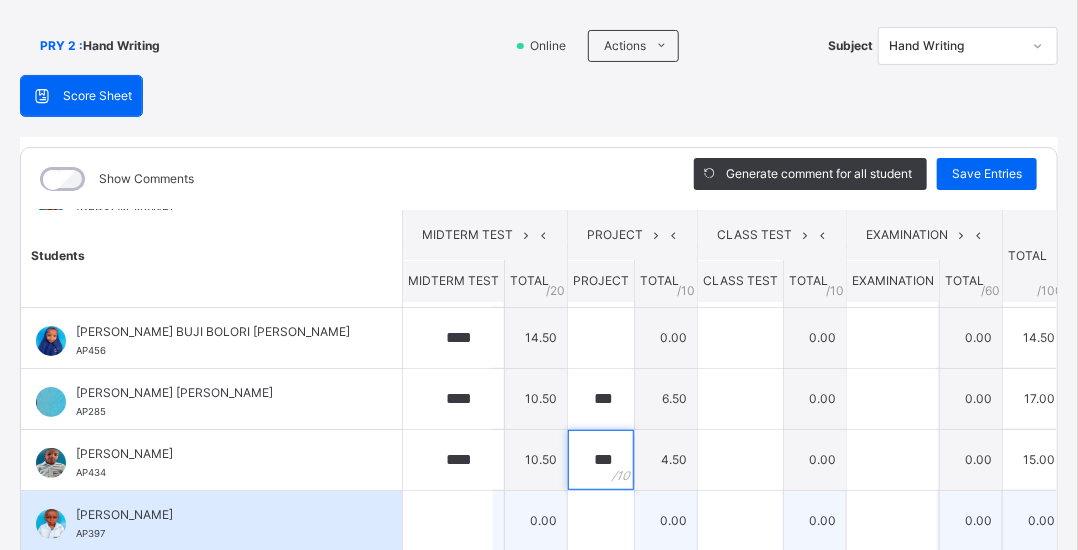 type on "***" 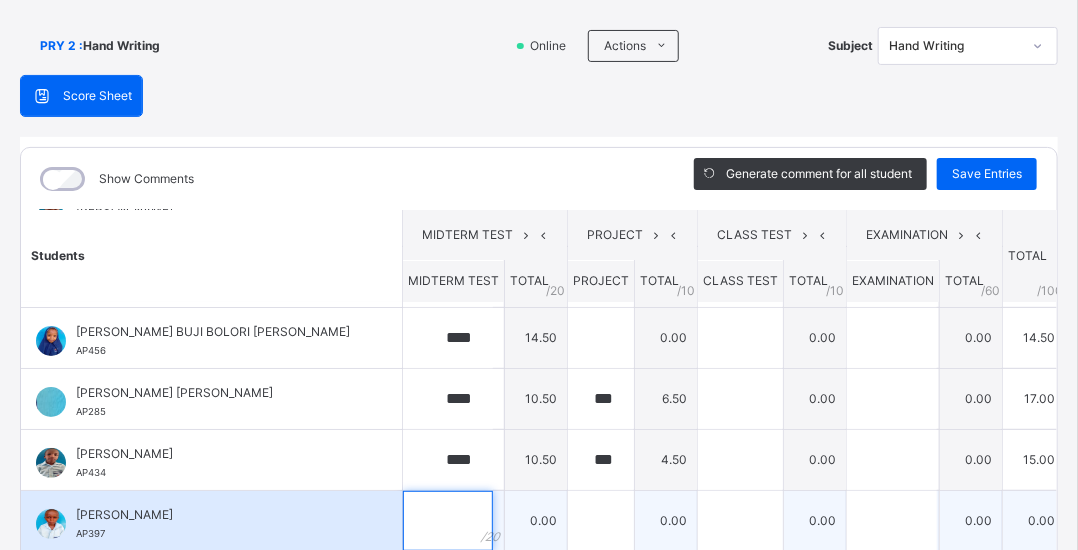click at bounding box center [448, 521] 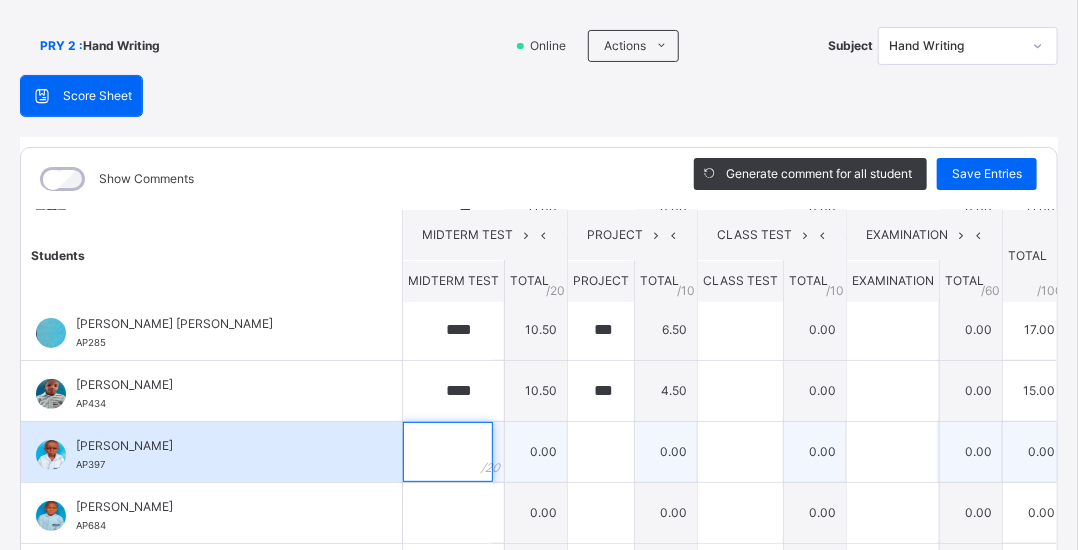 scroll, scrollTop: 188, scrollLeft: 0, axis: vertical 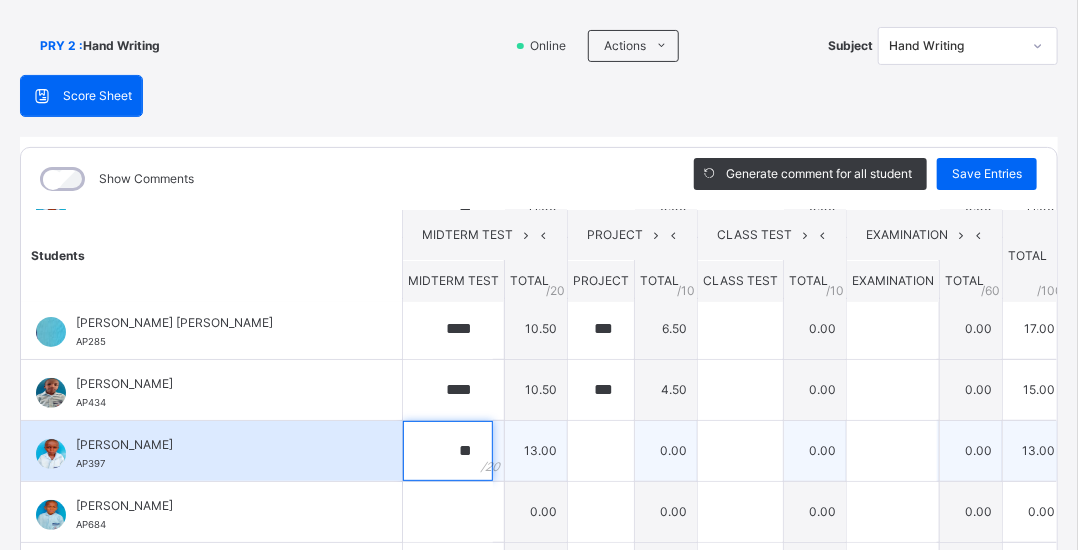 type on "**" 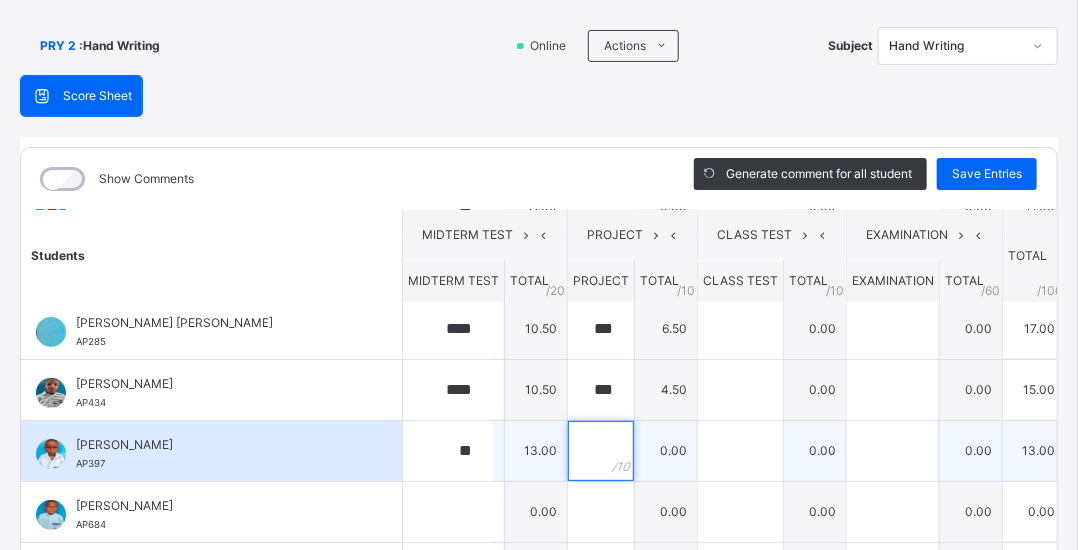 click at bounding box center [601, 451] 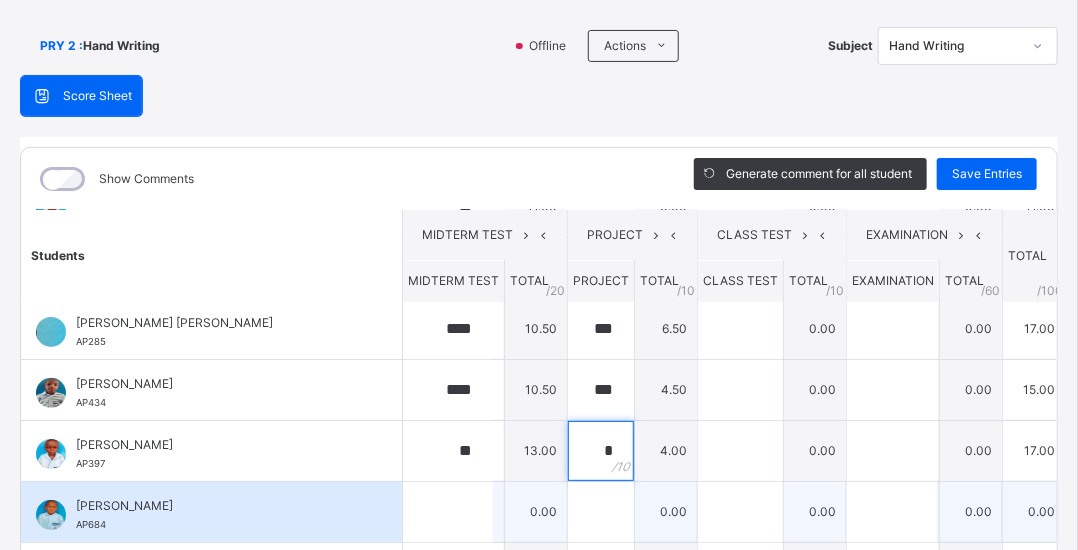 type on "*" 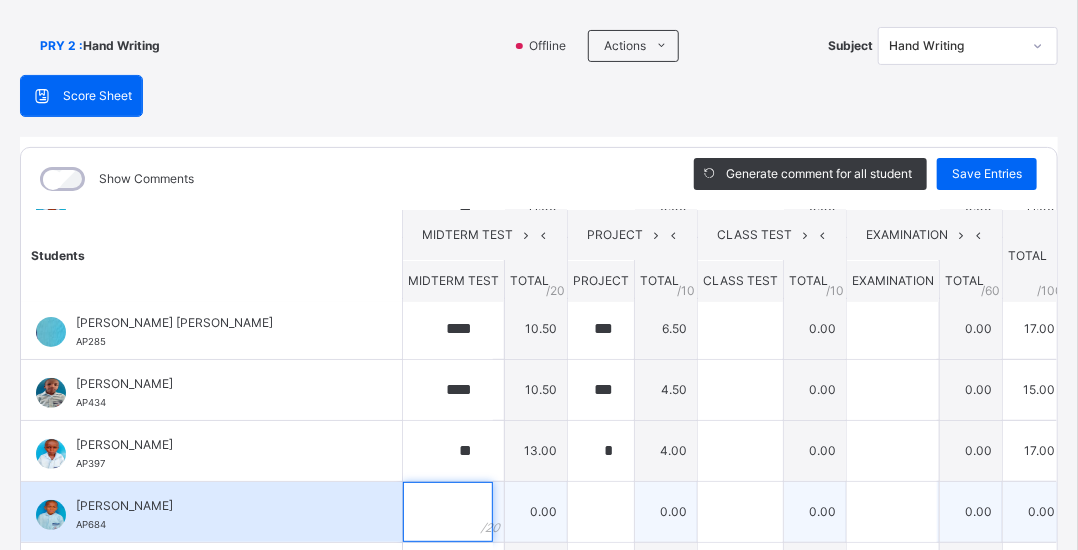 click at bounding box center [453, 512] 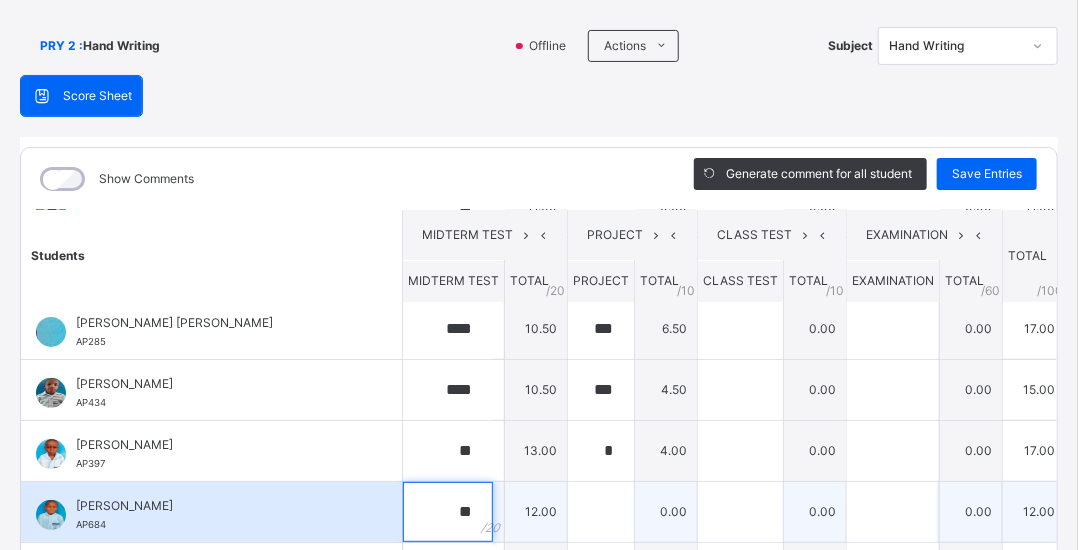 type on "**" 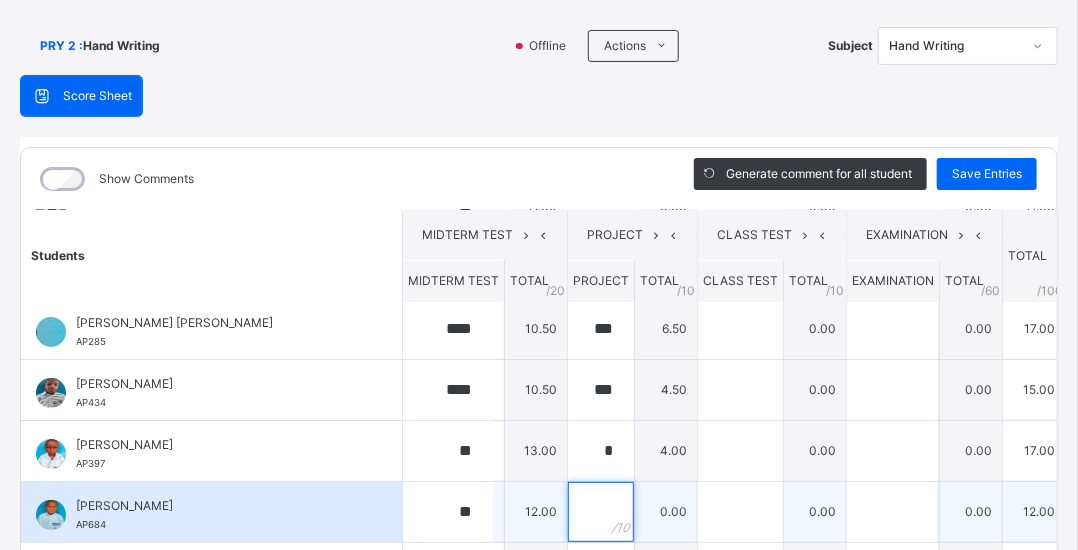 click at bounding box center (601, 512) 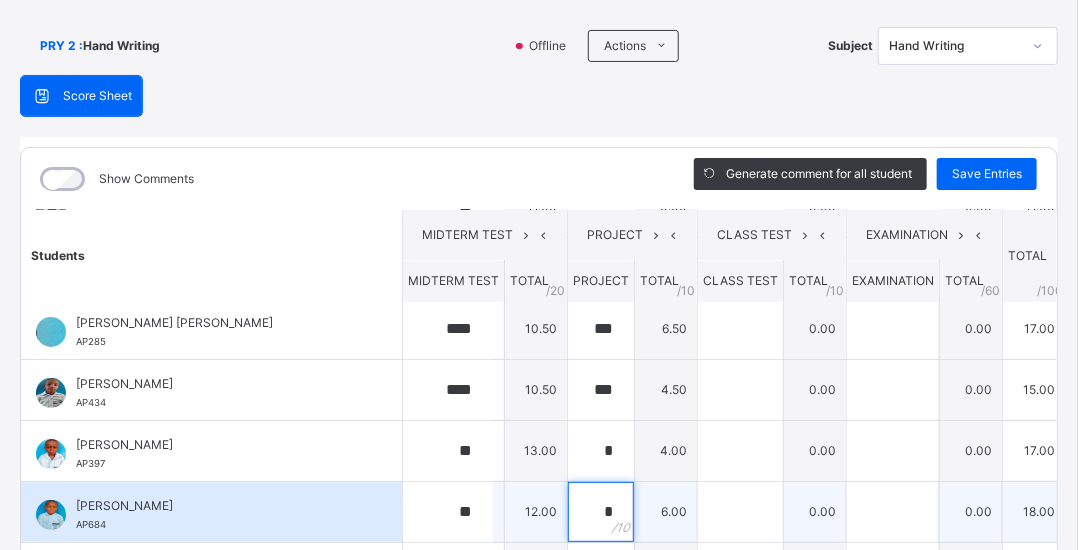 scroll, scrollTop: 364, scrollLeft: 0, axis: vertical 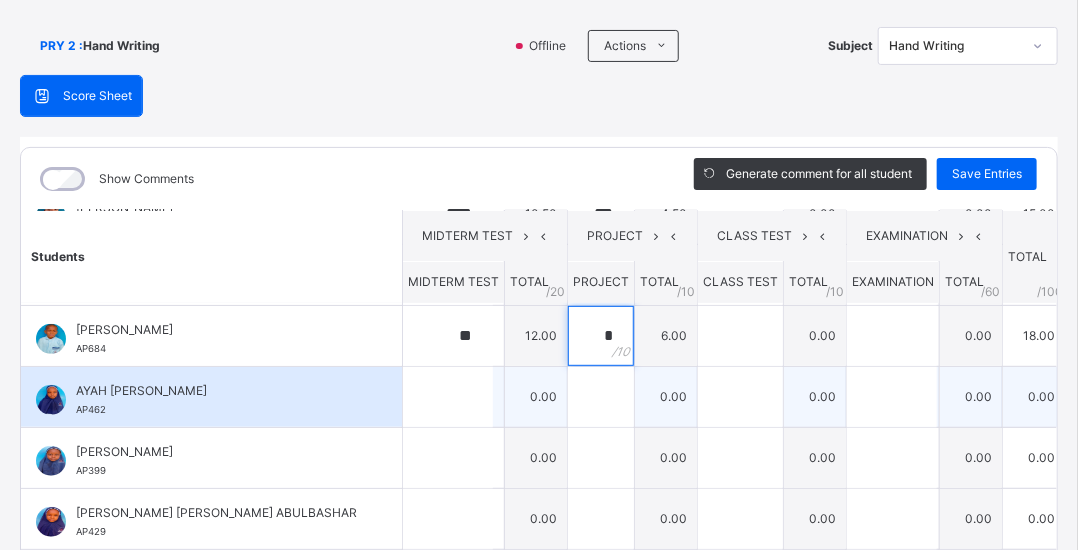type on "*" 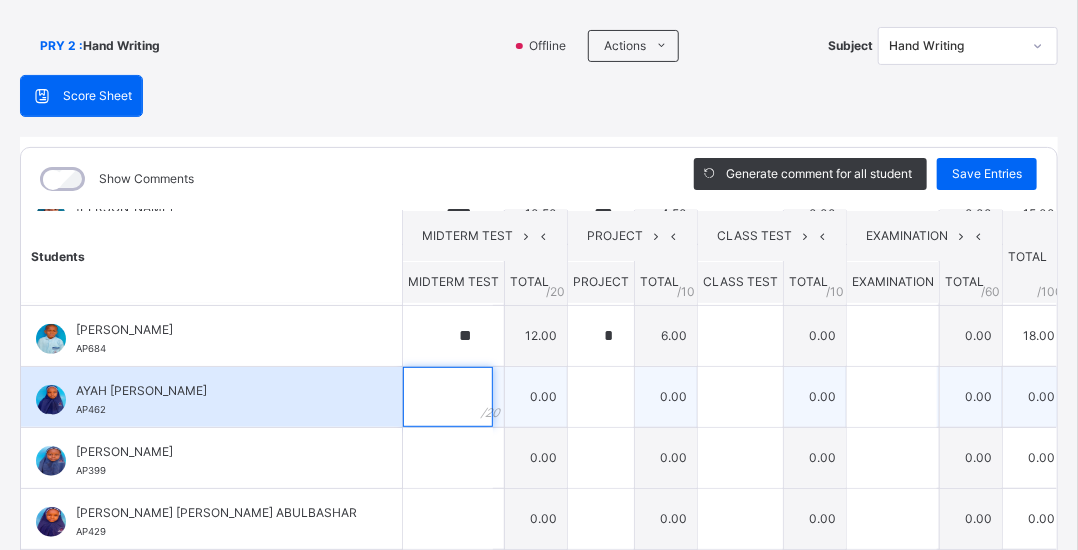 click at bounding box center [448, 397] 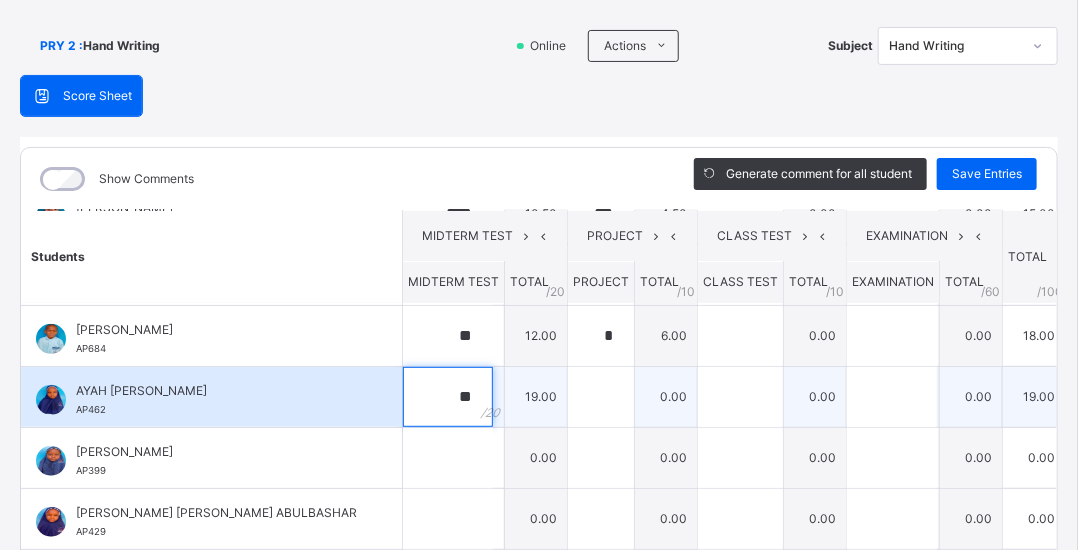 type on "**" 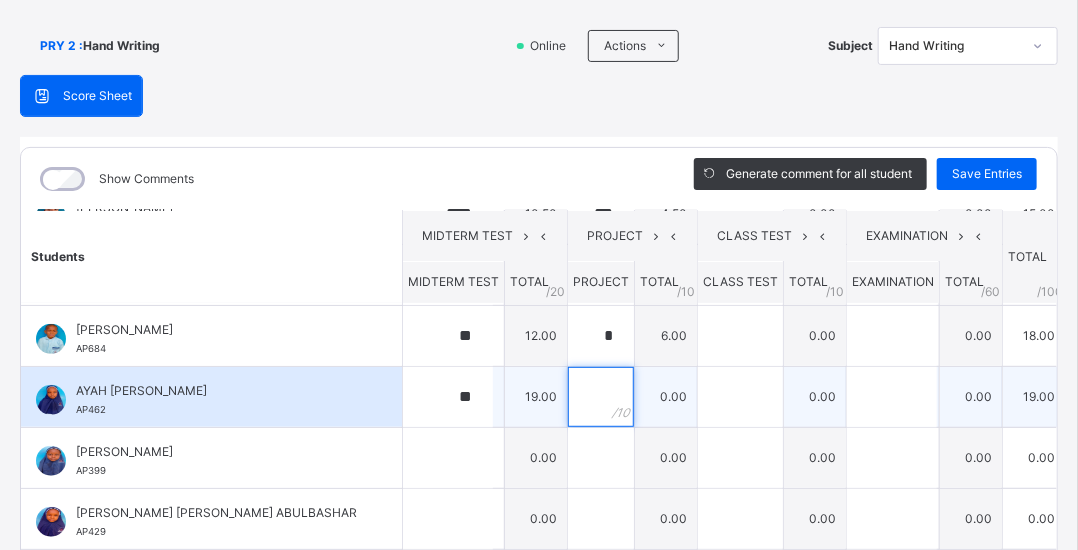click at bounding box center (601, 397) 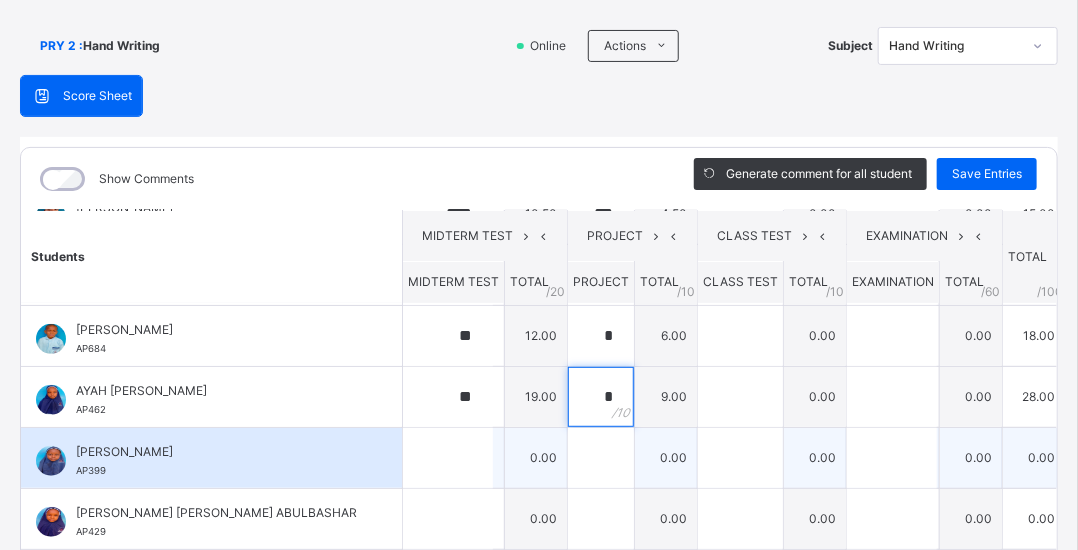 type on "*" 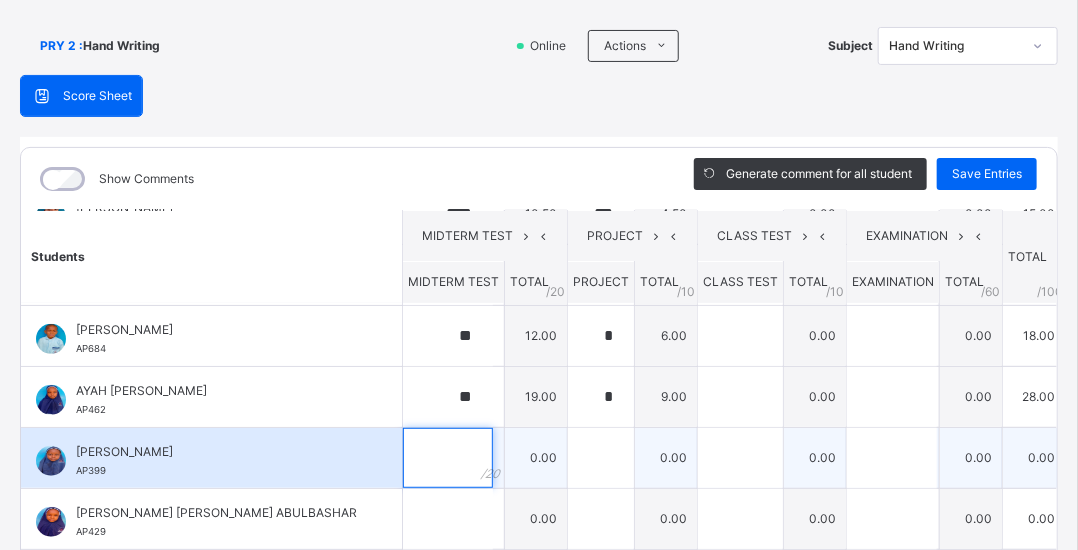 click at bounding box center [448, 458] 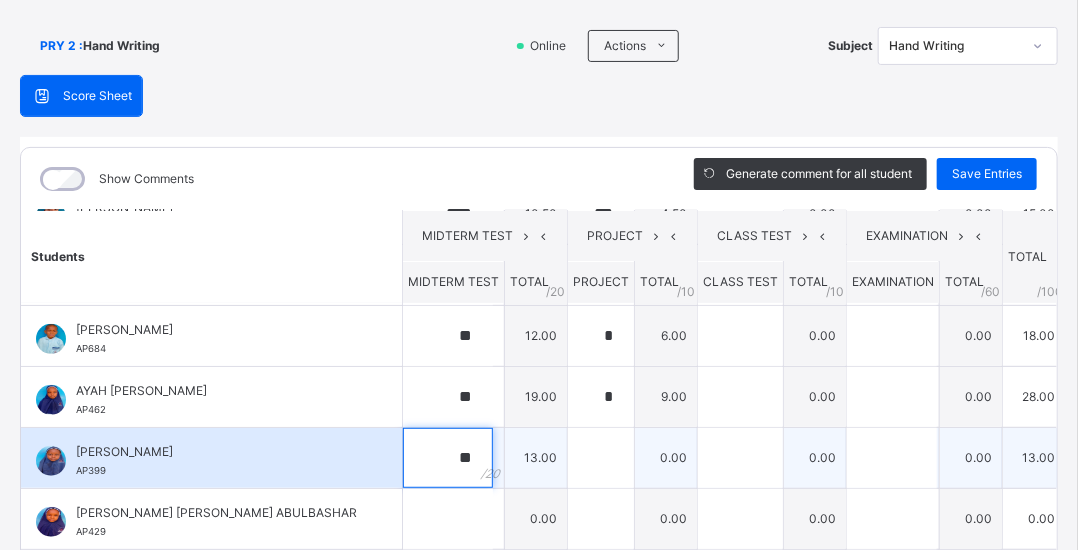 type on "**" 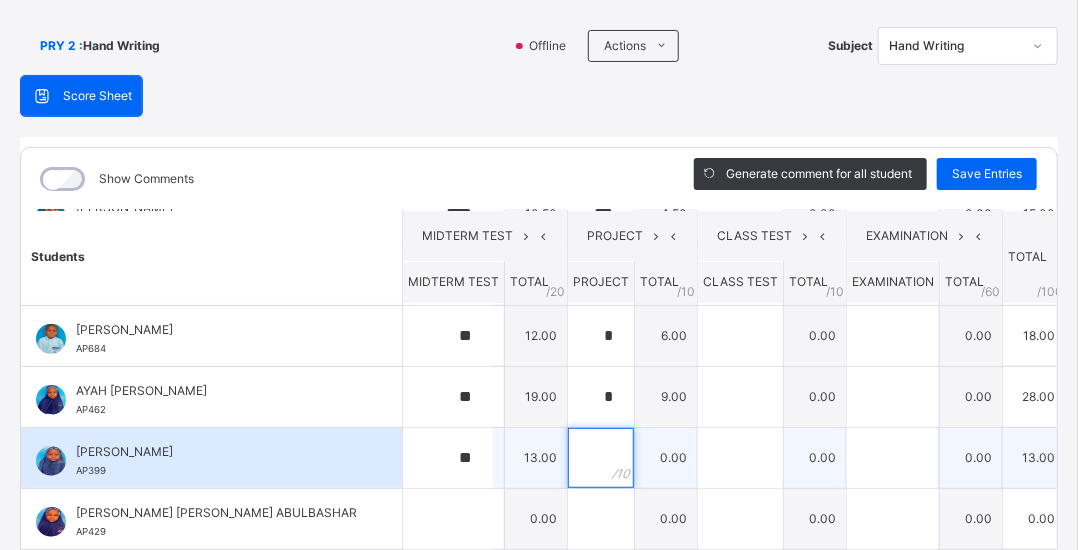 click at bounding box center (601, 458) 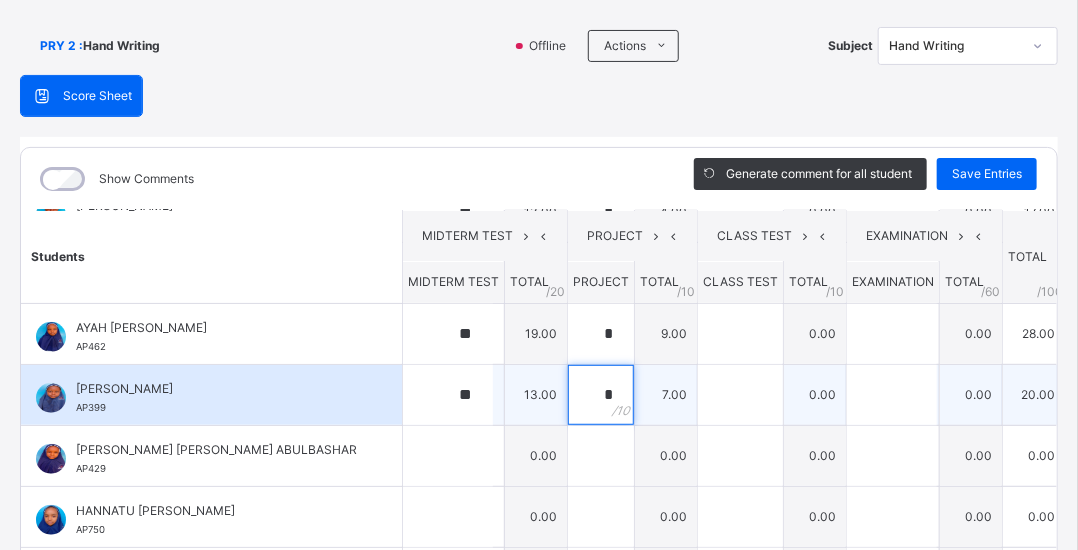 scroll, scrollTop: 427, scrollLeft: 0, axis: vertical 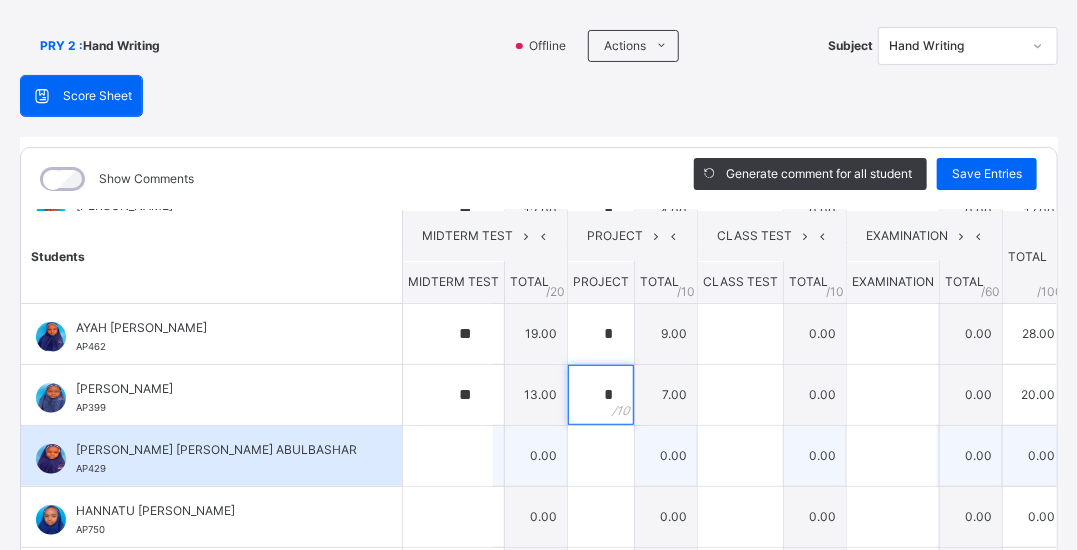 type on "*" 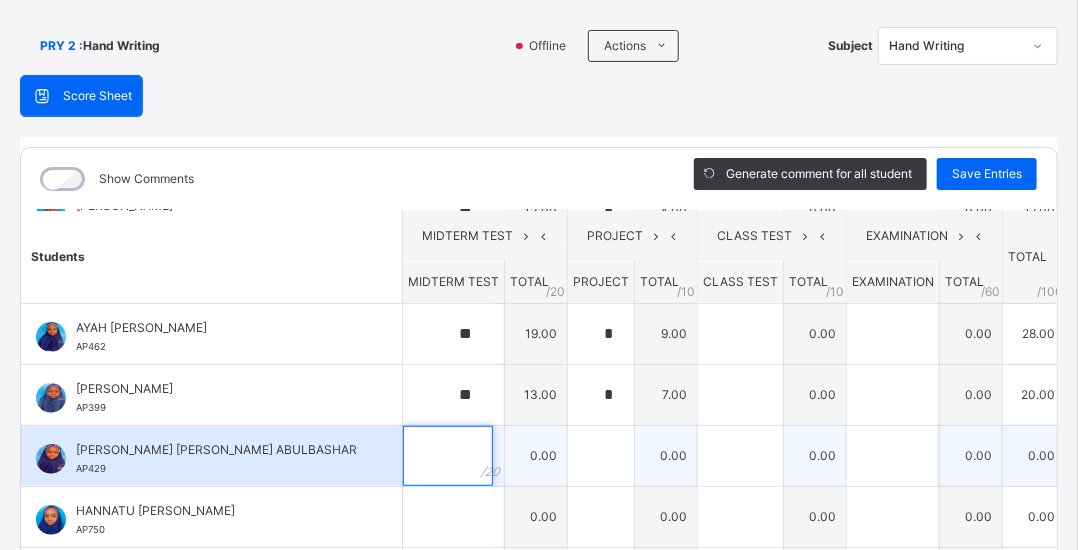 click at bounding box center [448, 456] 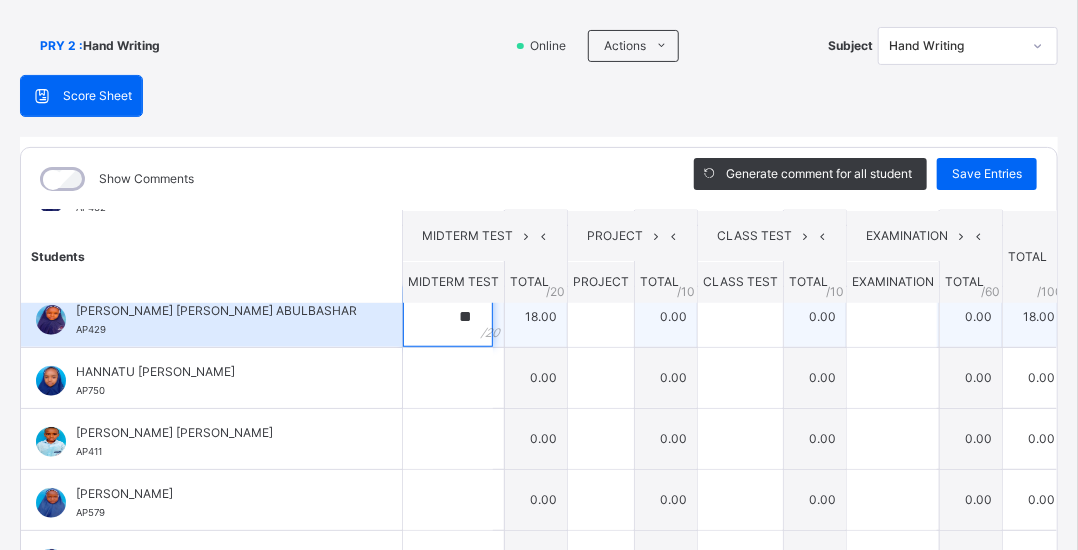 scroll, scrollTop: 567, scrollLeft: 0, axis: vertical 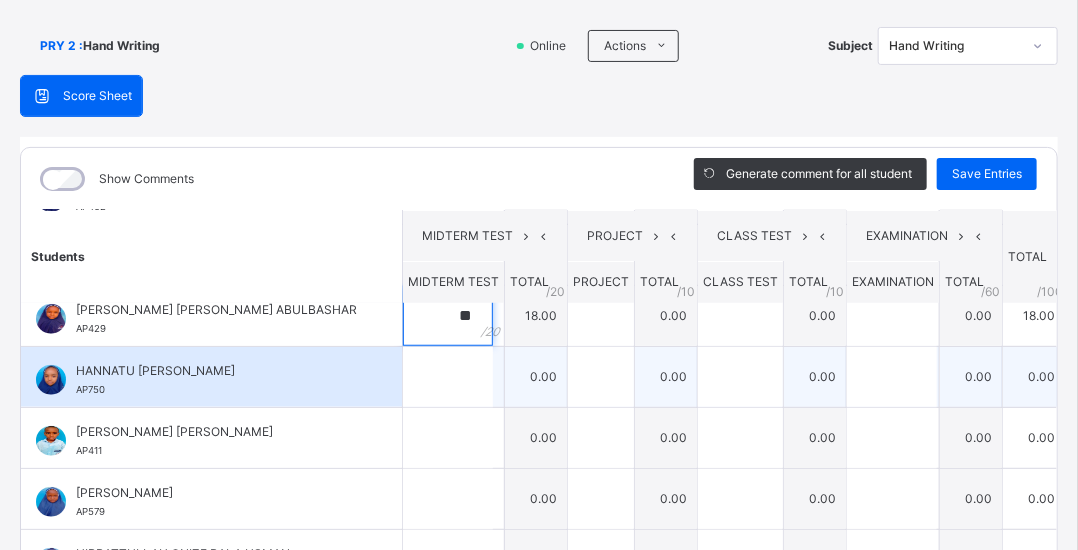 type on "**" 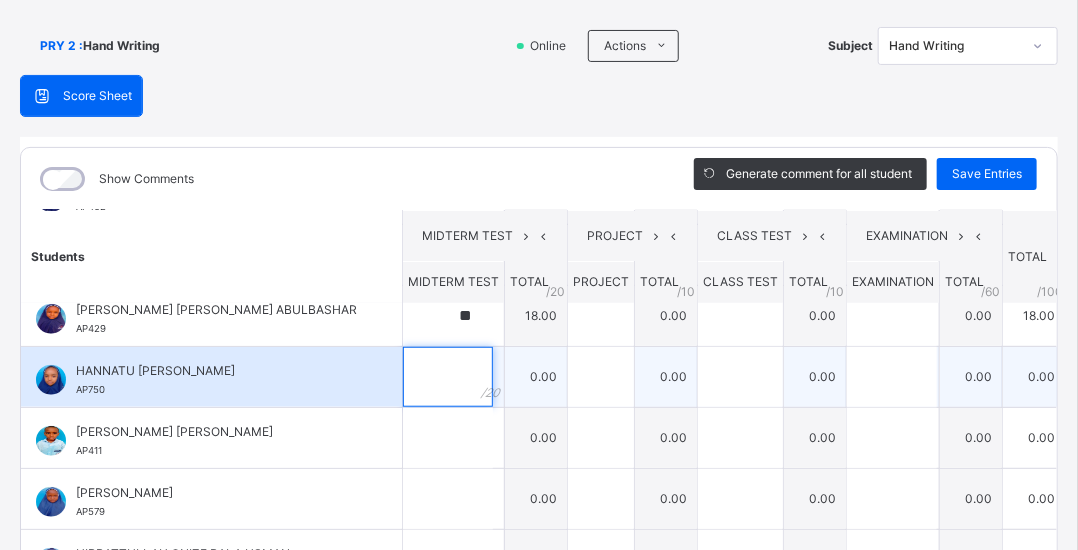 click at bounding box center (448, 377) 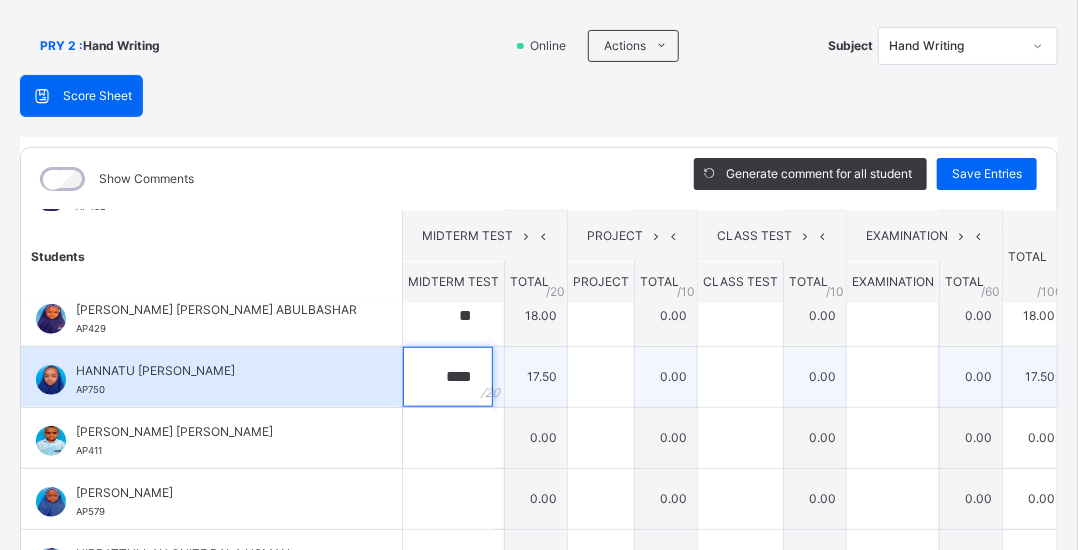 type on "****" 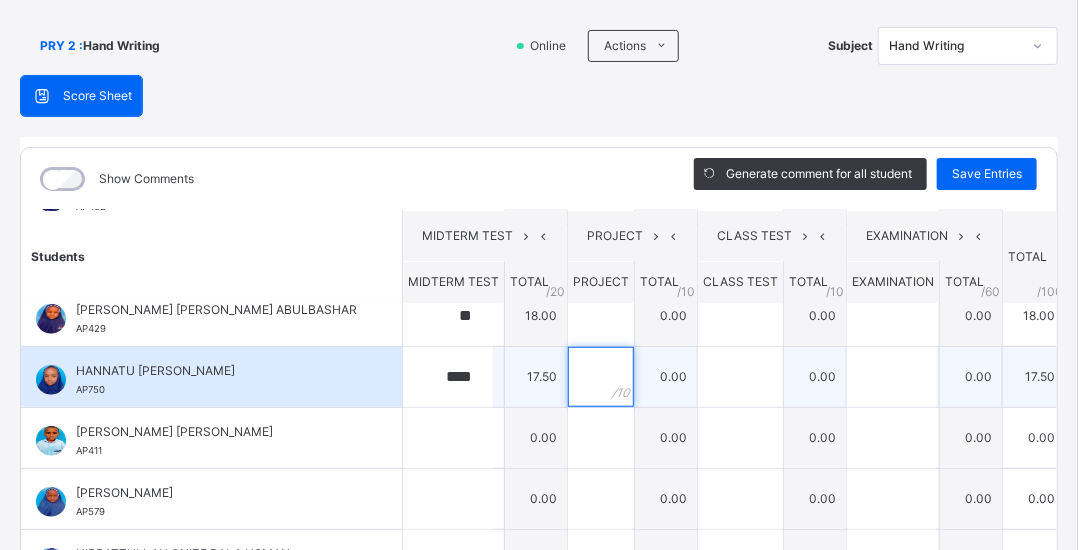 click at bounding box center (601, 377) 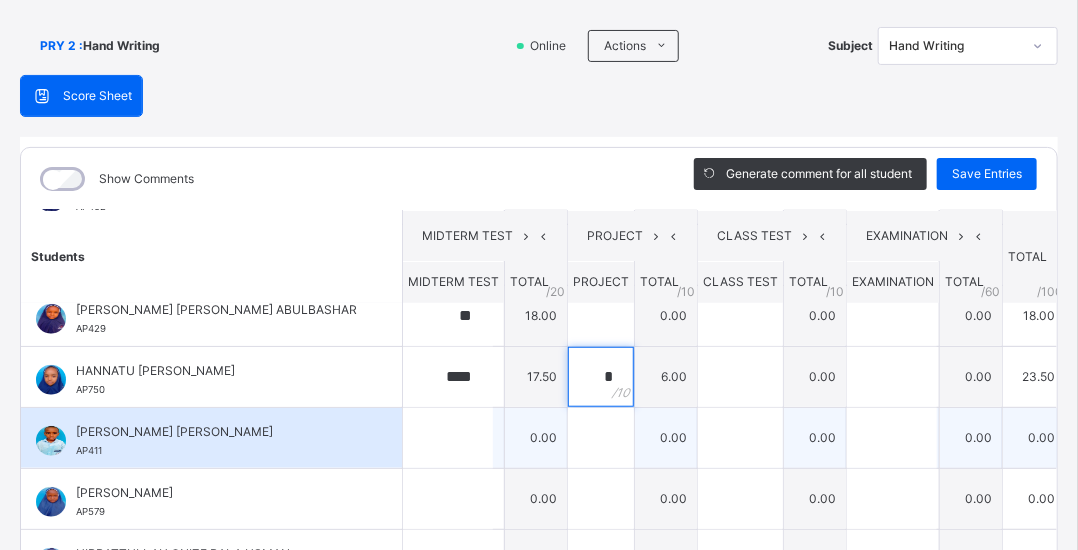 type on "*" 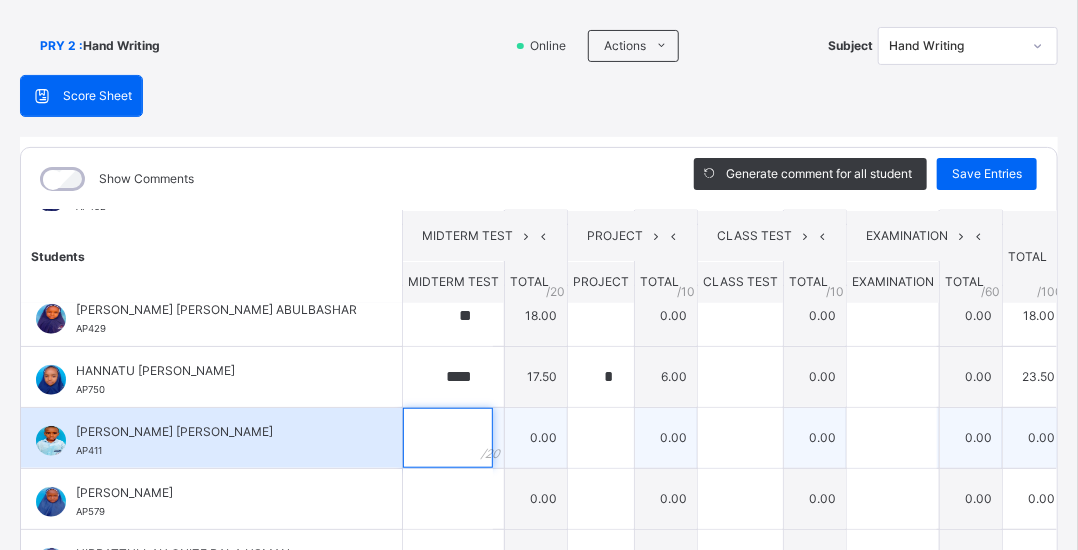 click at bounding box center [448, 438] 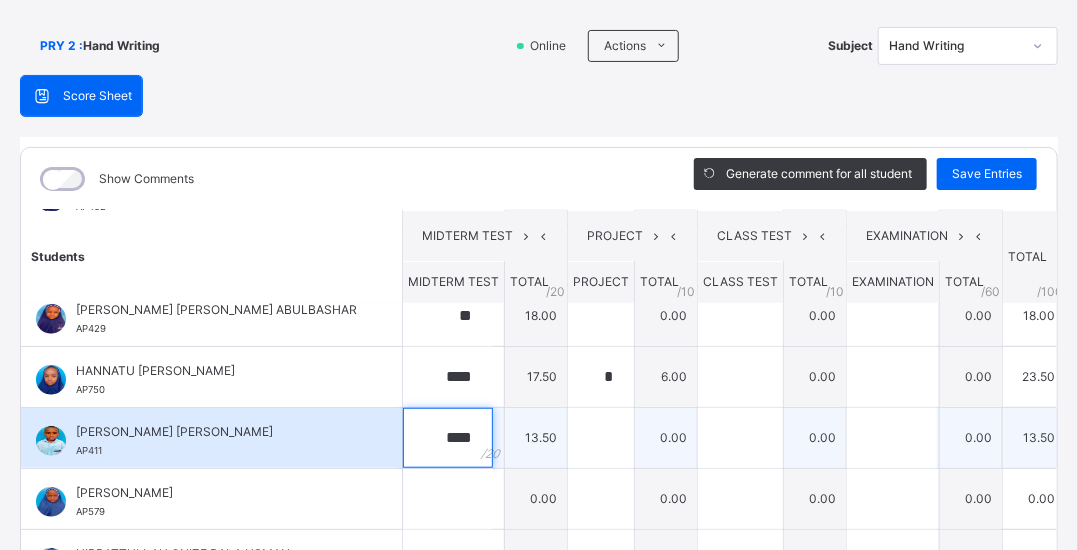 type on "****" 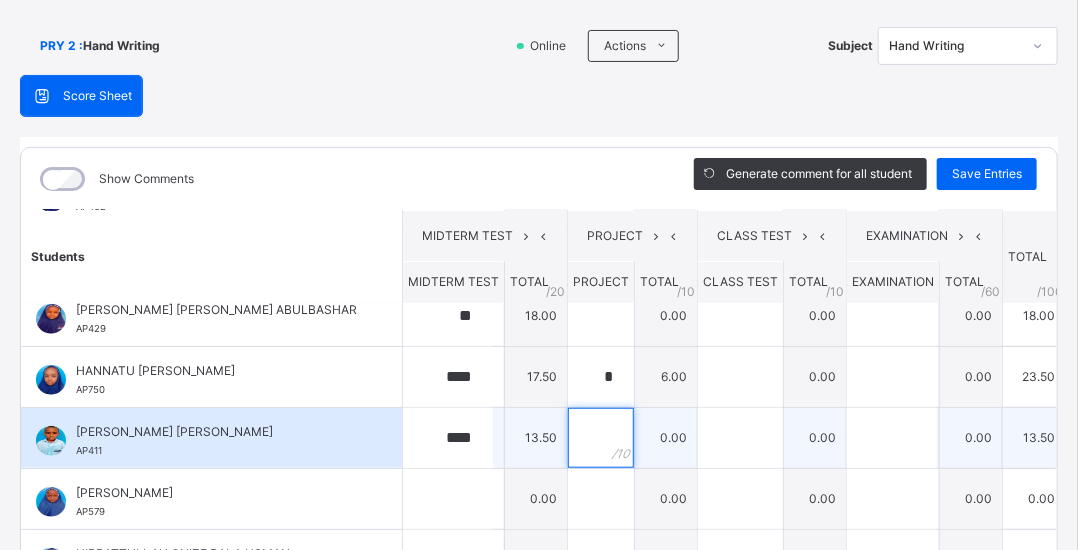 click at bounding box center [601, 438] 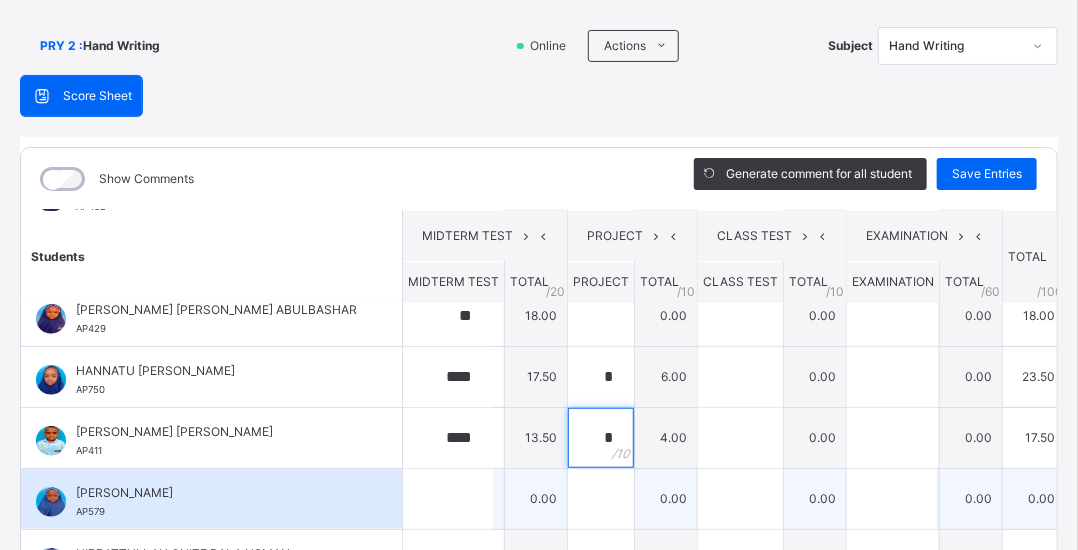 type on "*" 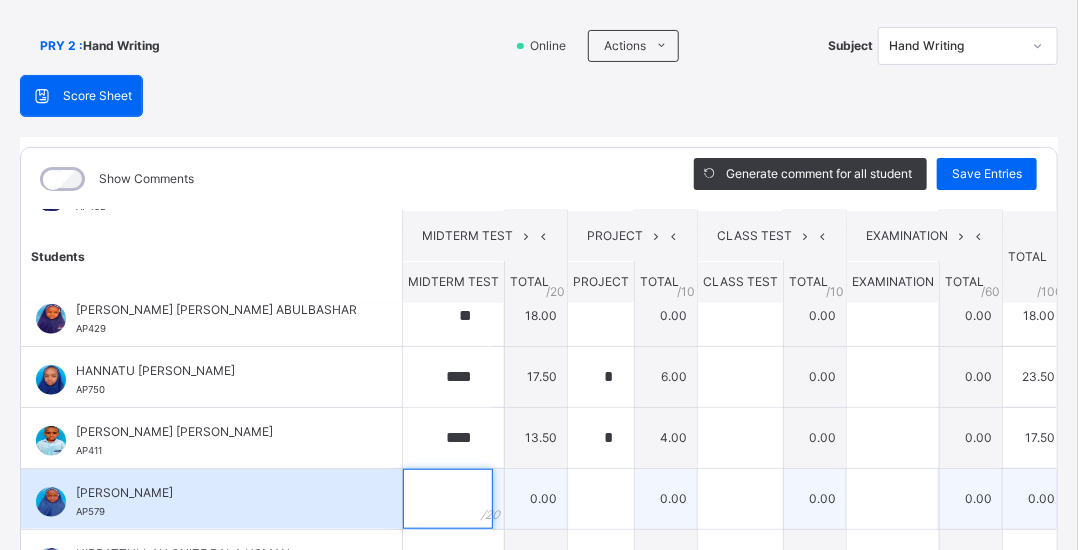 click at bounding box center (448, 499) 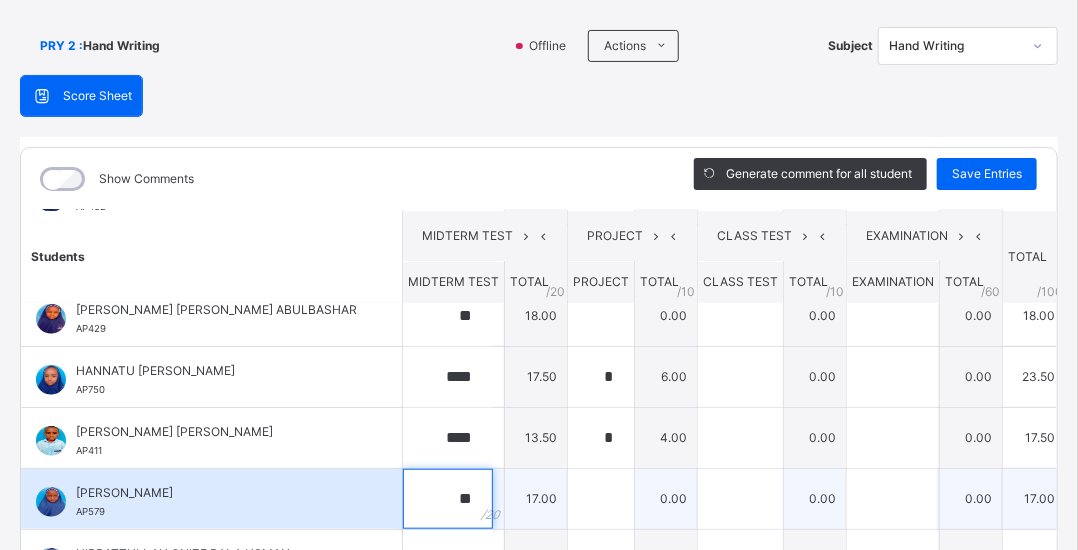 type on "**" 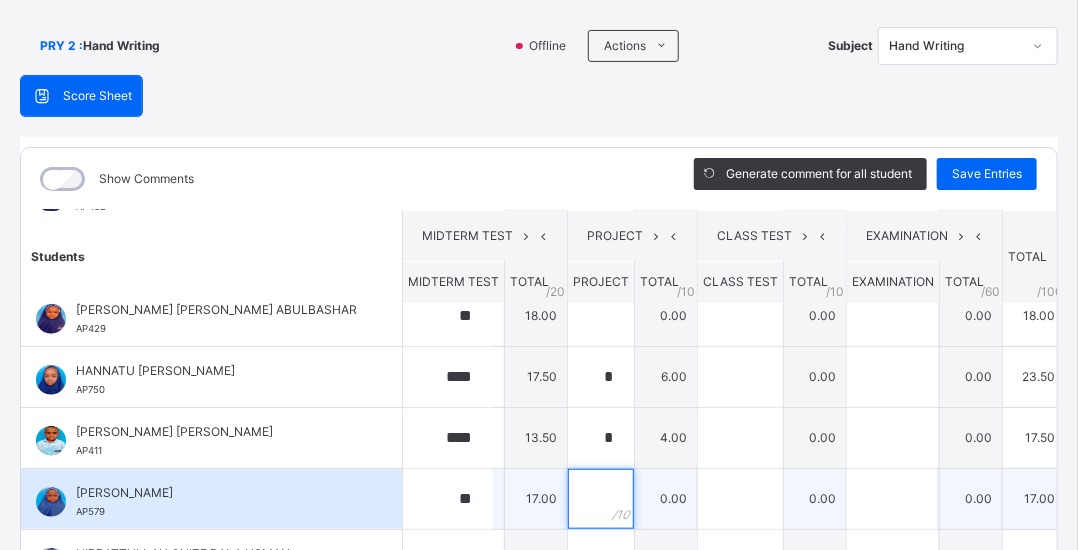 click at bounding box center [601, 499] 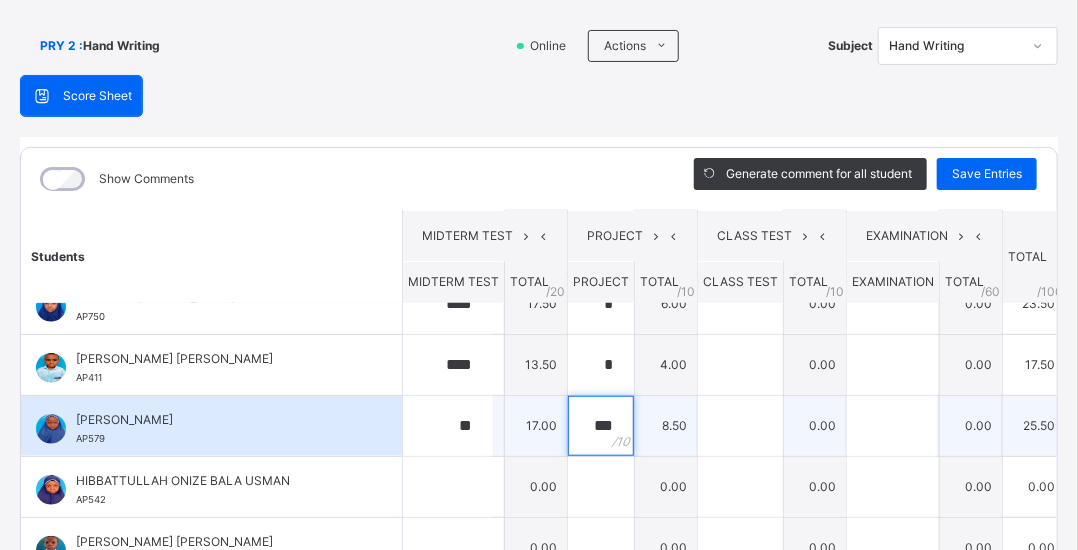 scroll, scrollTop: 640, scrollLeft: 0, axis: vertical 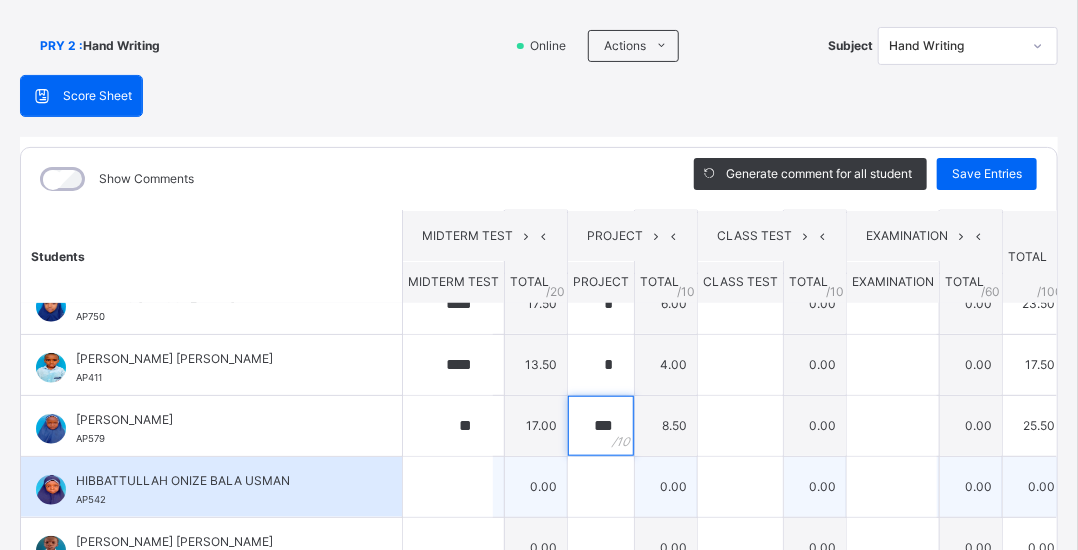 type on "***" 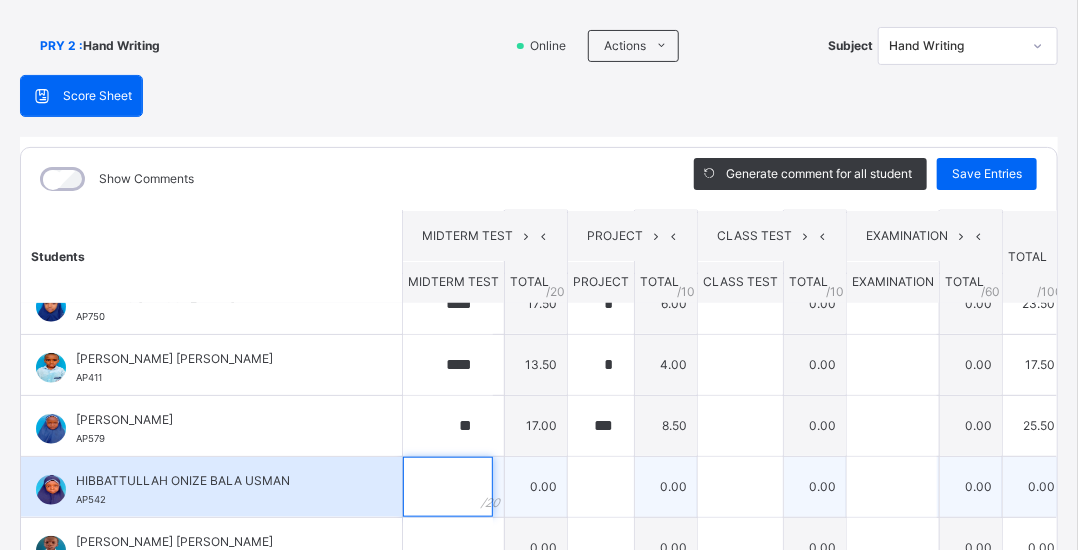 click at bounding box center [448, 487] 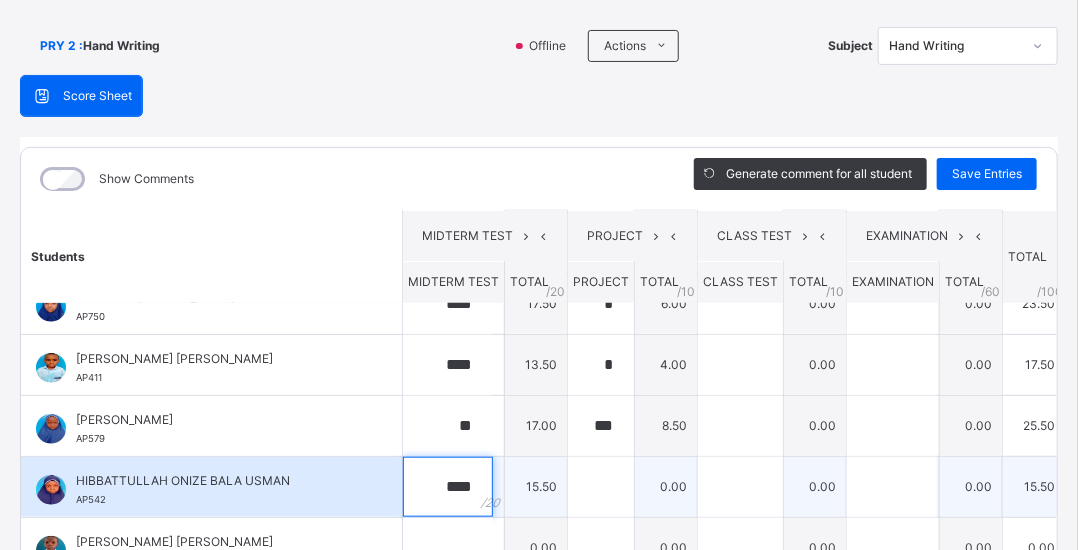 type on "****" 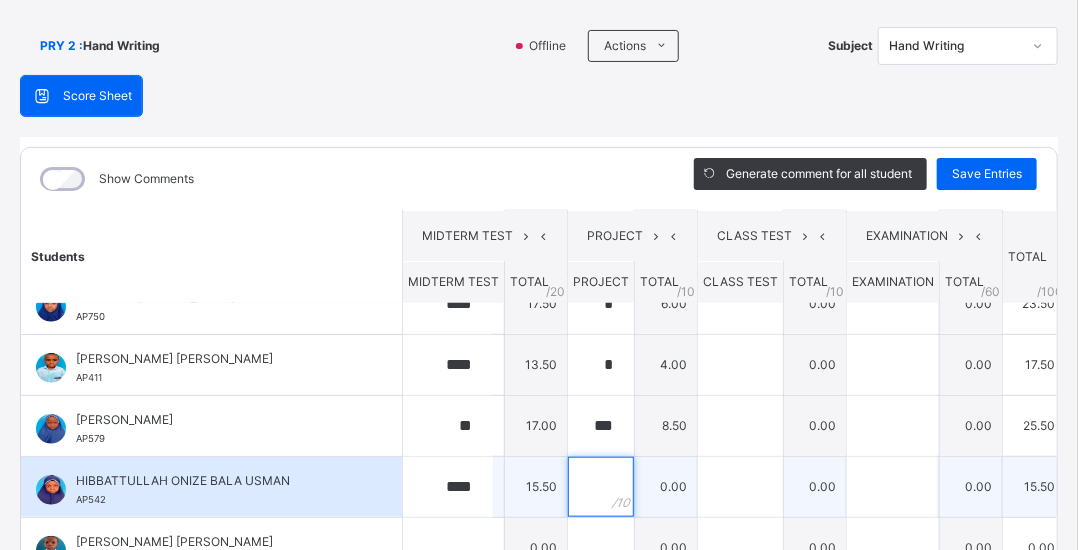 click at bounding box center [601, 487] 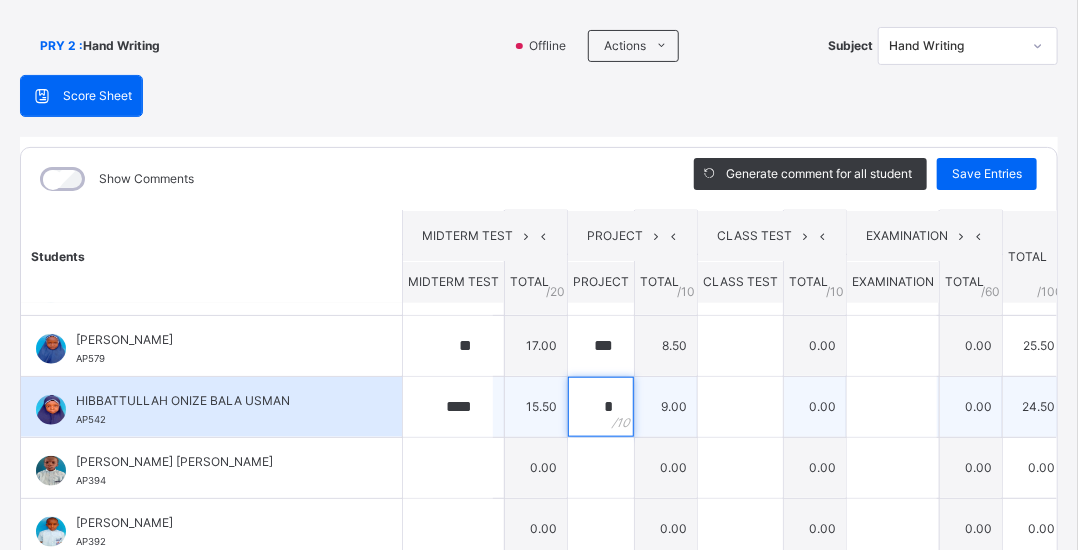 scroll, scrollTop: 754, scrollLeft: 0, axis: vertical 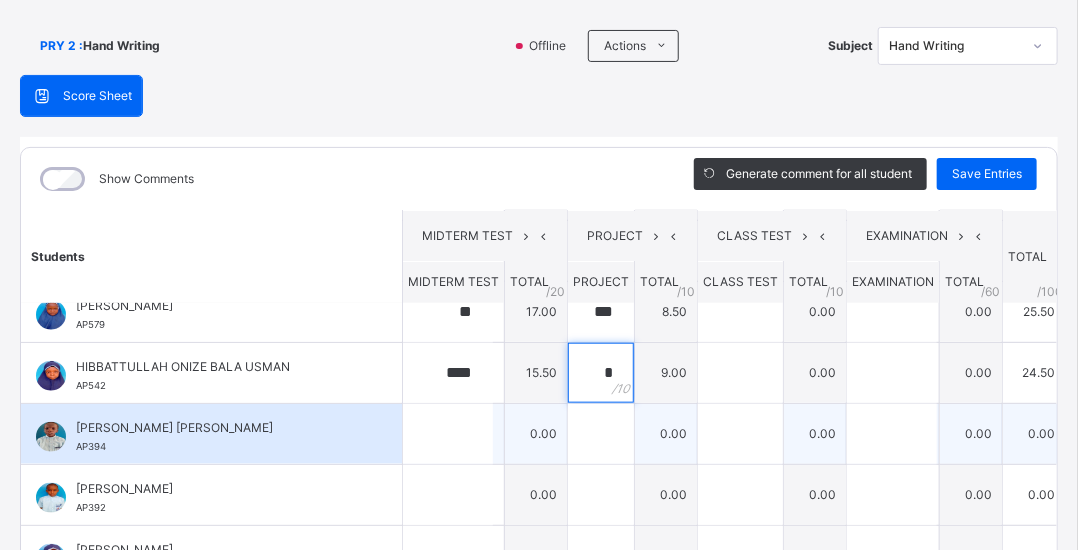 type on "*" 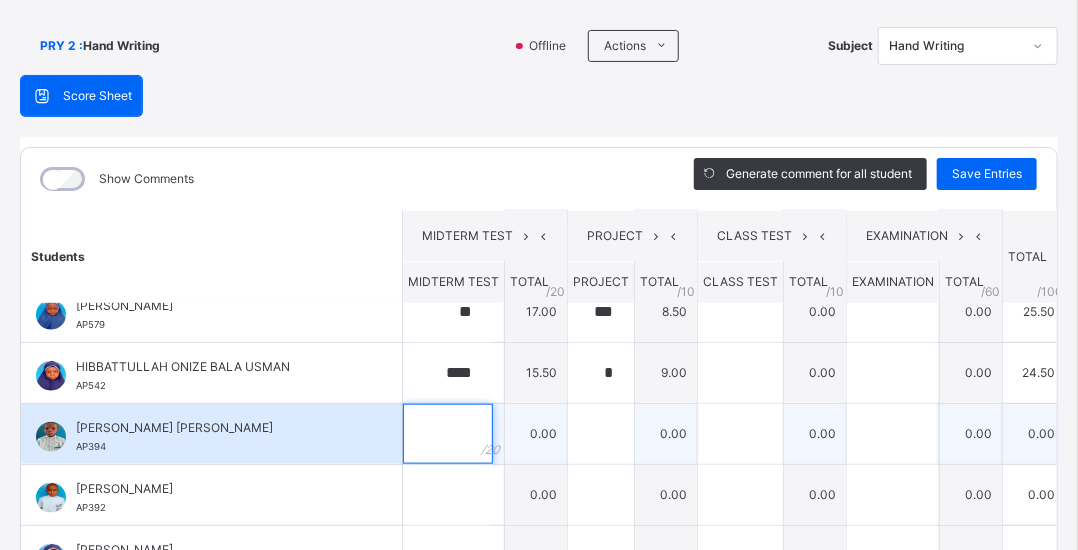 click at bounding box center [453, 434] 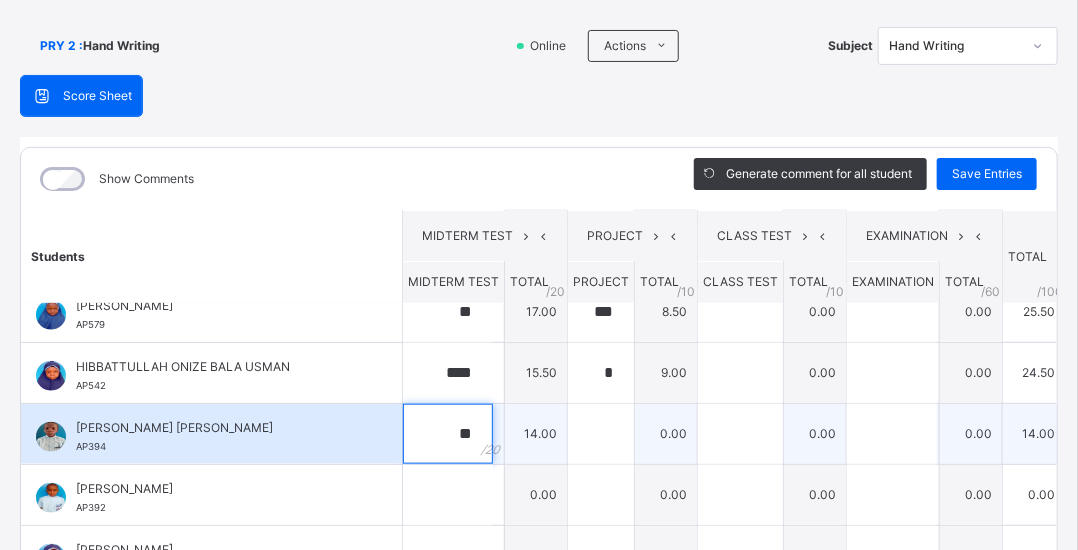 type on "**" 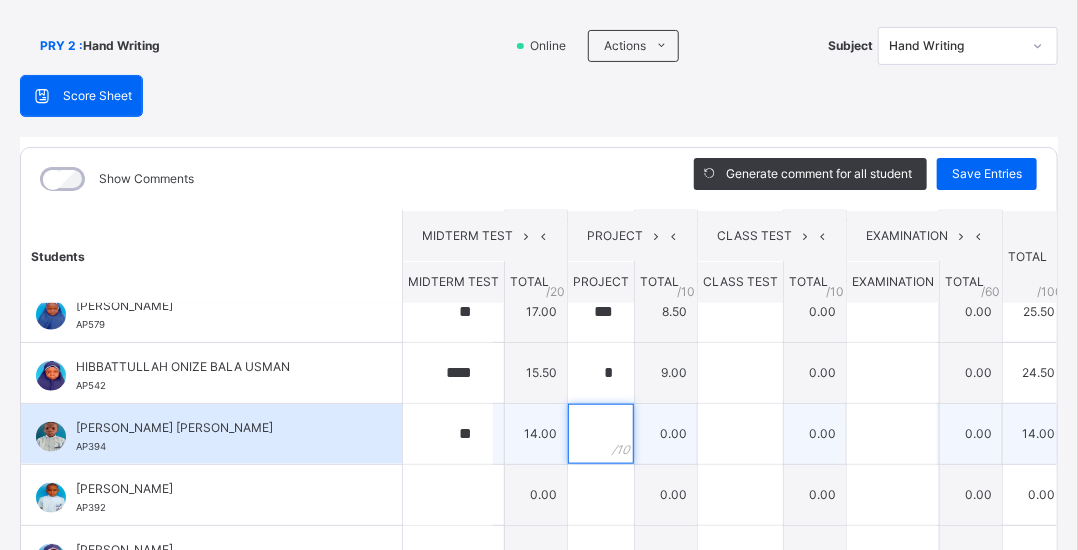 click at bounding box center [601, 434] 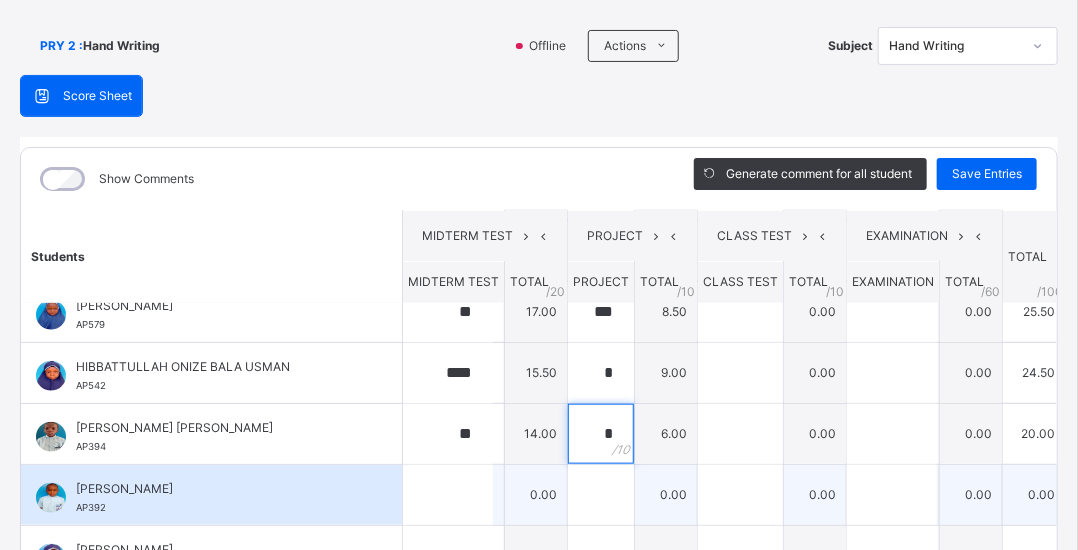 type 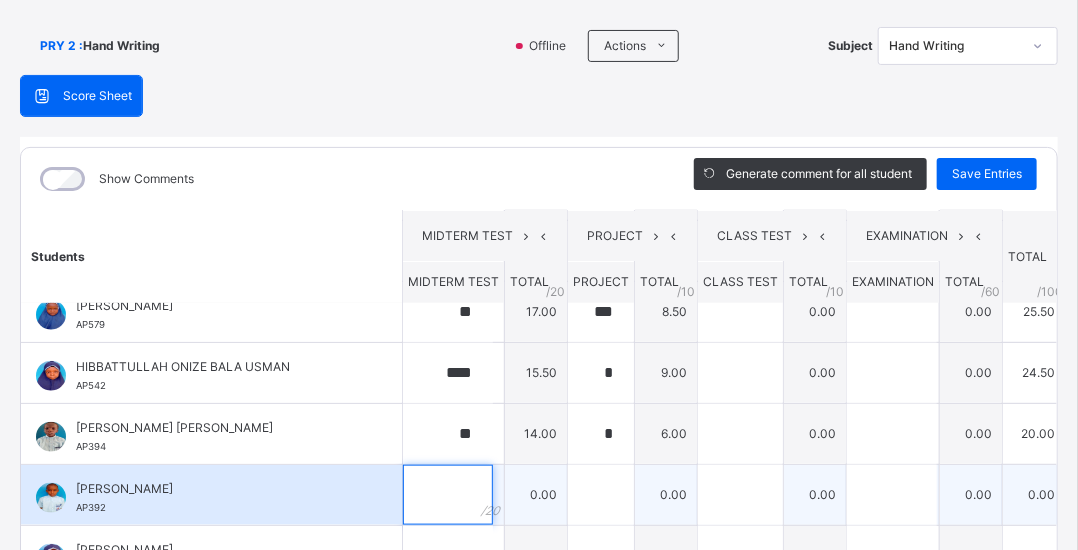 click at bounding box center (448, 495) 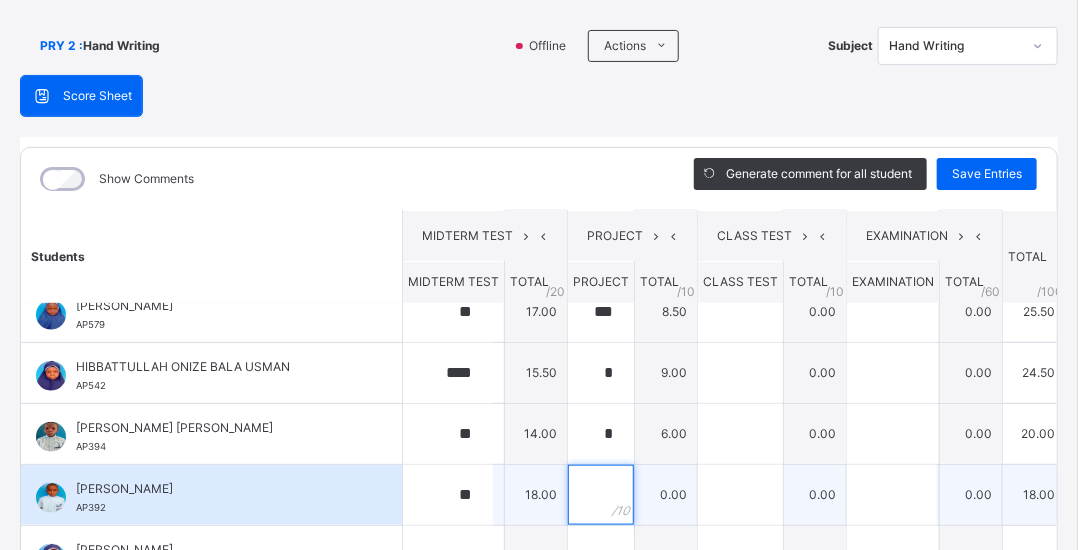 click at bounding box center (601, 495) 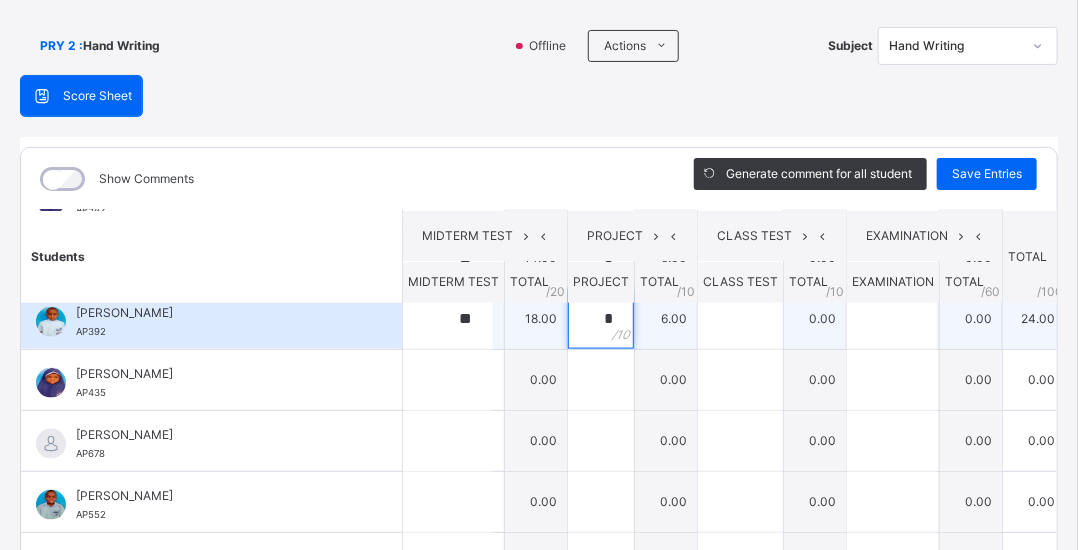 scroll, scrollTop: 929, scrollLeft: 0, axis: vertical 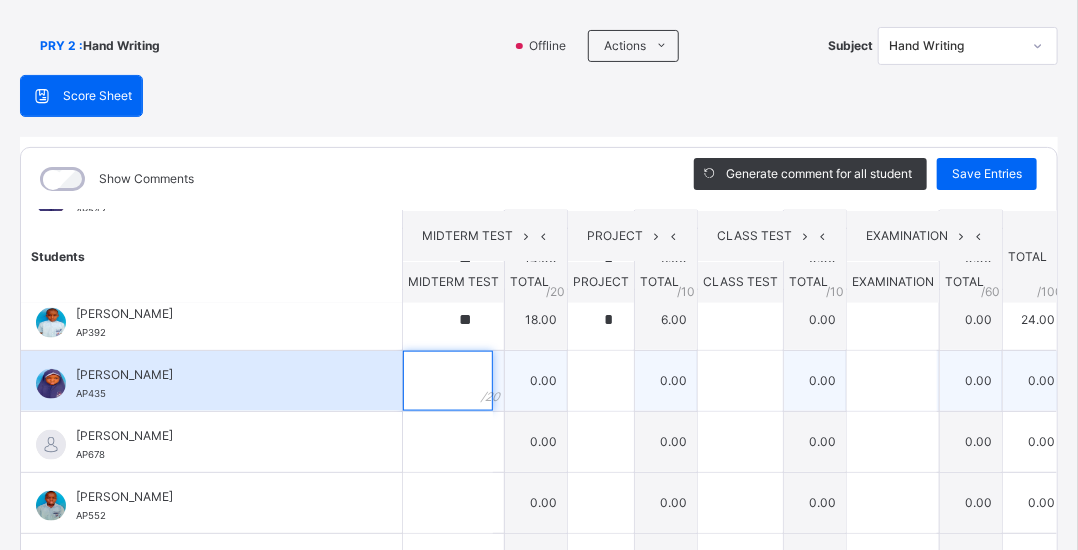 click at bounding box center [448, 381] 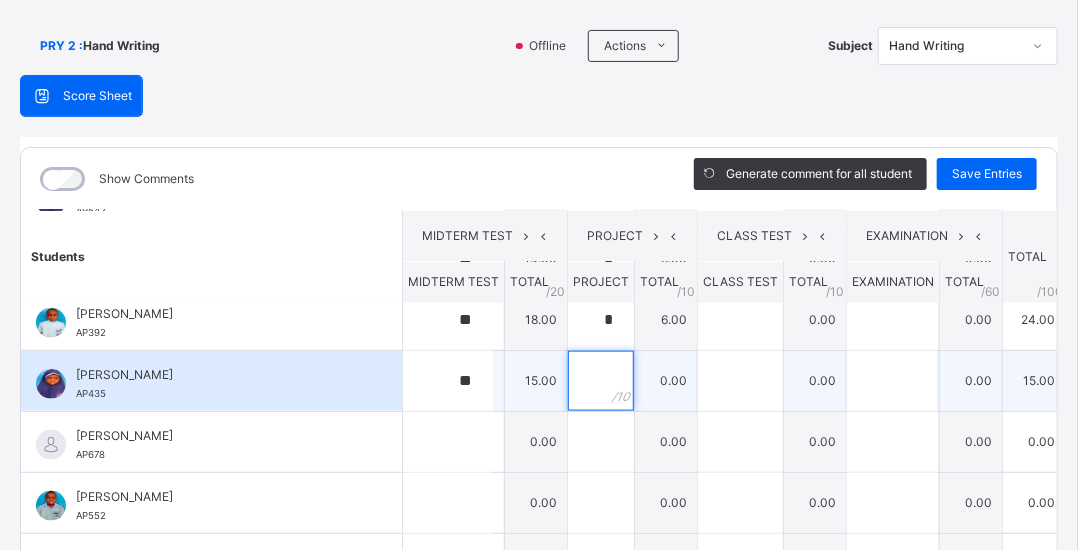 click at bounding box center (601, 381) 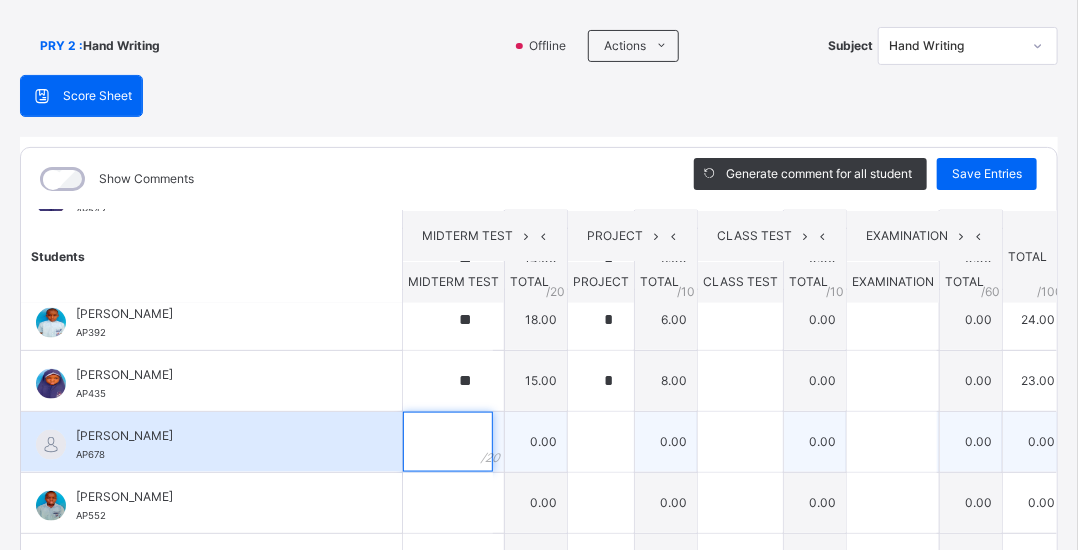 click at bounding box center [448, 442] 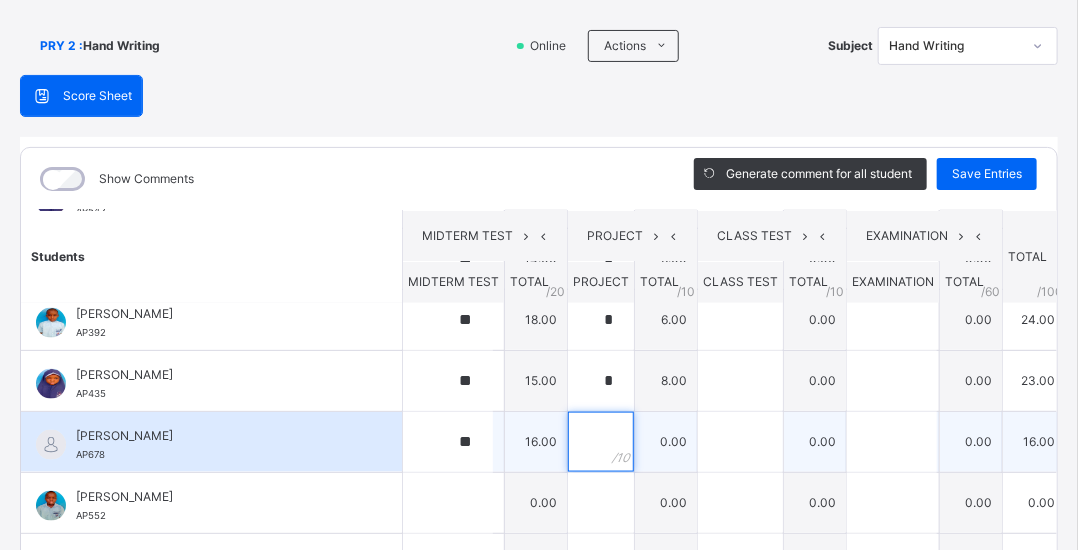 click at bounding box center [601, 442] 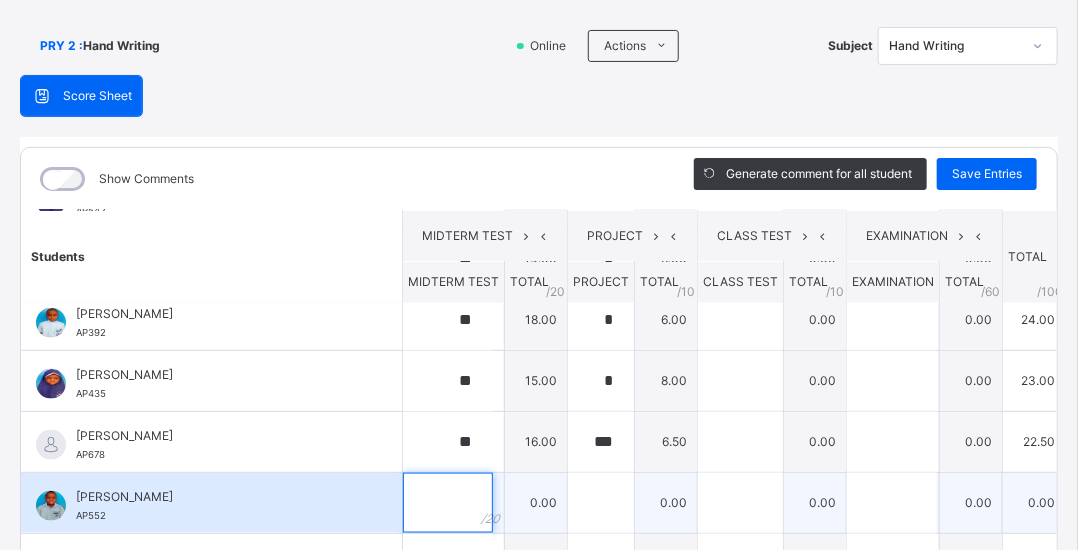 click at bounding box center [448, 503] 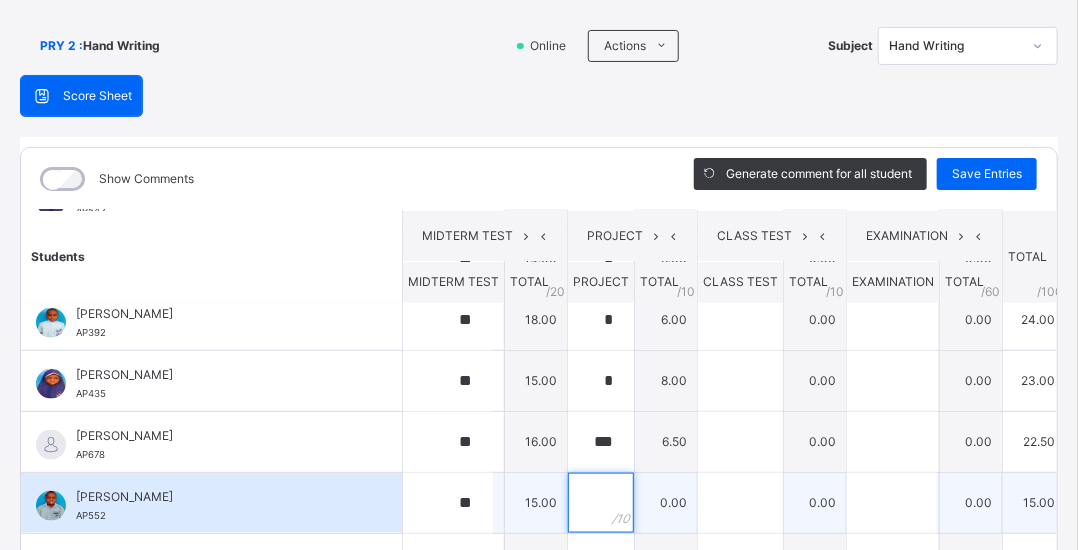 click at bounding box center (601, 503) 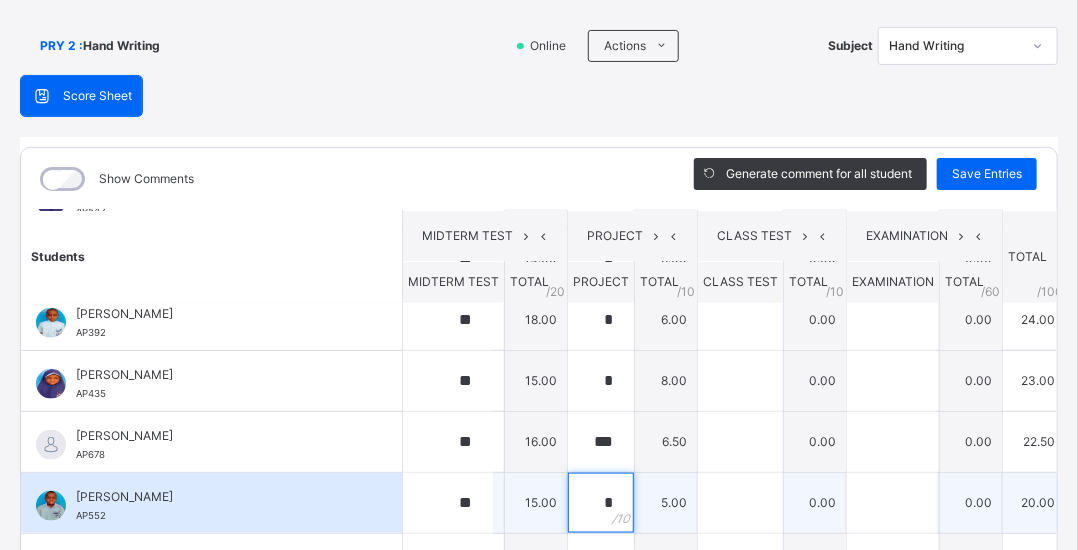 scroll, scrollTop: 930, scrollLeft: 0, axis: vertical 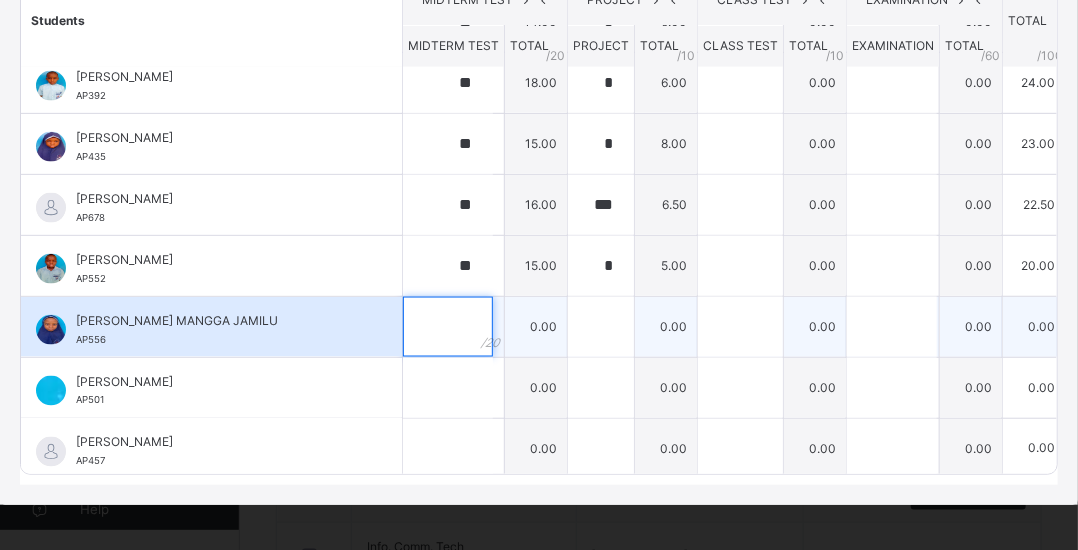 click at bounding box center (448, 327) 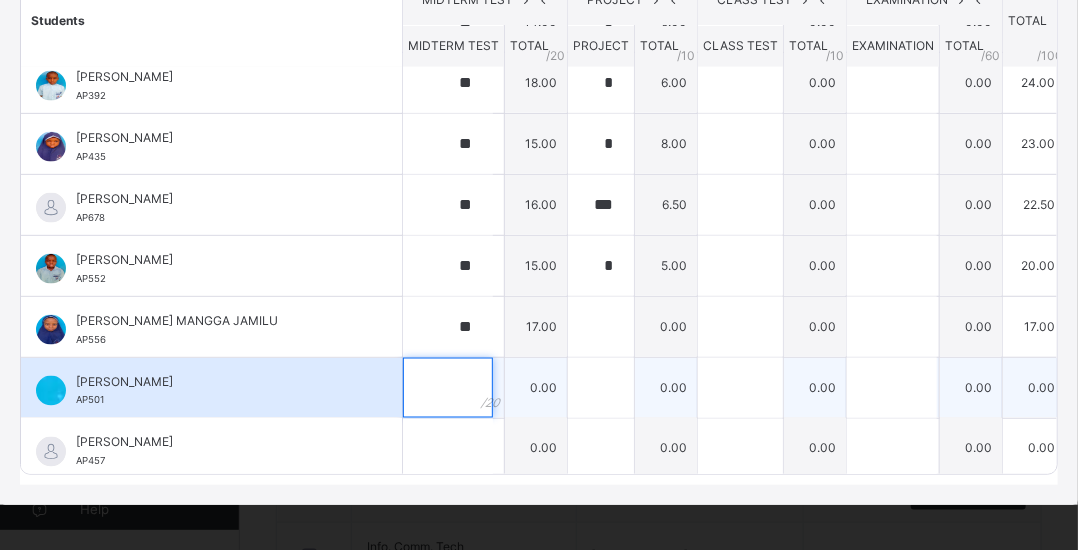 click at bounding box center (448, 388) 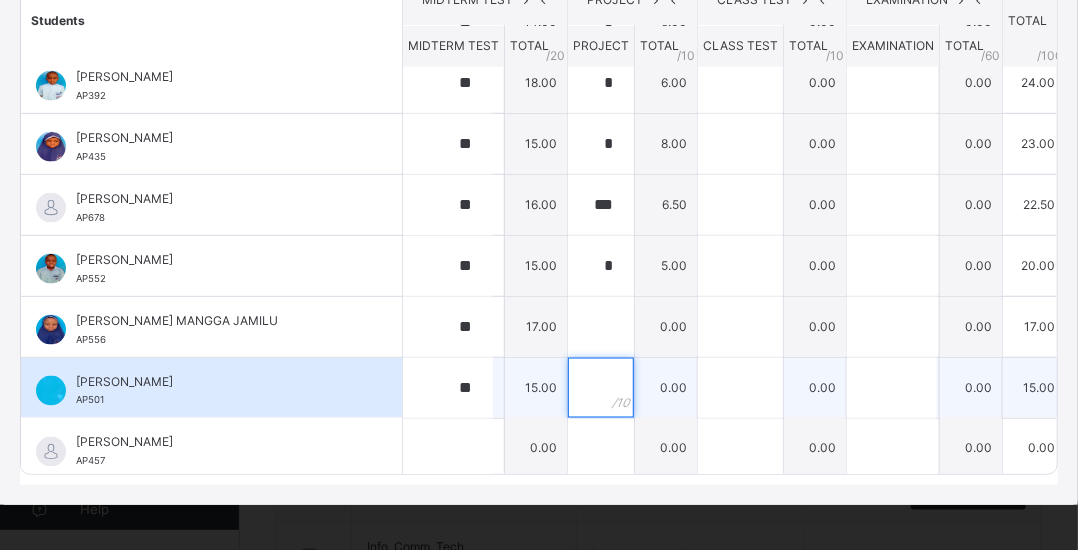 click at bounding box center [601, 388] 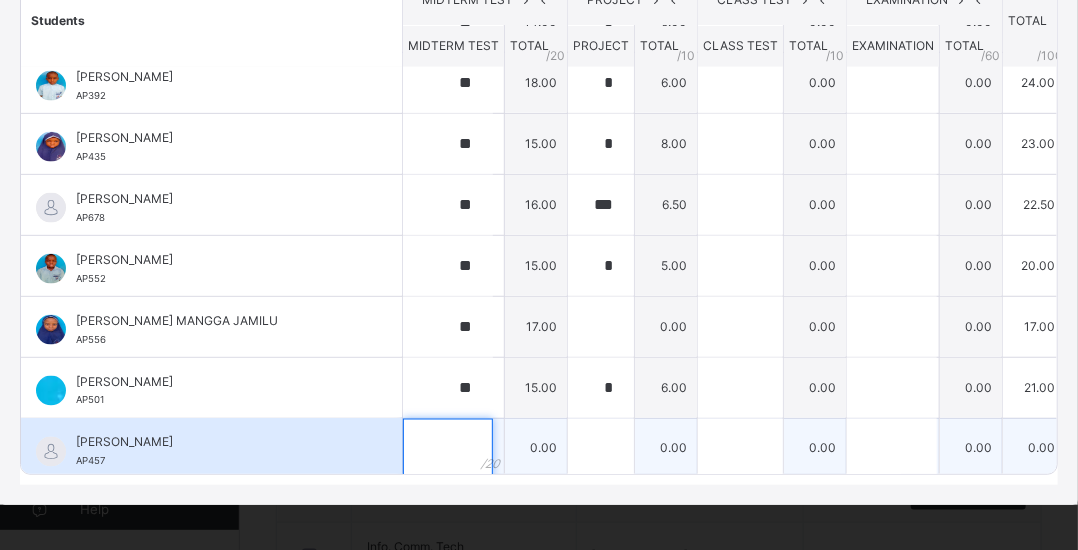 click at bounding box center (448, 449) 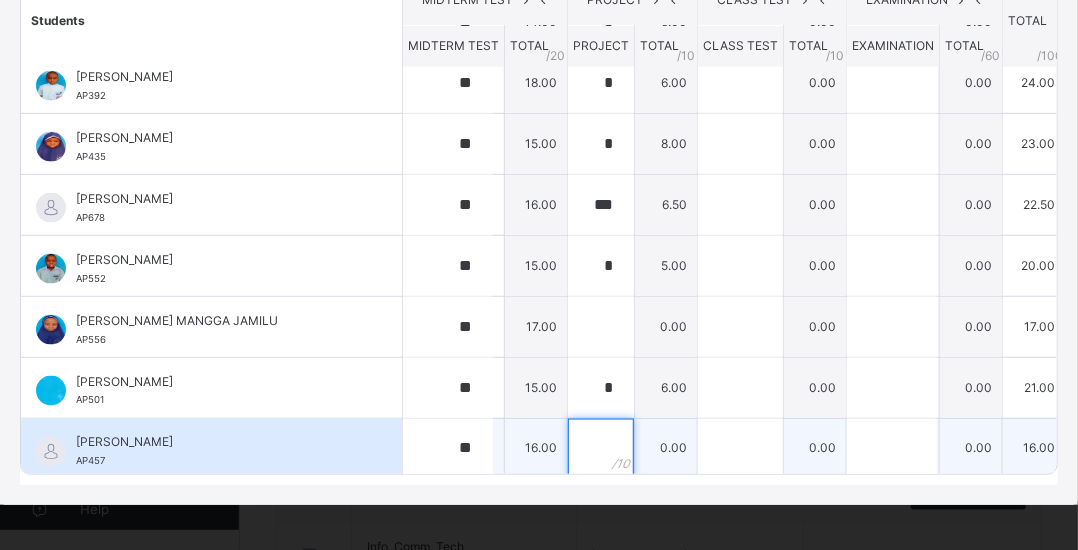 click at bounding box center [601, 449] 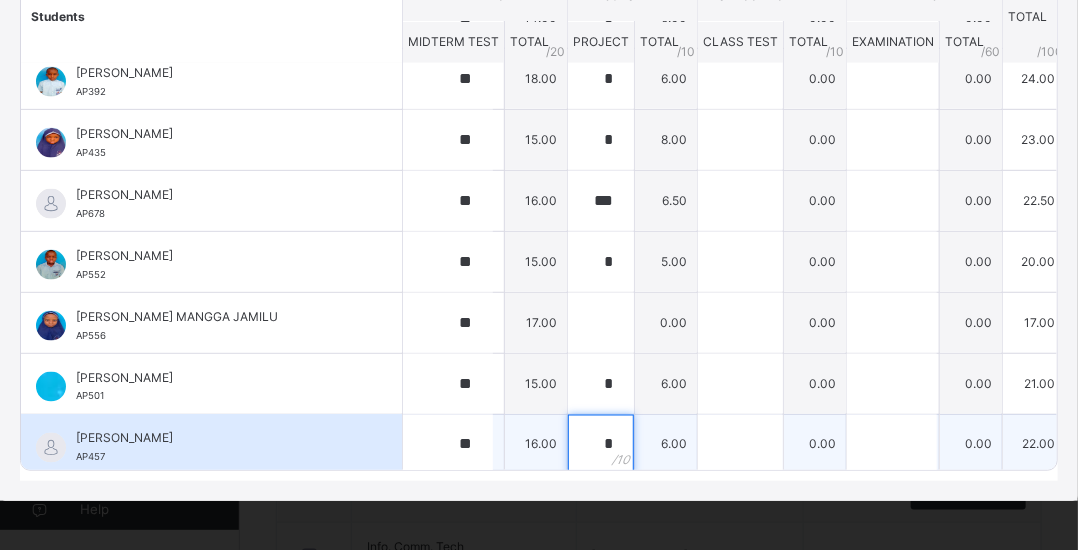 scroll, scrollTop: 359, scrollLeft: 0, axis: vertical 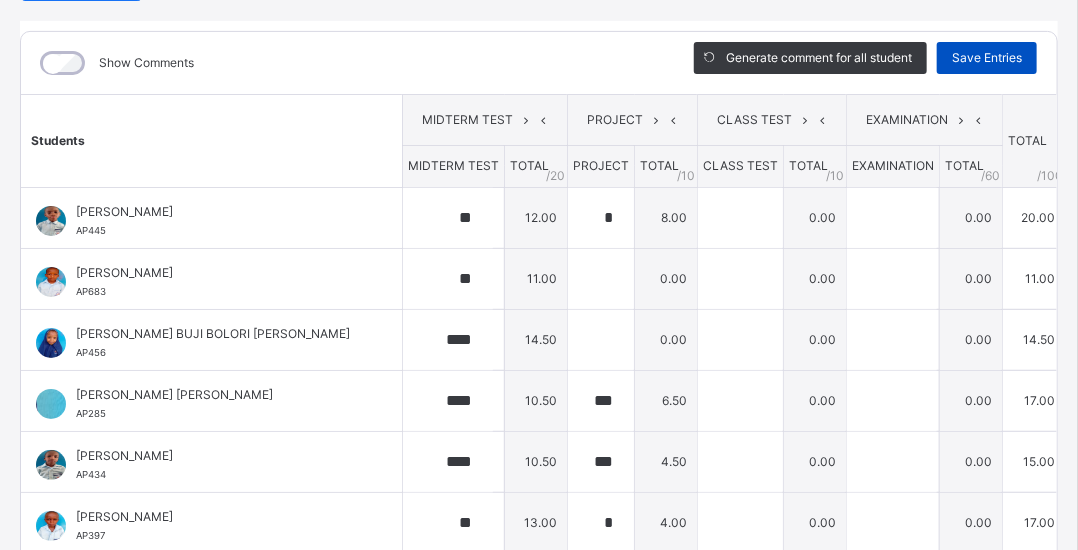 click on "Save Entries" at bounding box center (987, 58) 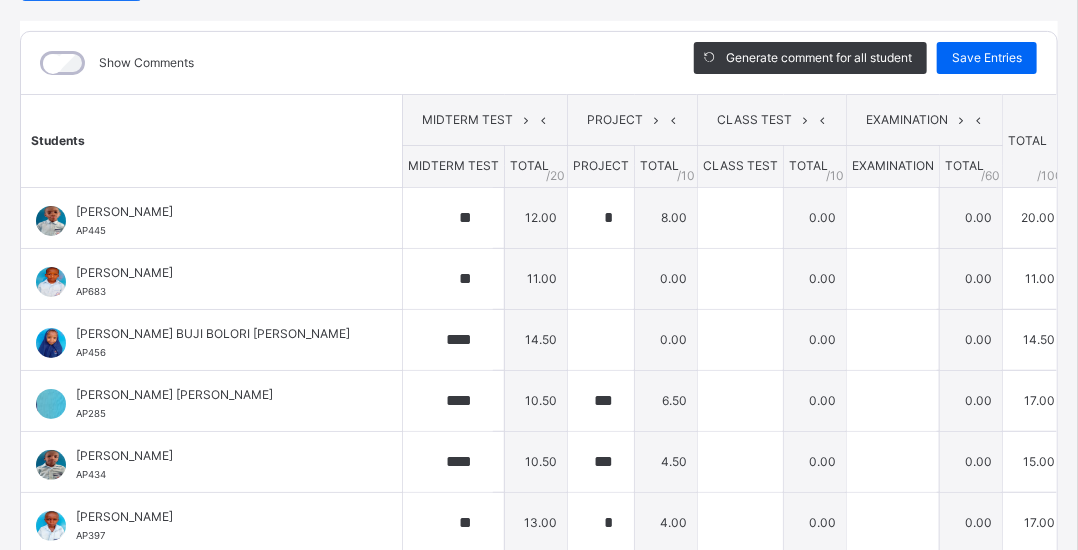 scroll, scrollTop: 0, scrollLeft: 0, axis: both 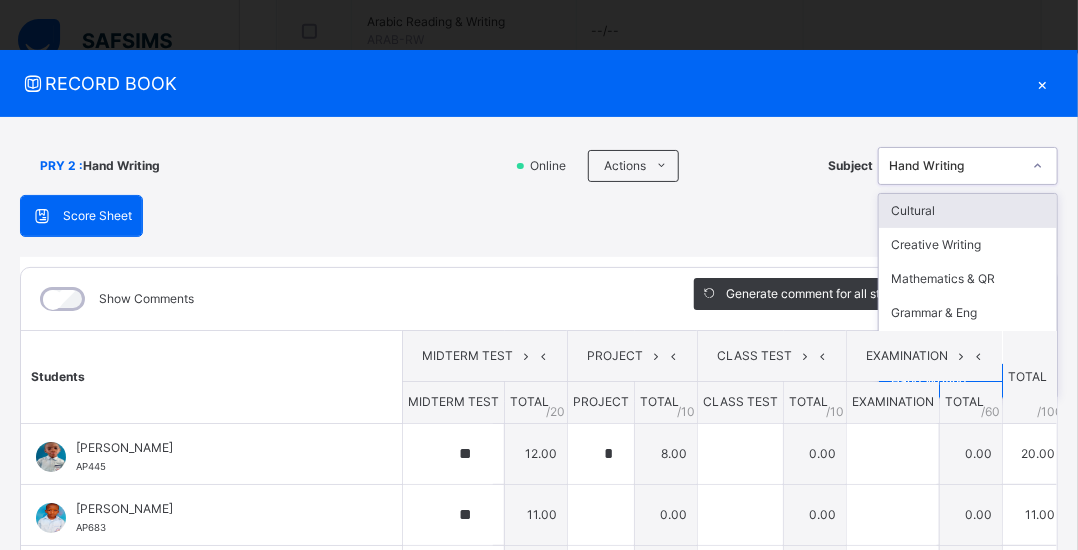 click 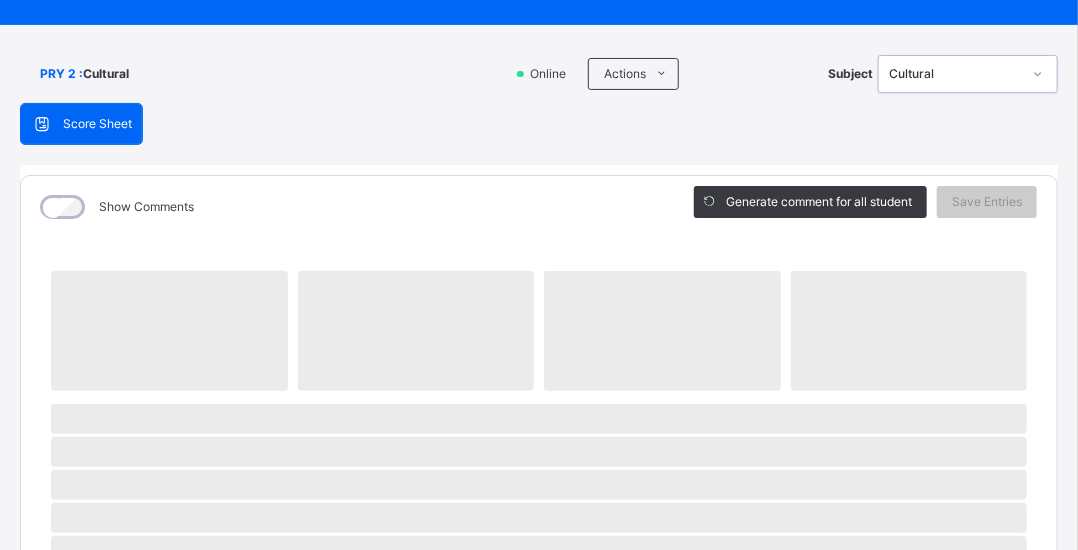 scroll, scrollTop: 123, scrollLeft: 0, axis: vertical 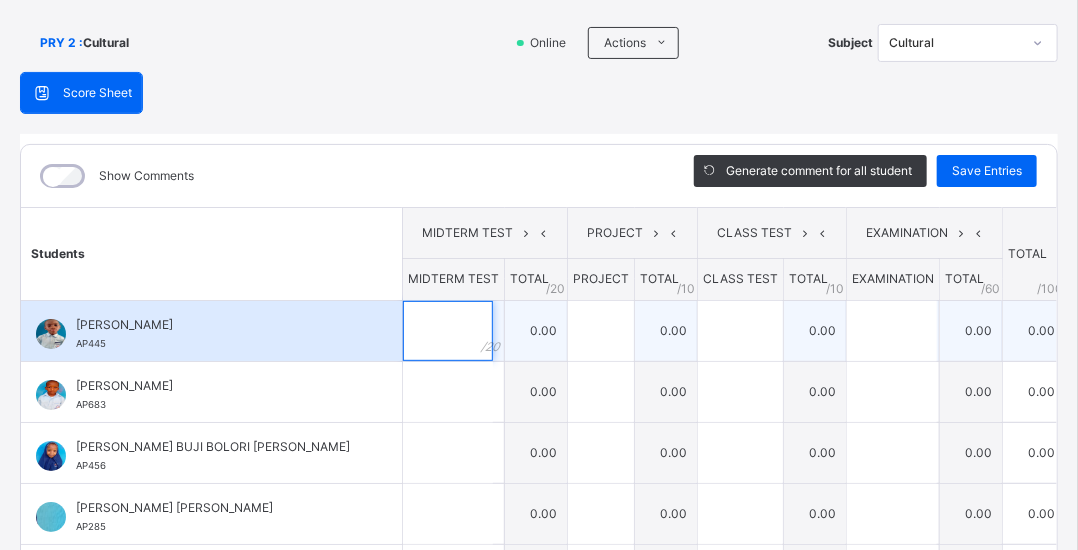 click at bounding box center [448, 331] 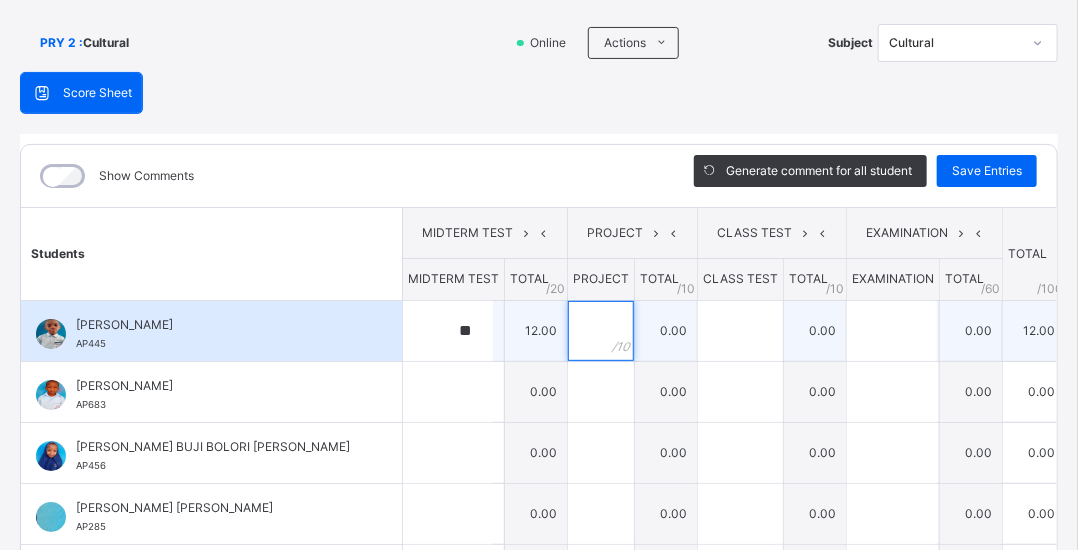 click at bounding box center (601, 331) 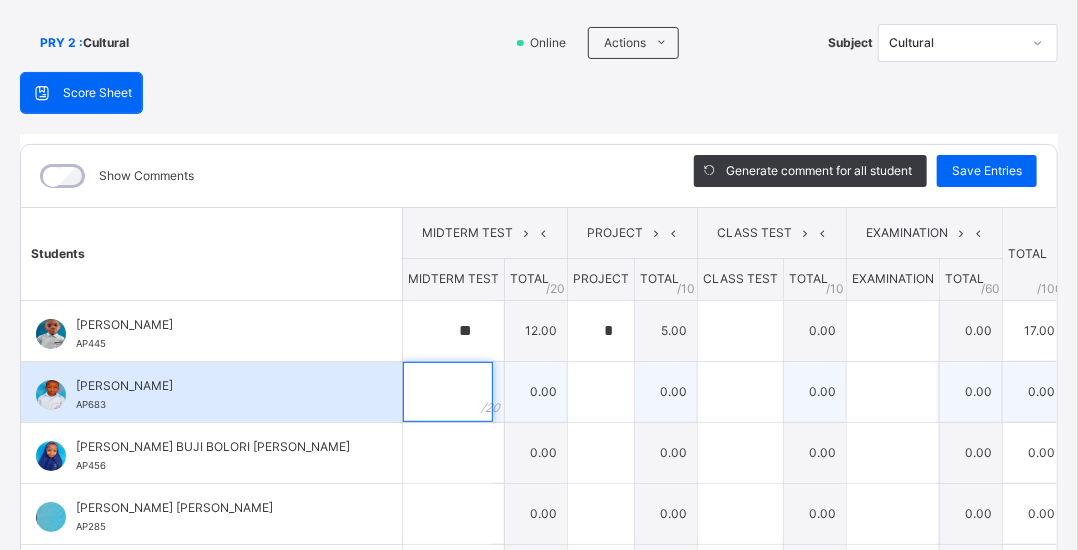 click at bounding box center [448, 392] 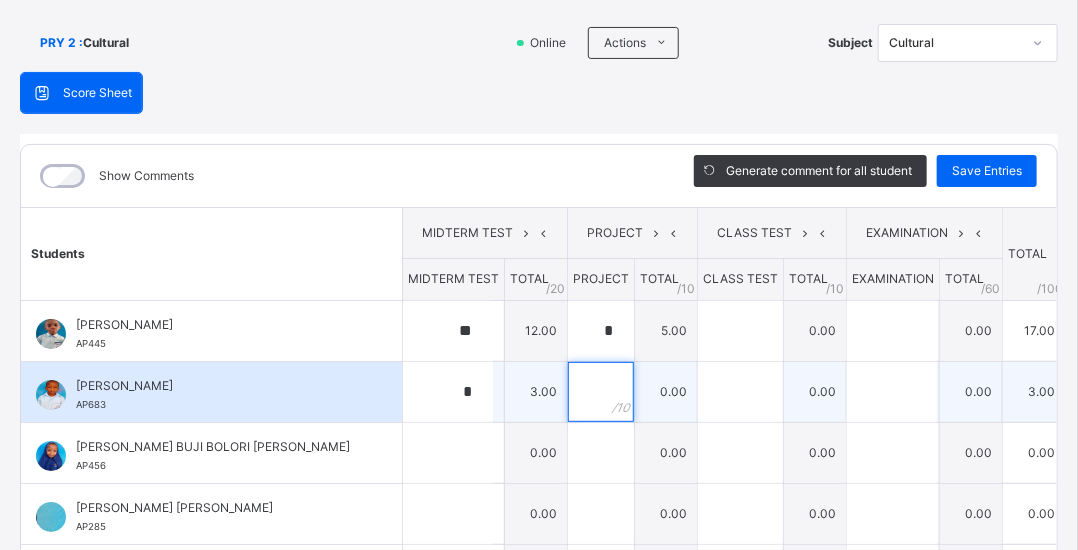click at bounding box center (601, 392) 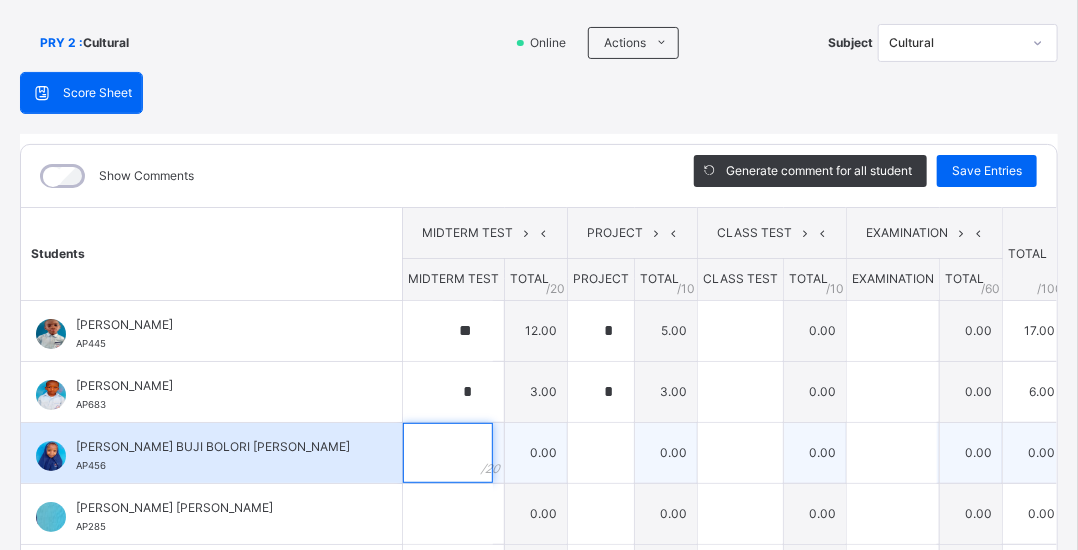 click at bounding box center (448, 453) 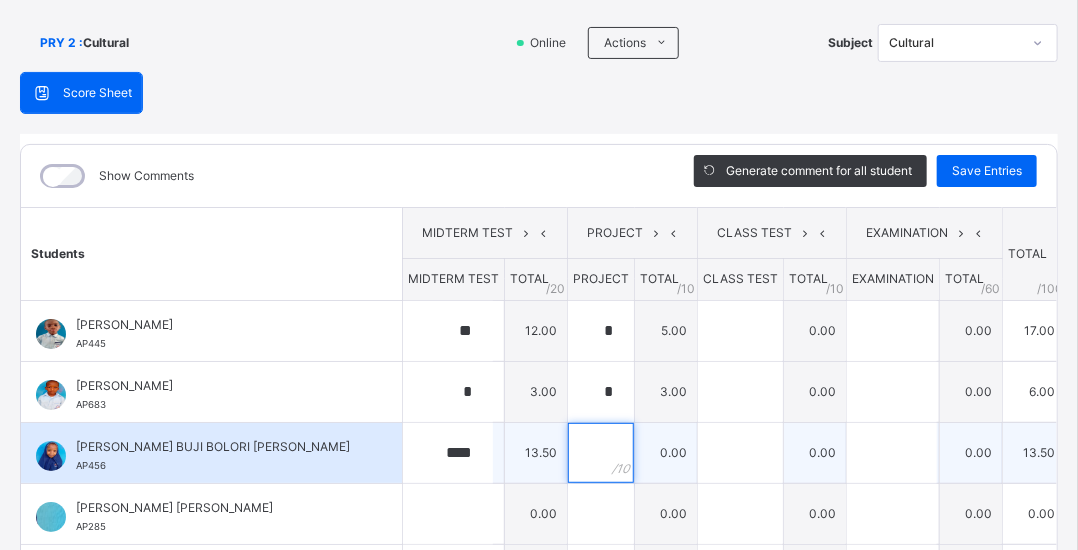 click at bounding box center (601, 453) 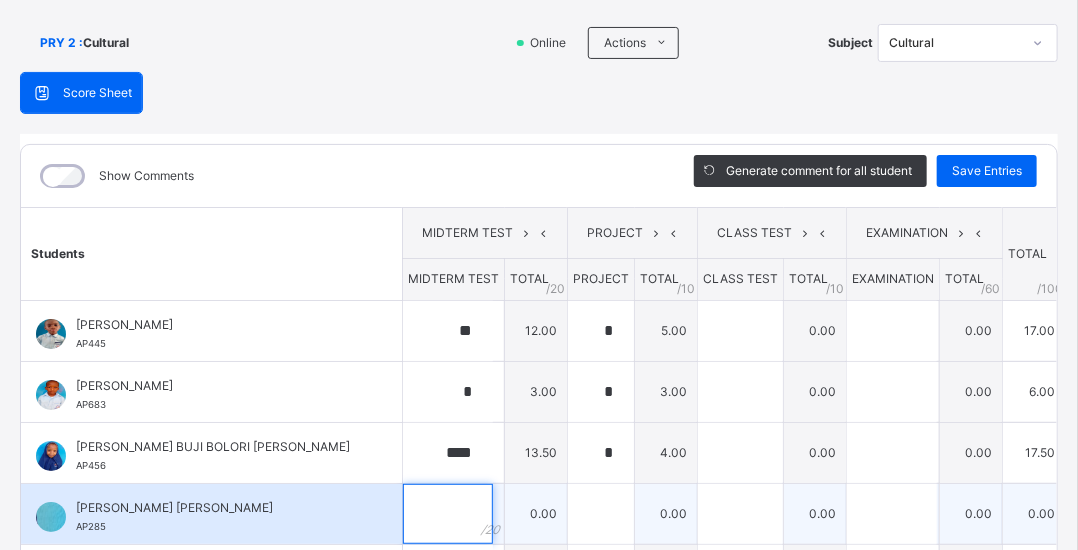 click at bounding box center (448, 514) 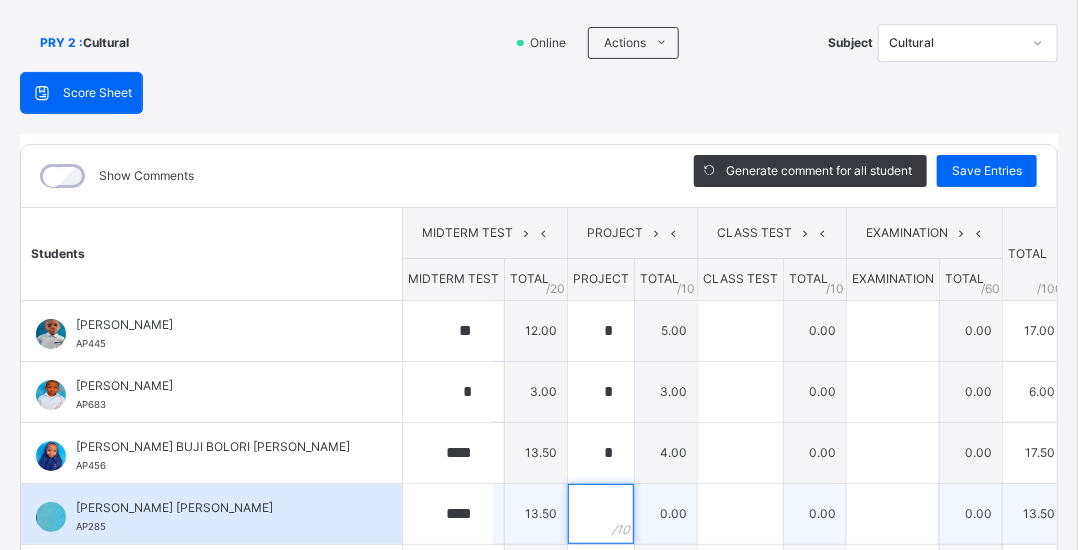 click at bounding box center [601, 514] 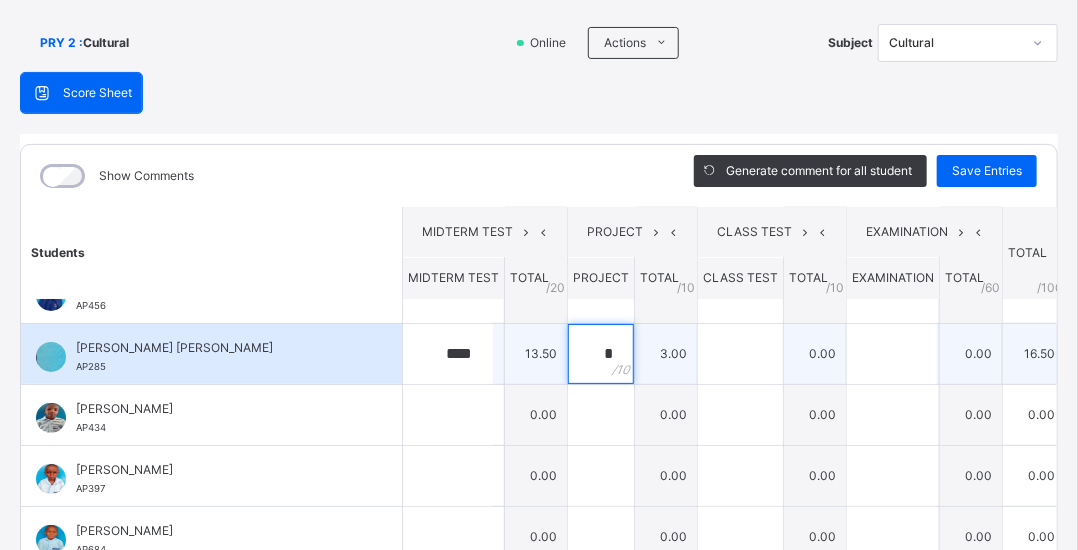 scroll, scrollTop: 162, scrollLeft: 0, axis: vertical 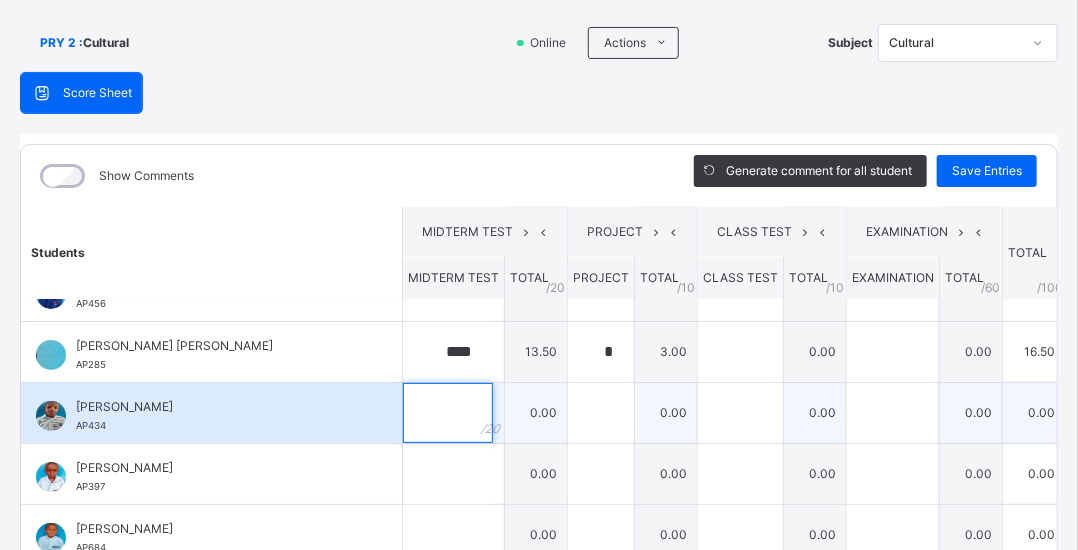 click at bounding box center (448, 413) 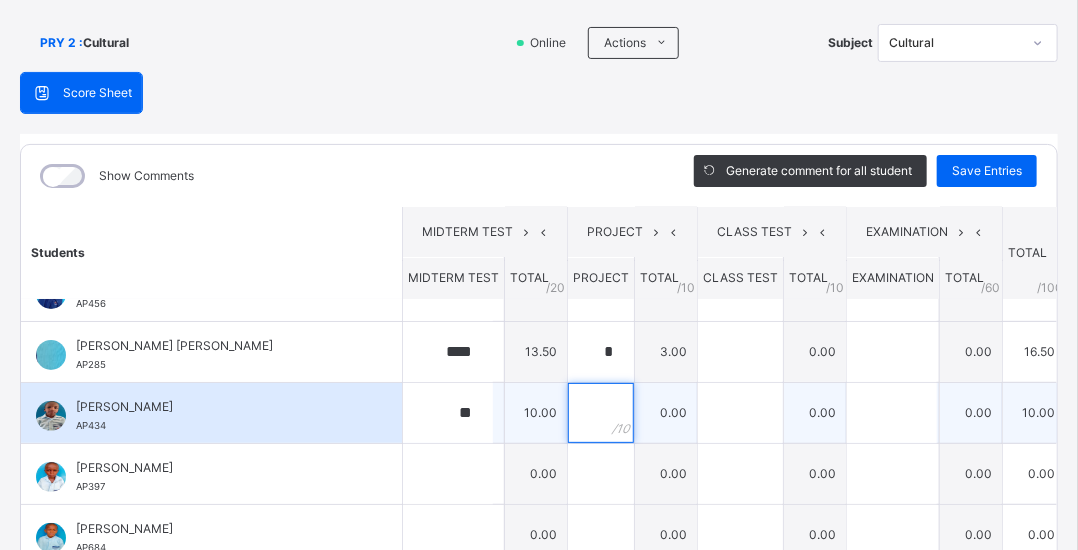 click at bounding box center [601, 413] 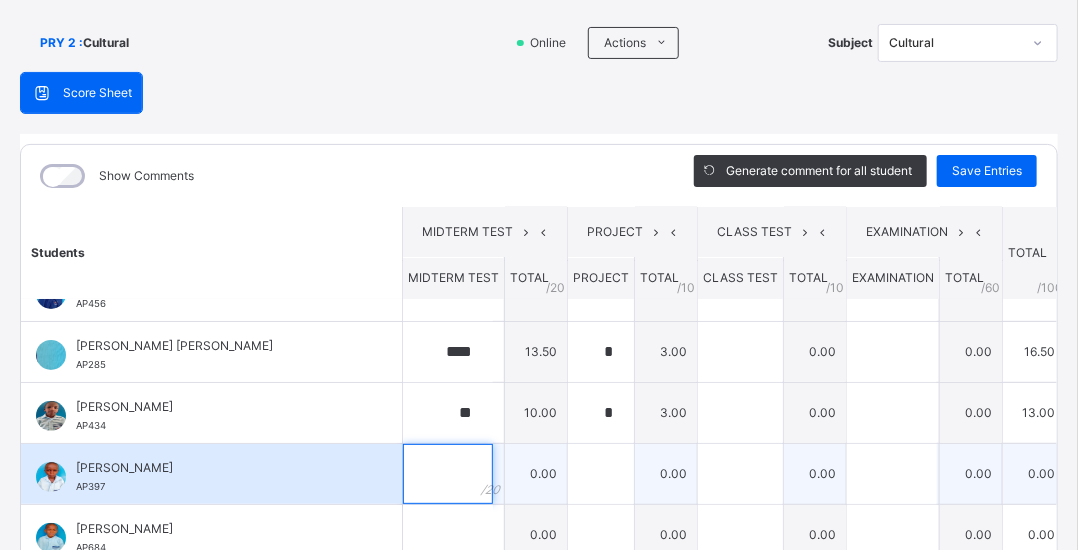 click at bounding box center (448, 474) 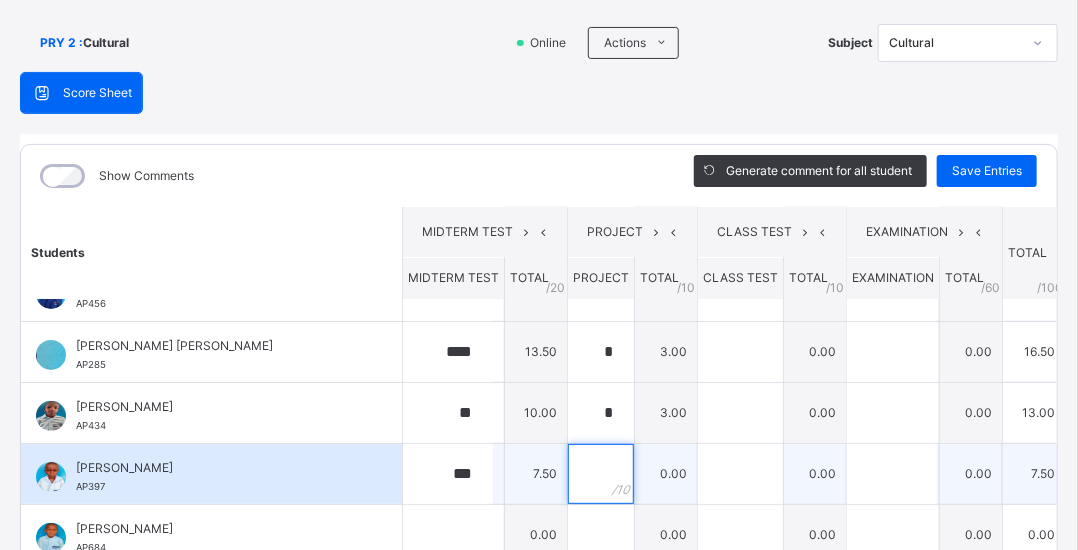 click at bounding box center [601, 474] 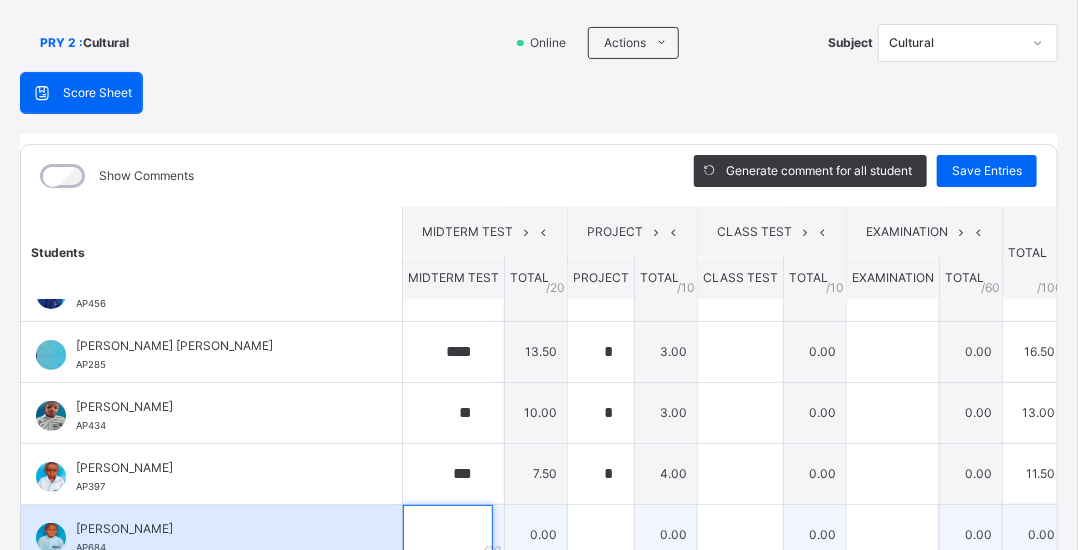 click at bounding box center [448, 535] 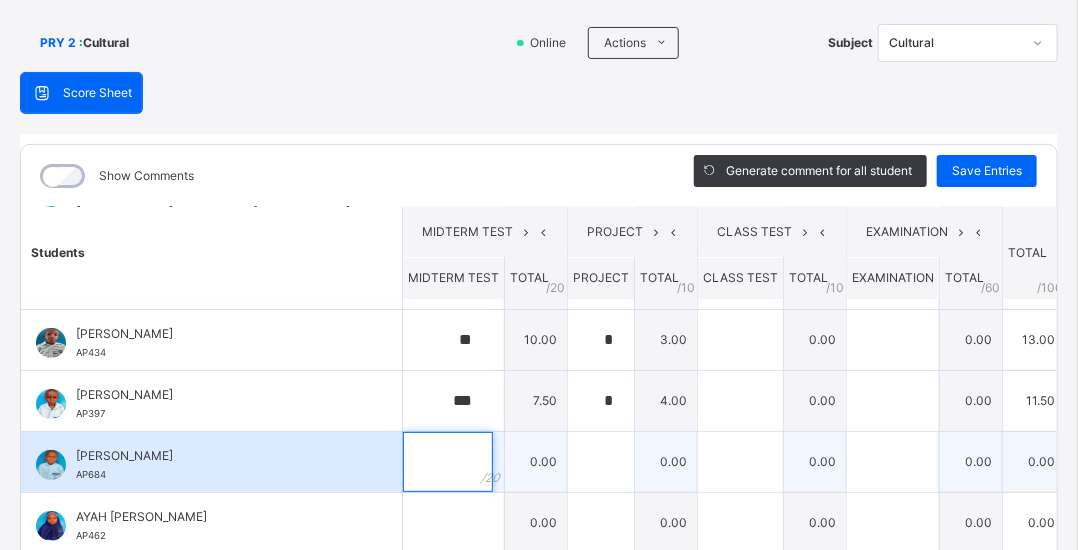 scroll, scrollTop: 234, scrollLeft: 0, axis: vertical 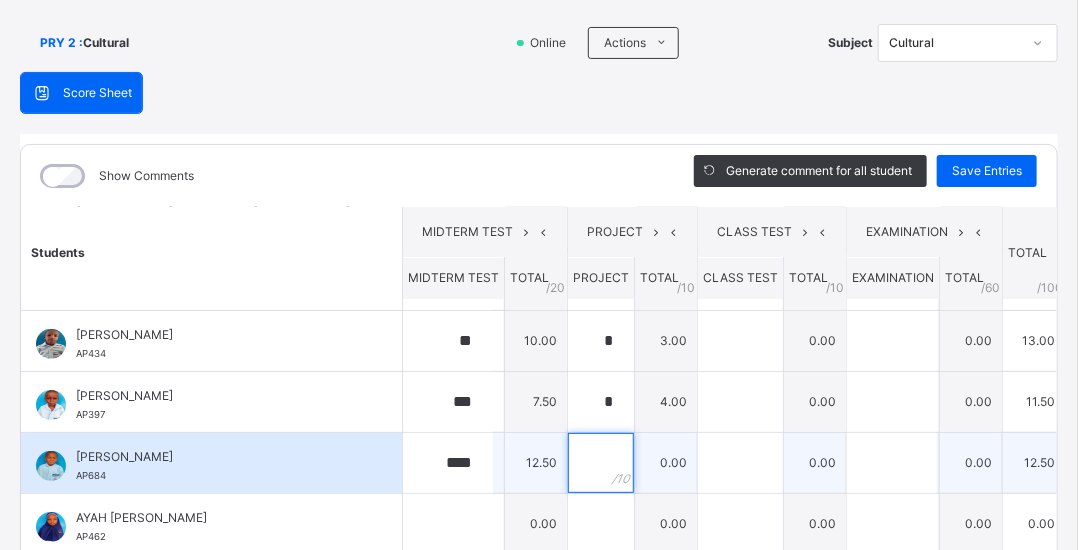 click at bounding box center [601, 463] 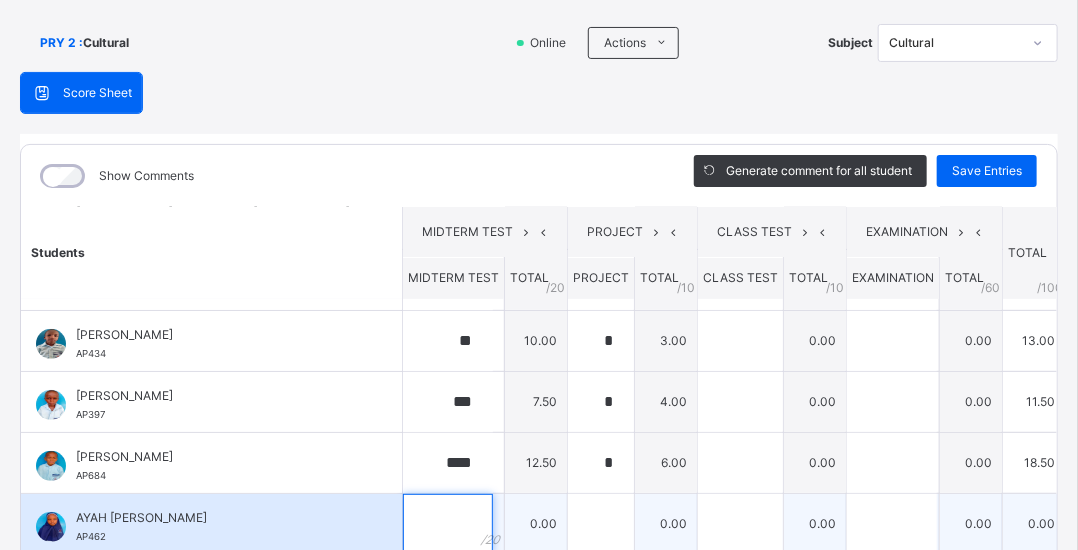 click at bounding box center [448, 524] 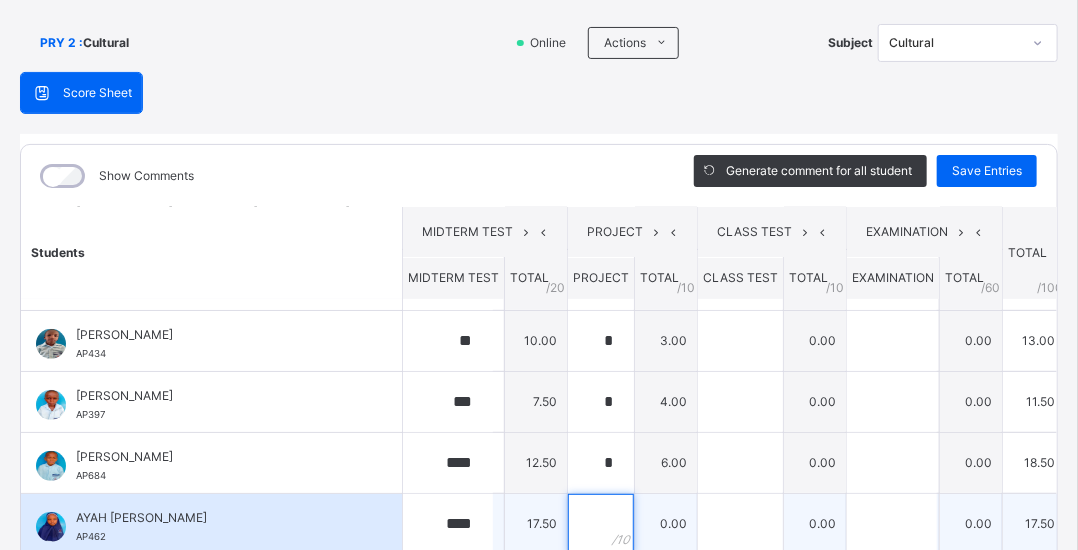 click at bounding box center (601, 524) 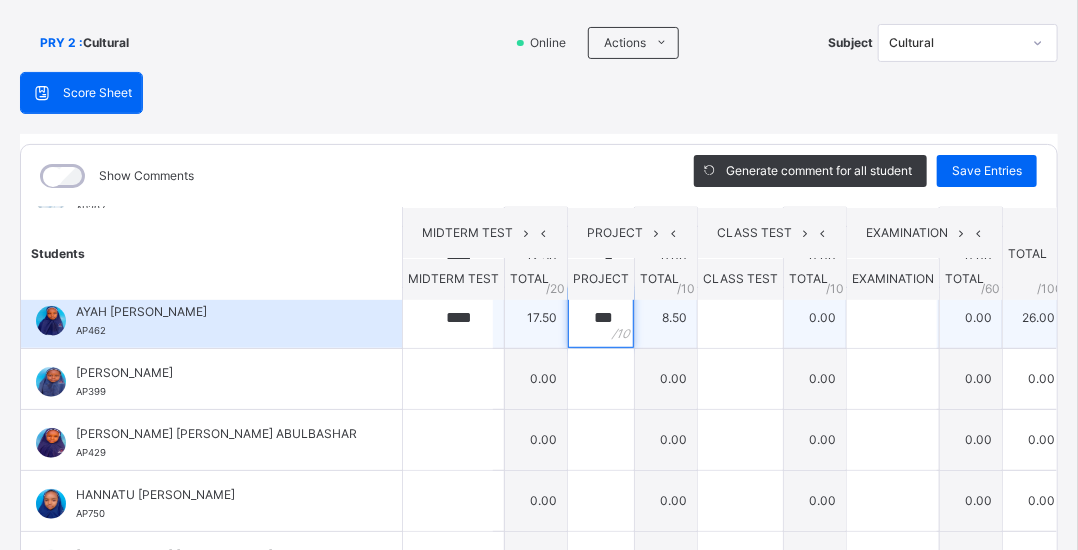 scroll, scrollTop: 443, scrollLeft: 0, axis: vertical 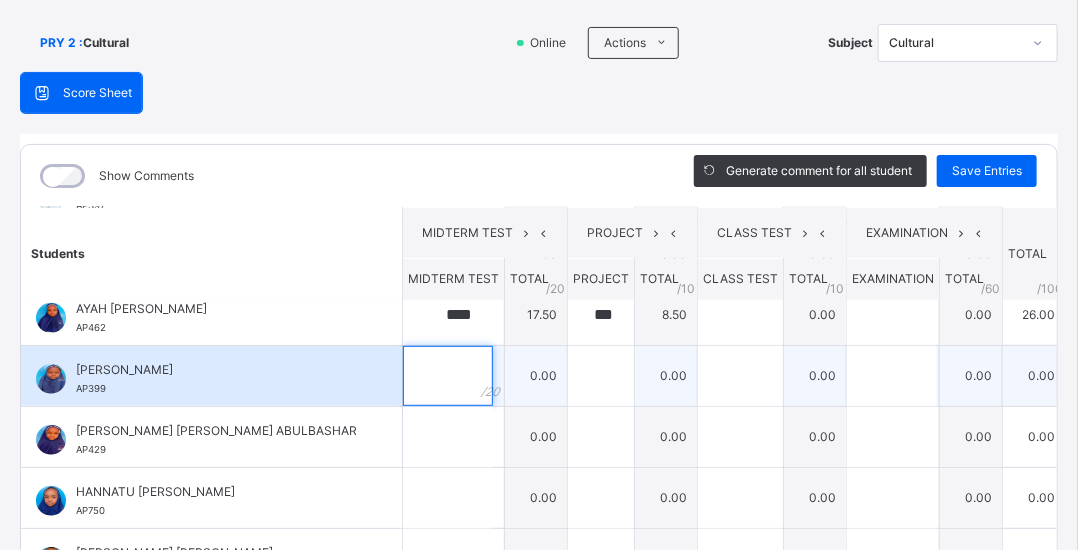 click at bounding box center (448, 376) 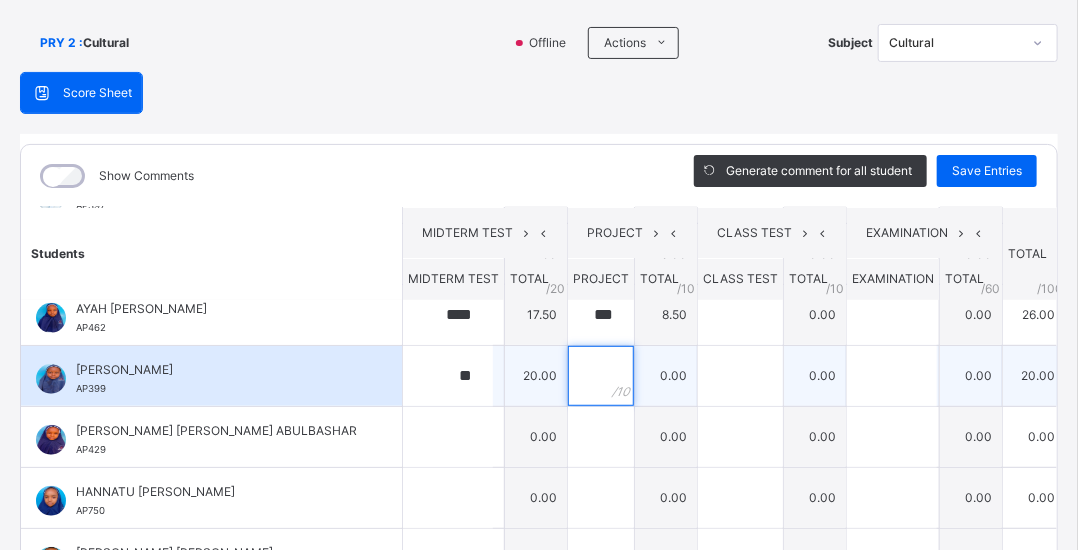 click at bounding box center [601, 376] 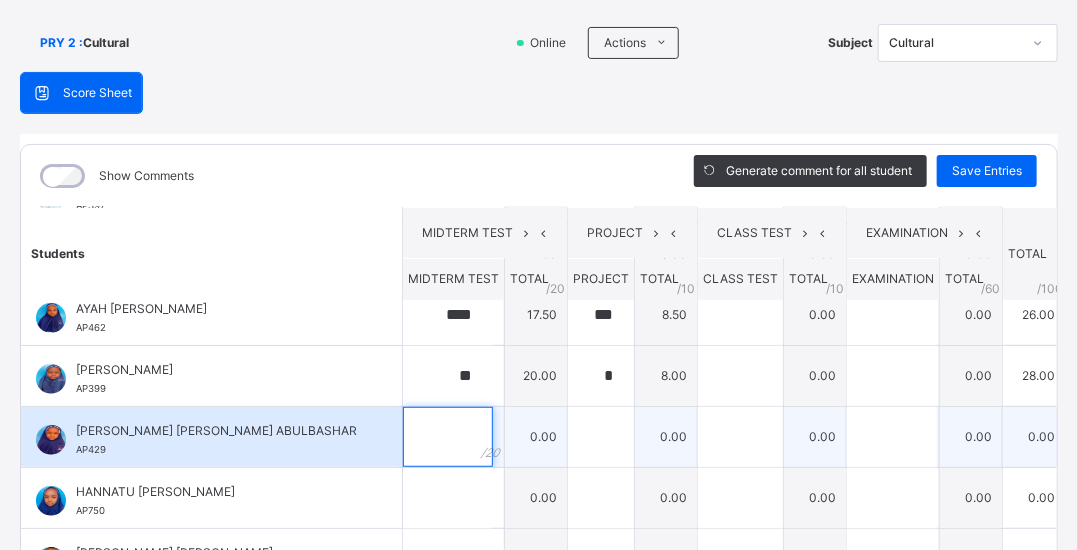 click at bounding box center [448, 437] 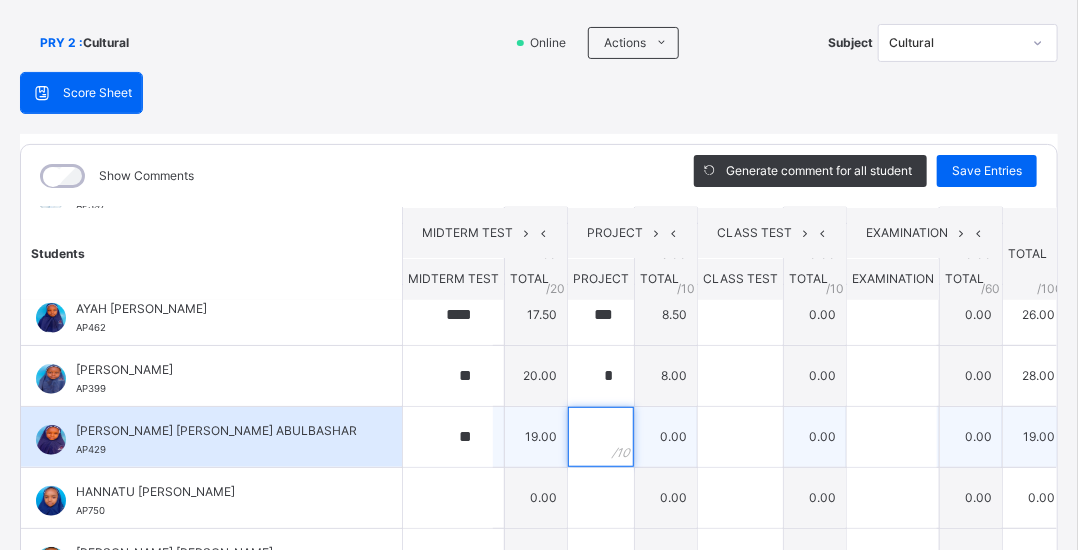 click at bounding box center (601, 437) 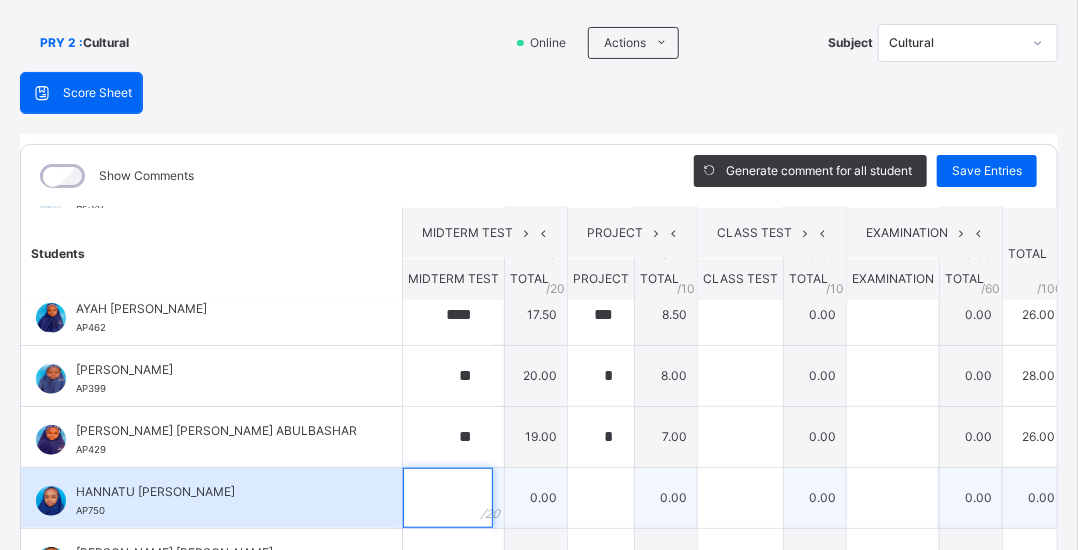 click at bounding box center (448, 498) 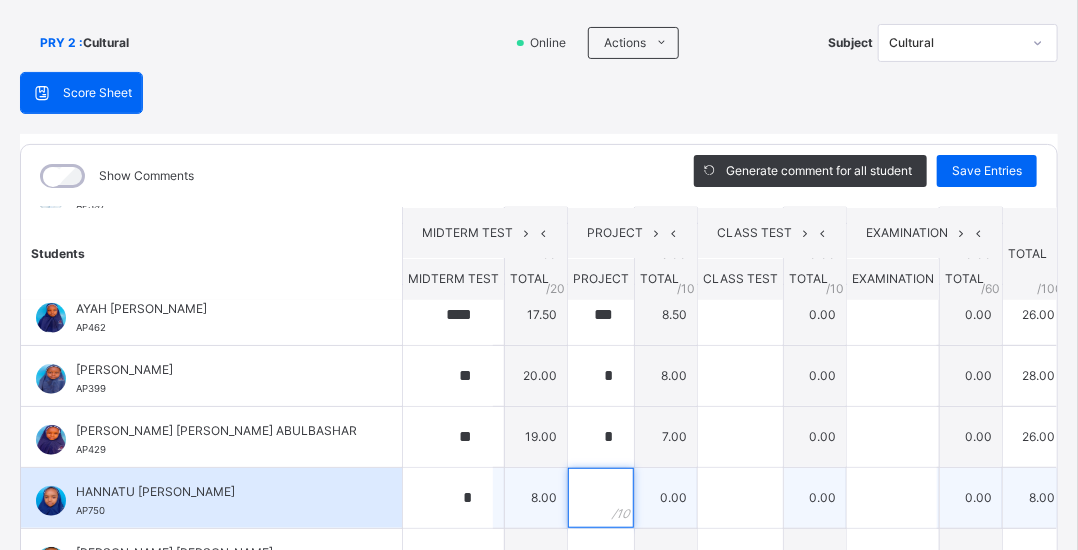 click at bounding box center [601, 498] 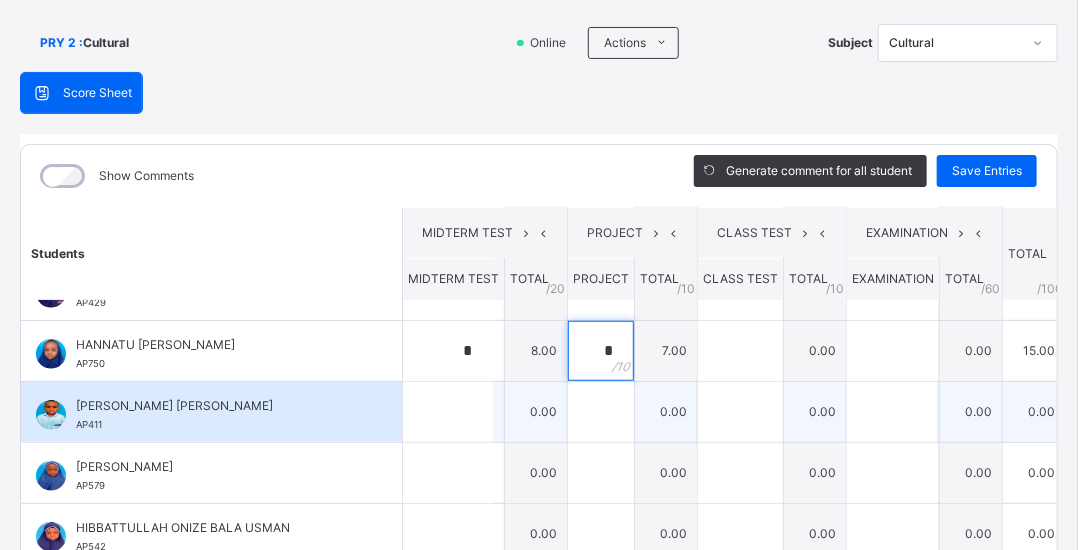 scroll, scrollTop: 624, scrollLeft: 0, axis: vertical 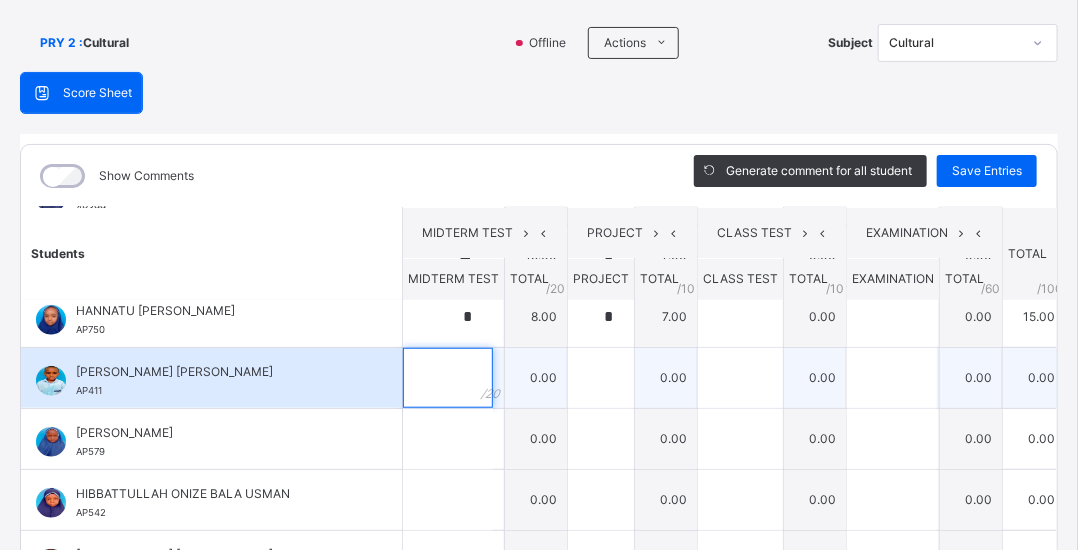 click at bounding box center (448, 378) 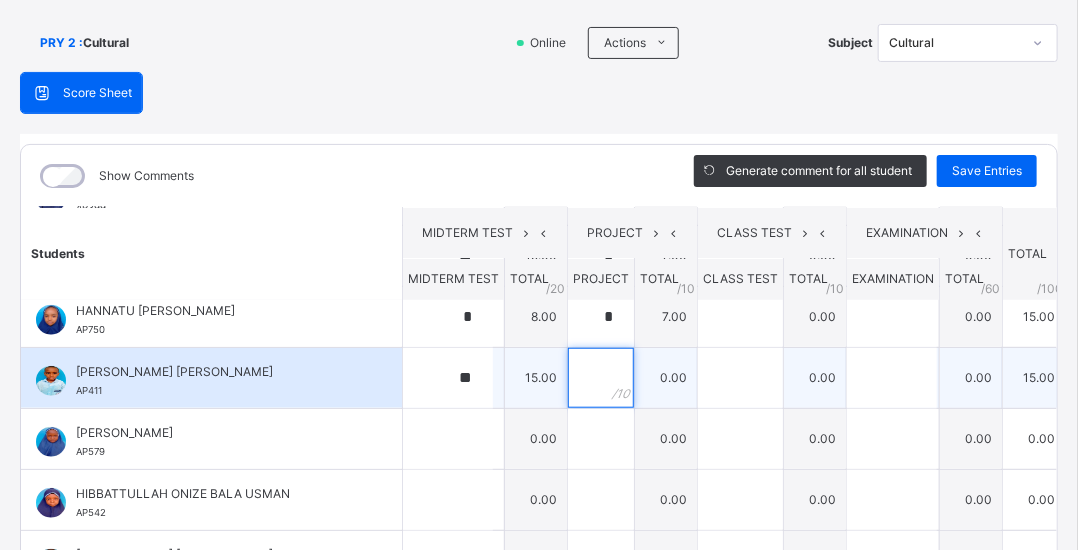 click at bounding box center (601, 378) 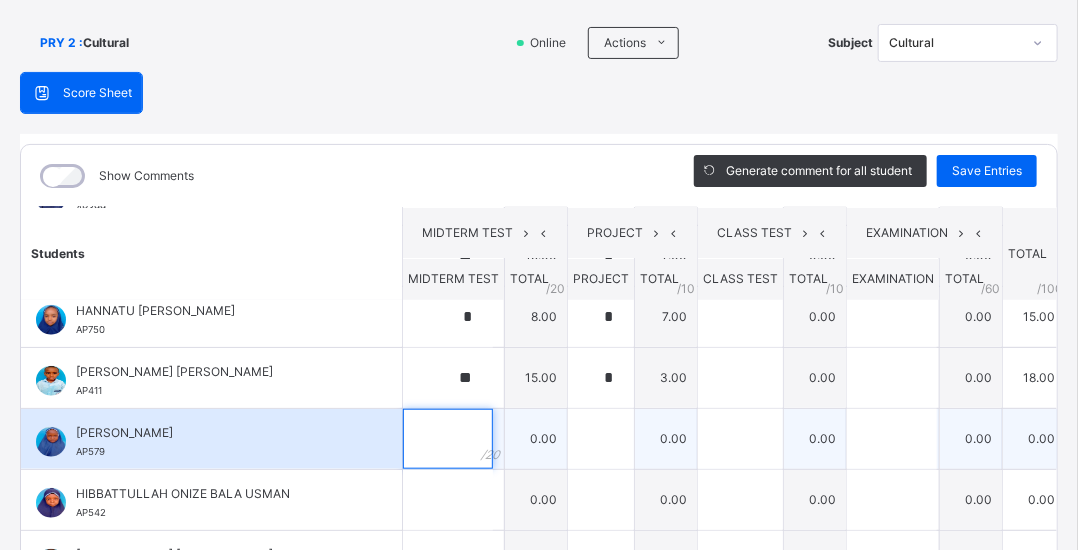 click at bounding box center [448, 439] 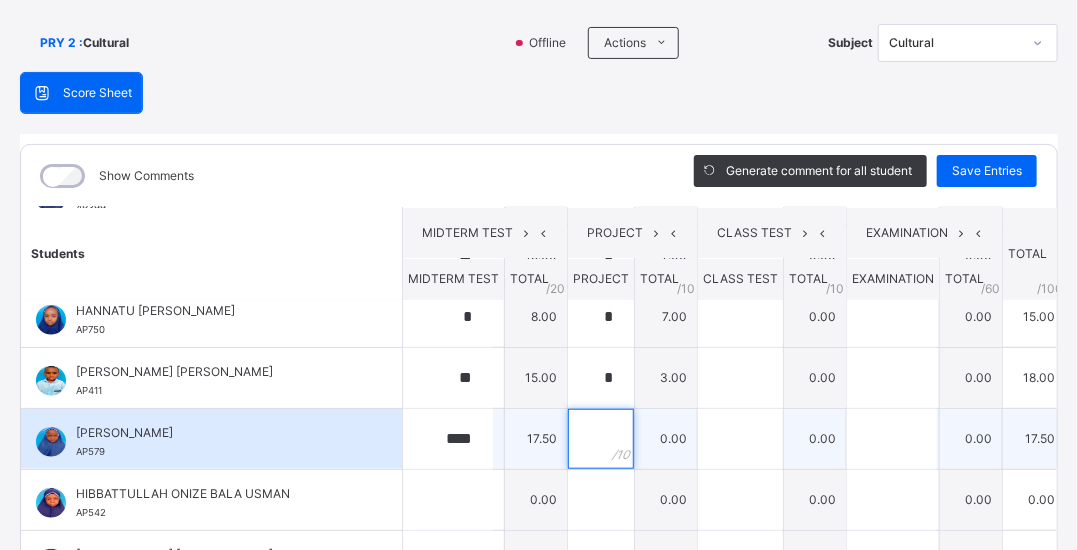 click at bounding box center [601, 439] 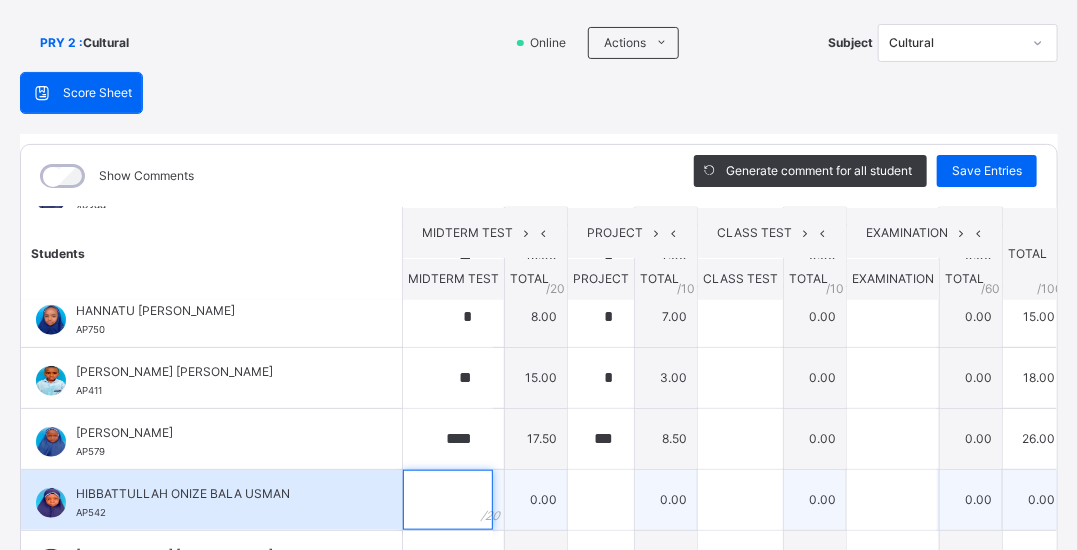 click at bounding box center [448, 500] 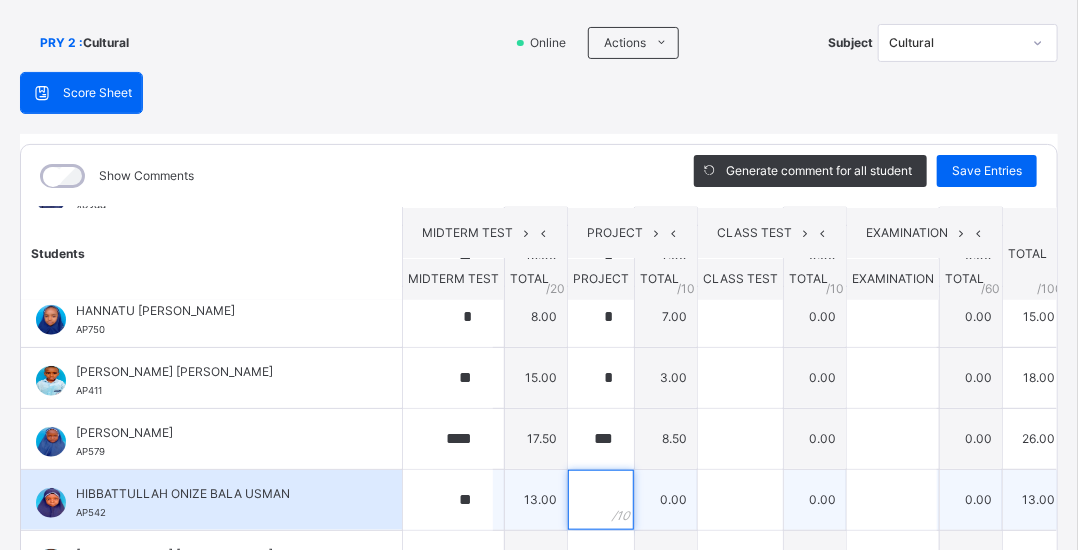 click at bounding box center [601, 500] 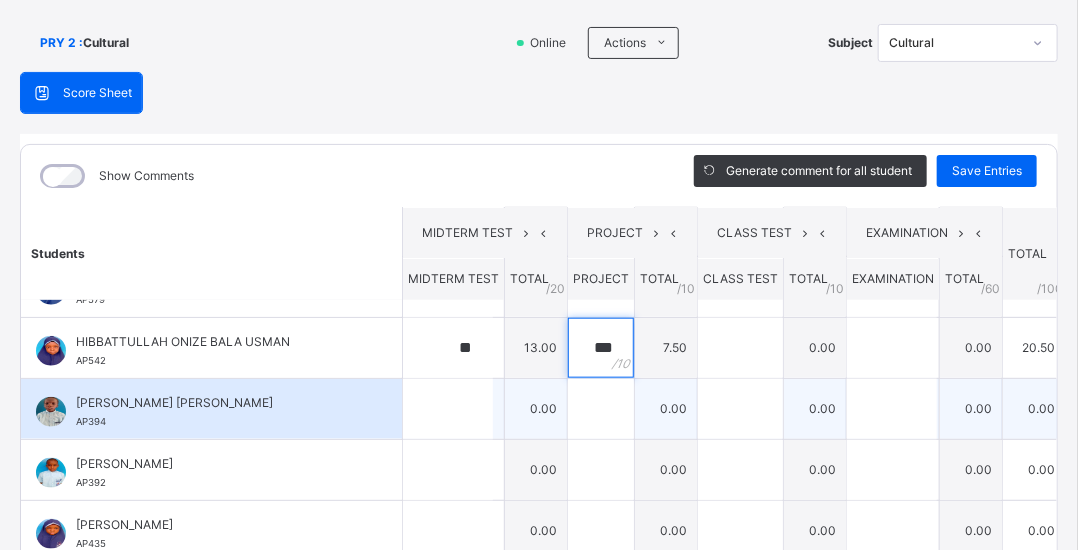 scroll, scrollTop: 800, scrollLeft: 0, axis: vertical 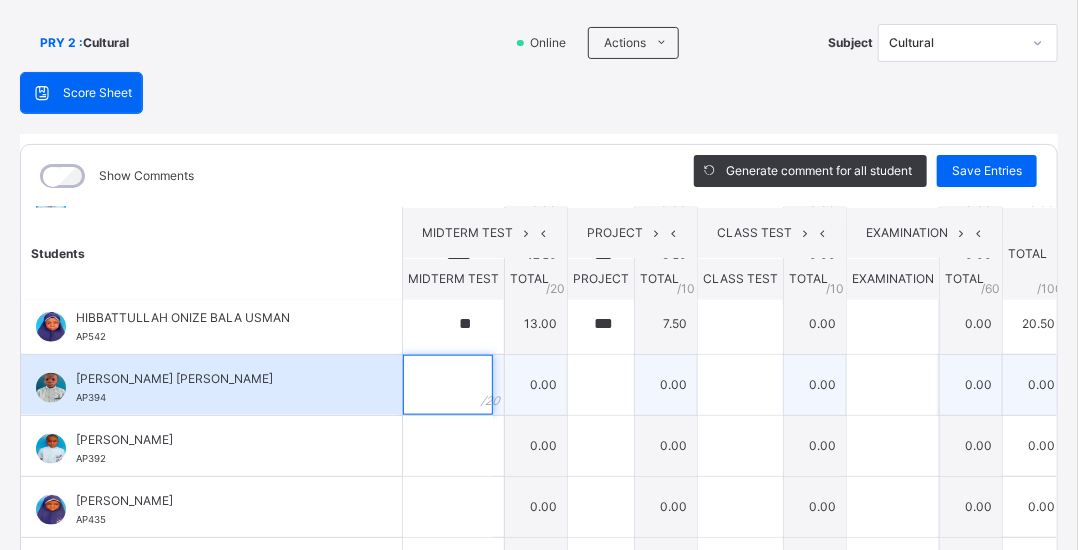 click at bounding box center [448, 385] 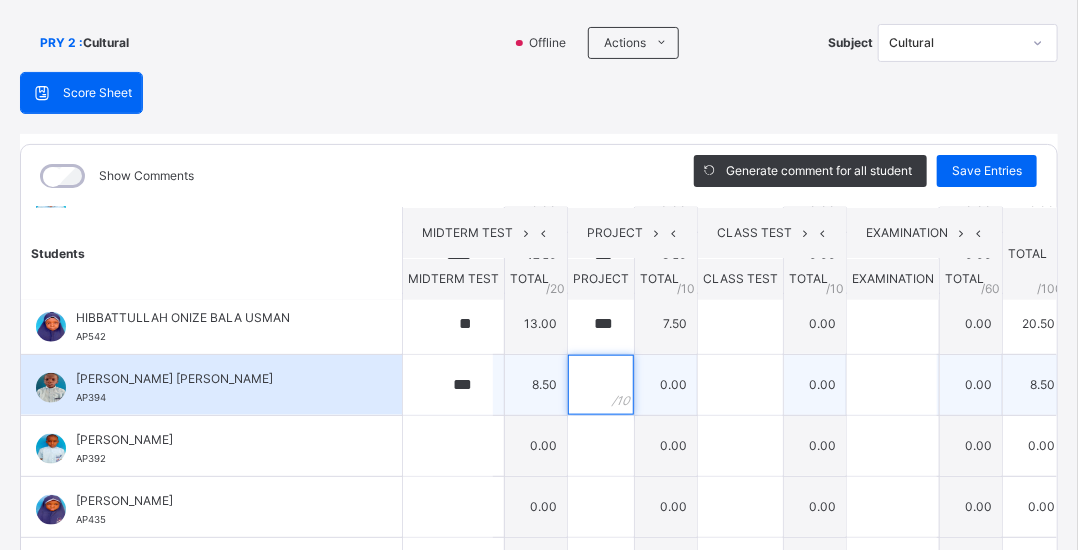 click at bounding box center [601, 385] 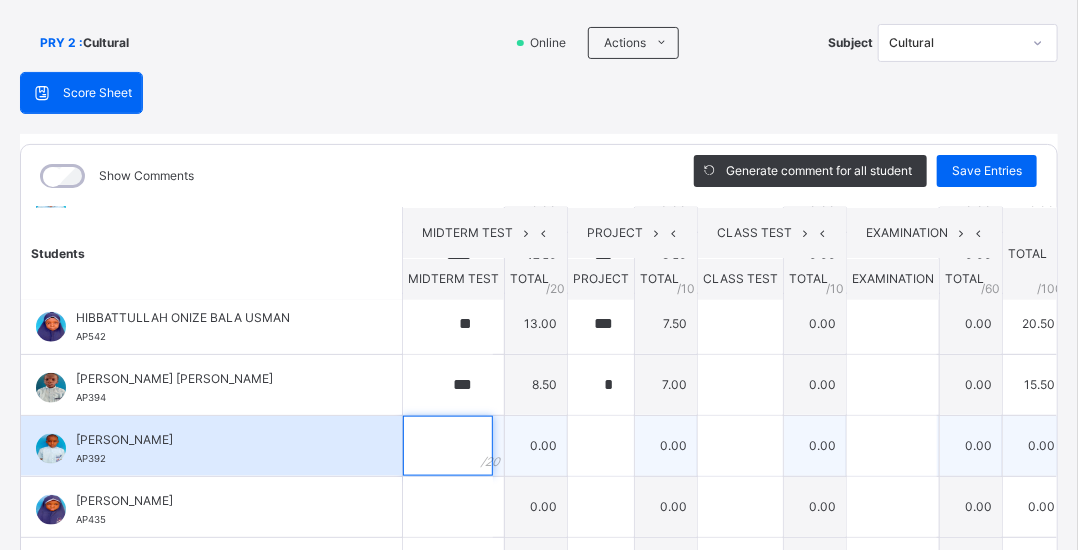 click at bounding box center [448, 446] 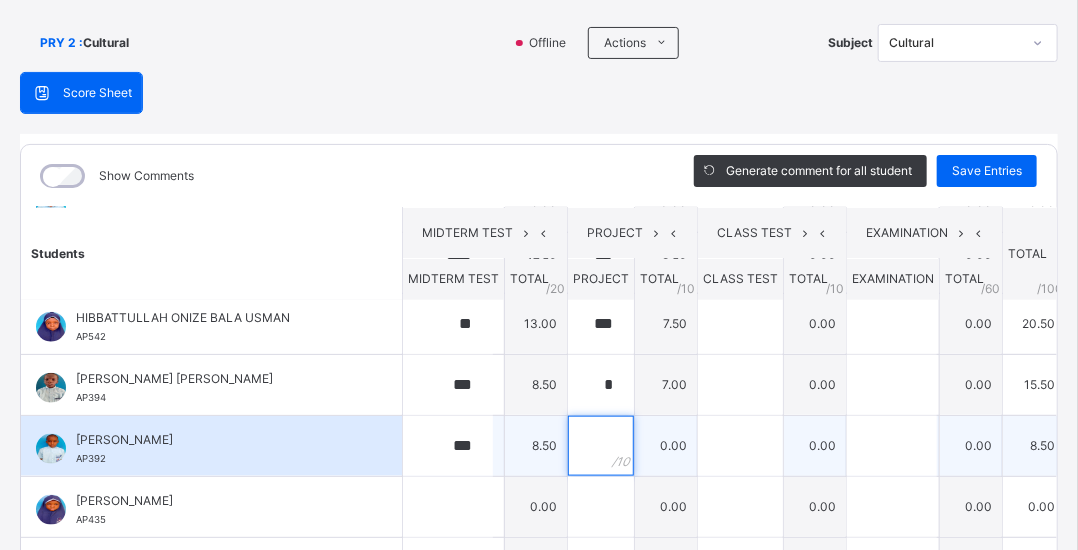 click at bounding box center (601, 446) 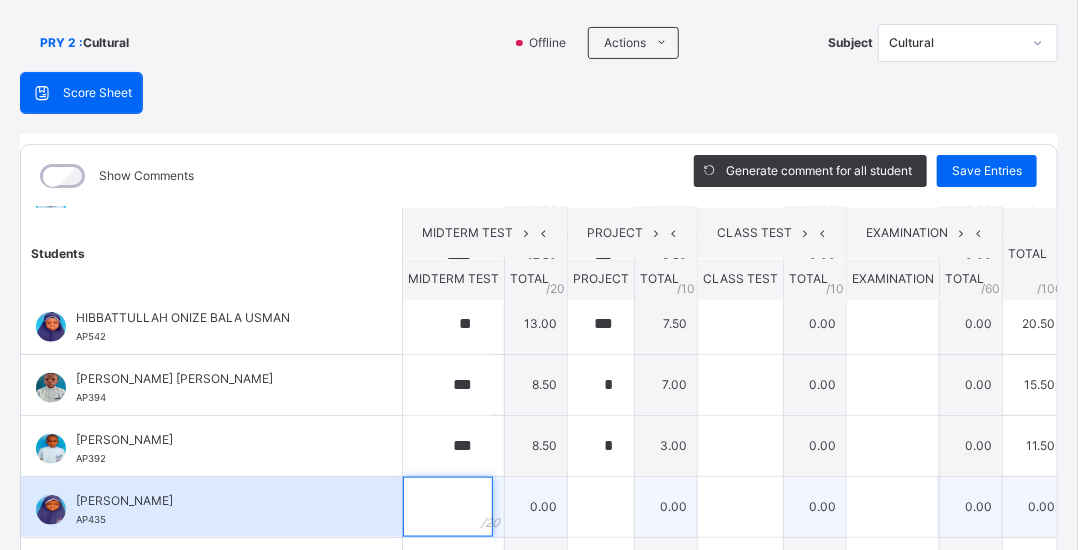 click at bounding box center [448, 507] 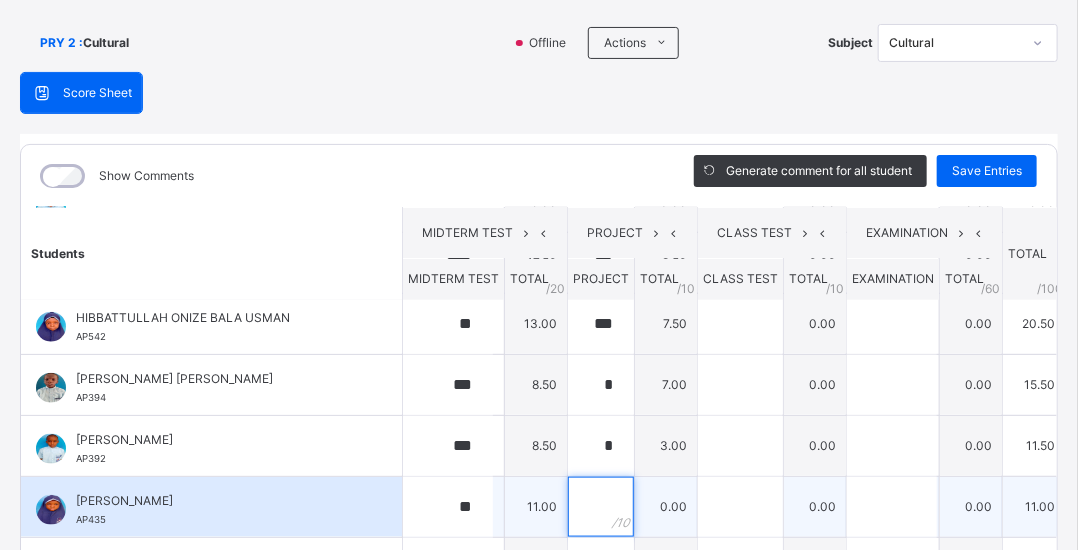 click at bounding box center (601, 507) 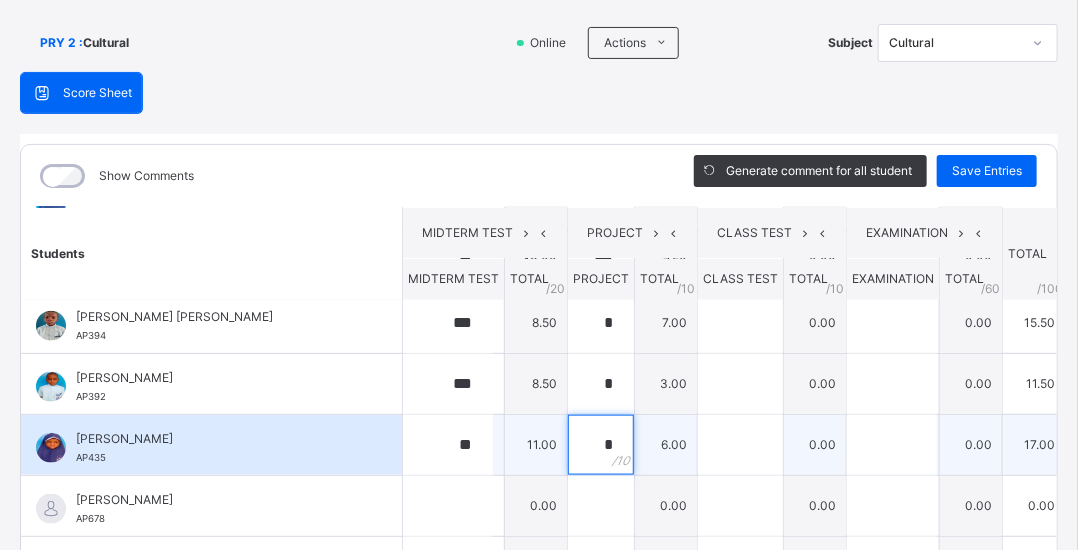 scroll, scrollTop: 863, scrollLeft: 0, axis: vertical 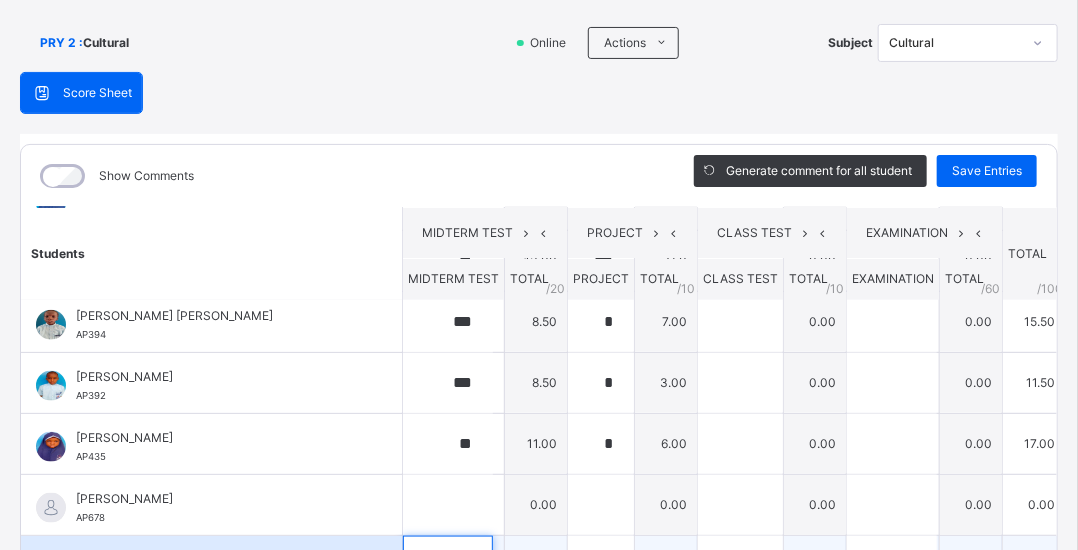 click at bounding box center (448, 566) 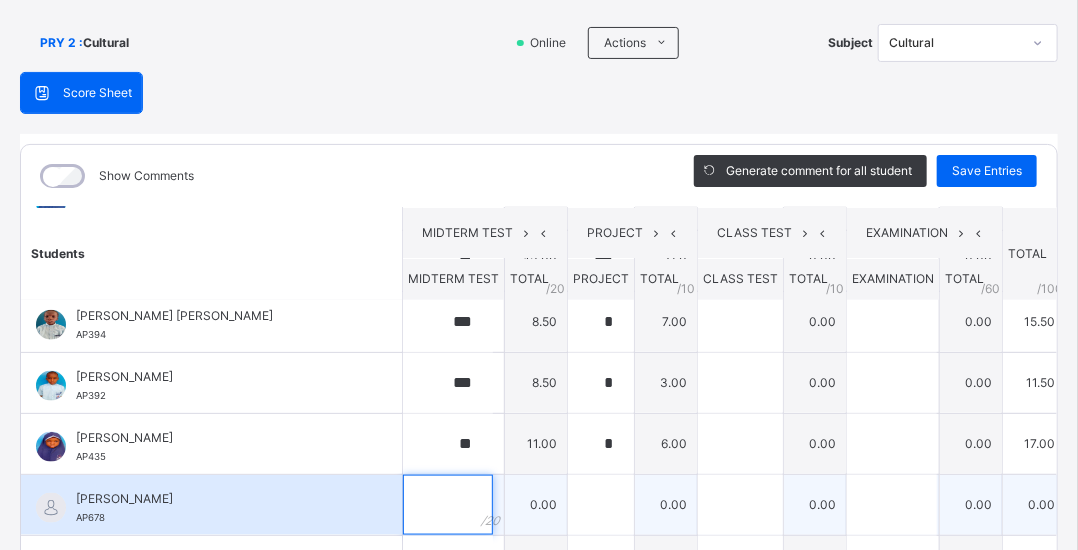 click at bounding box center (448, 505) 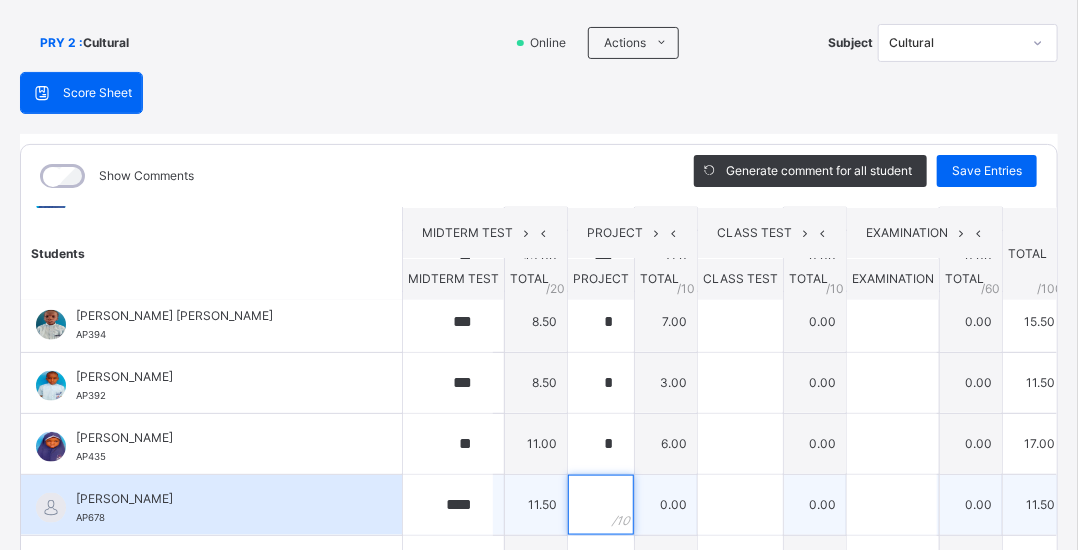 click at bounding box center (601, 505) 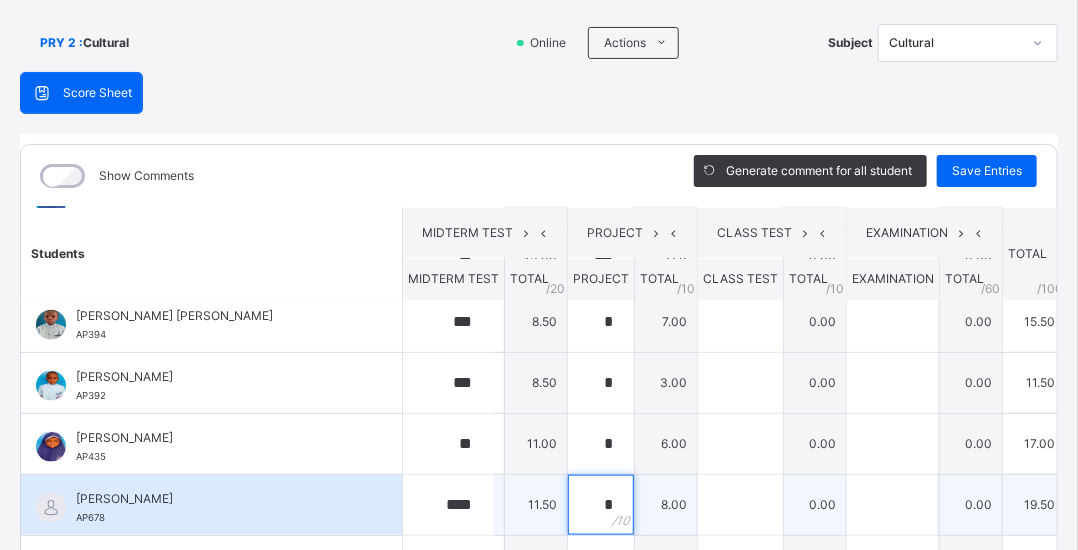 scroll, scrollTop: 930, scrollLeft: 0, axis: vertical 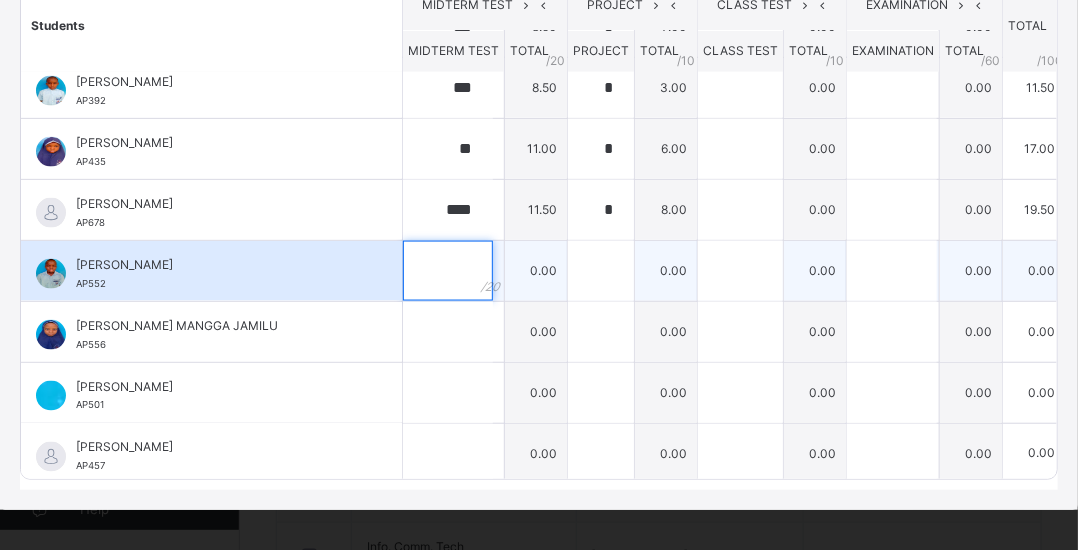 click at bounding box center [448, 271] 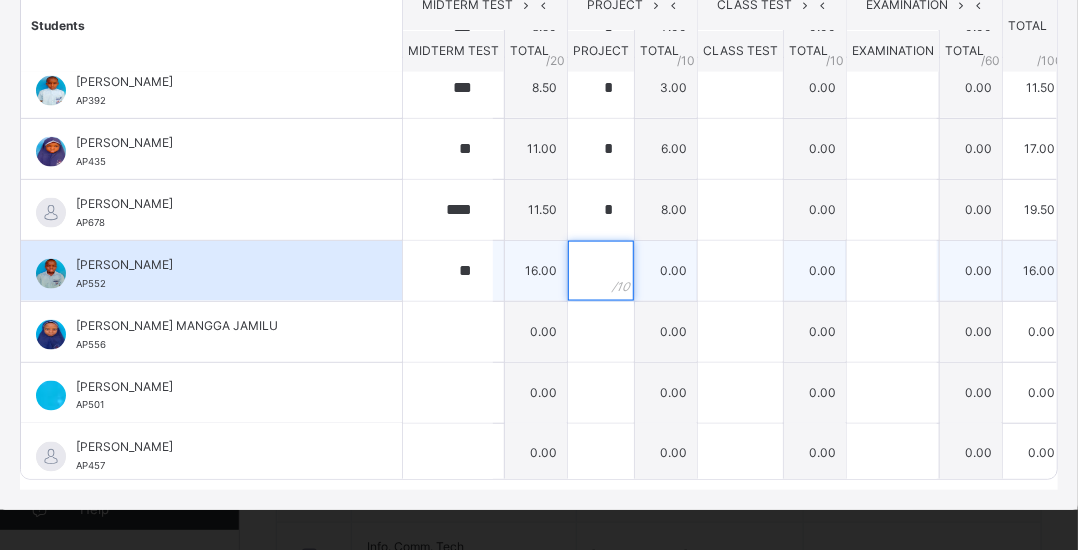 click at bounding box center [601, 271] 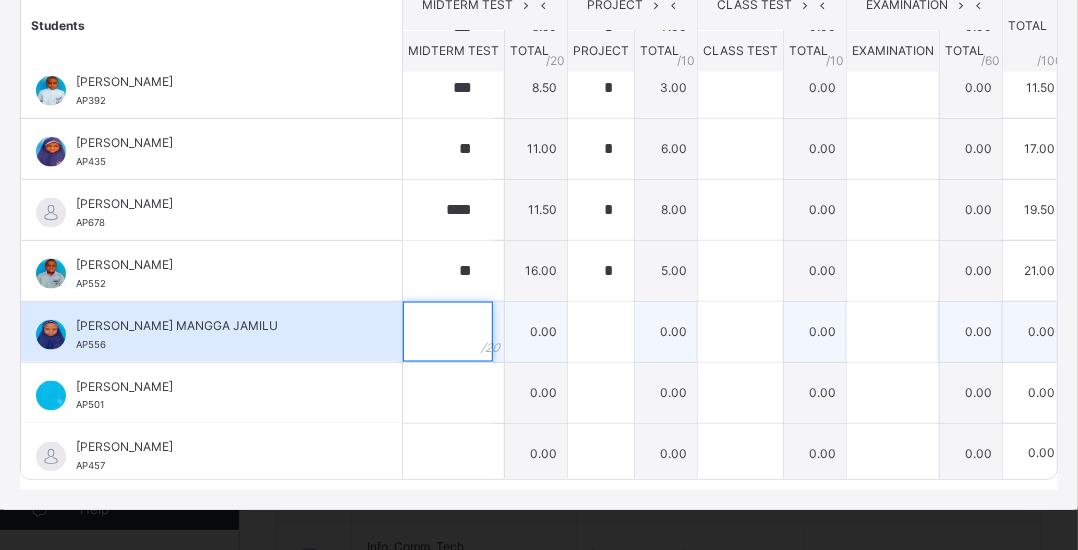click at bounding box center (448, 332) 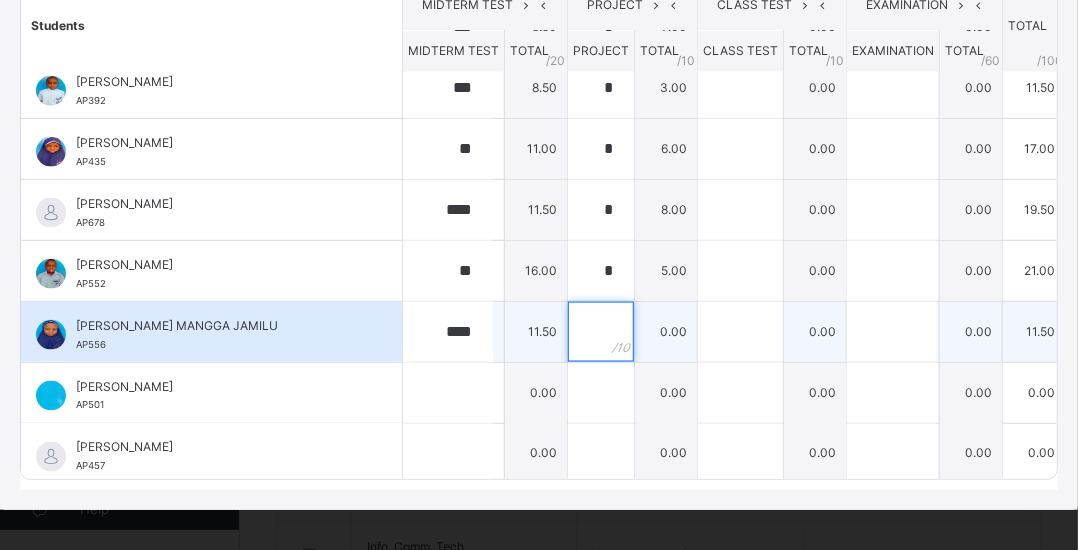 click at bounding box center (601, 332) 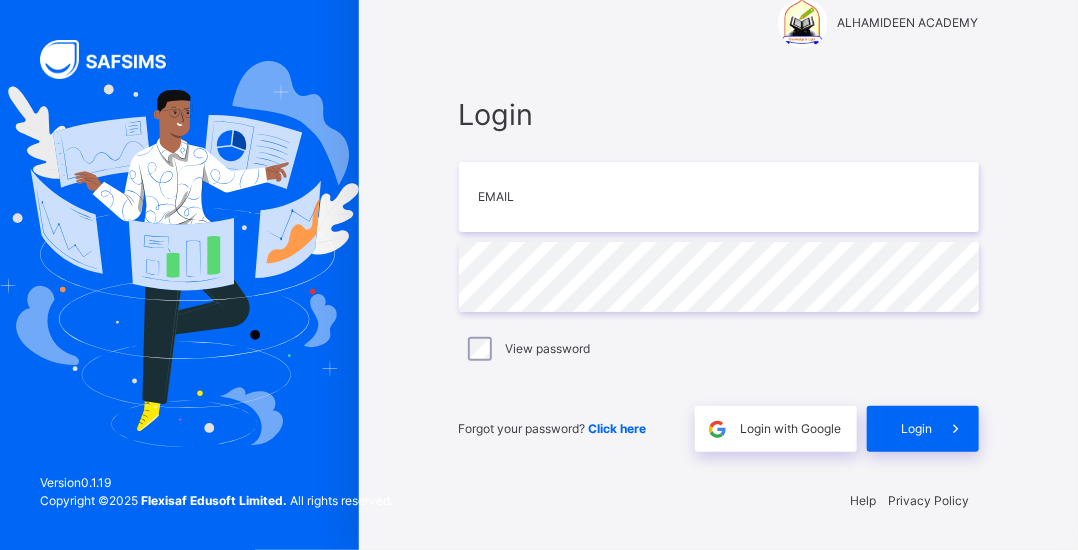 scroll, scrollTop: 0, scrollLeft: 0, axis: both 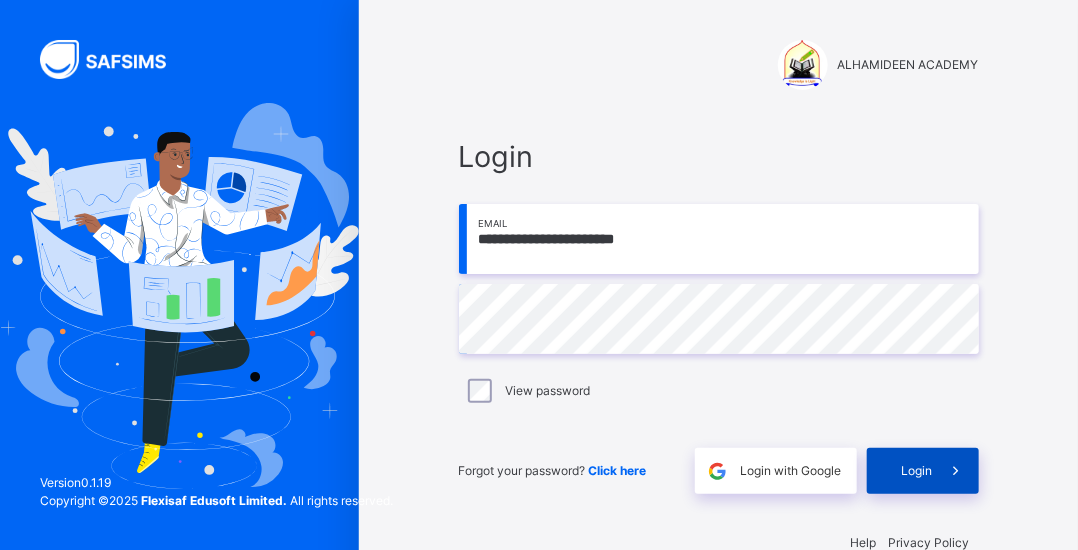 click on "Login" at bounding box center [917, 471] 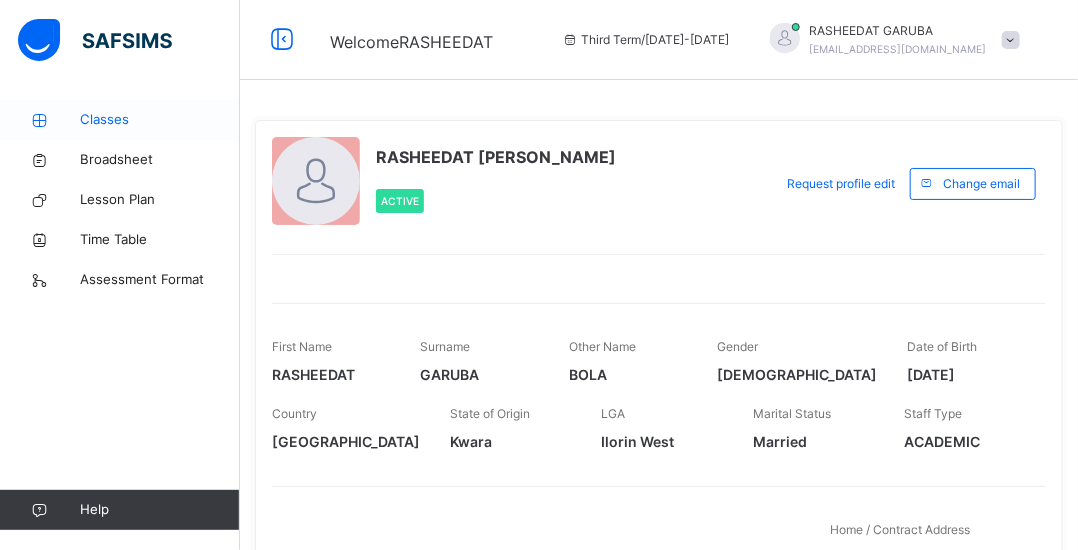 click on "Classes" at bounding box center [160, 120] 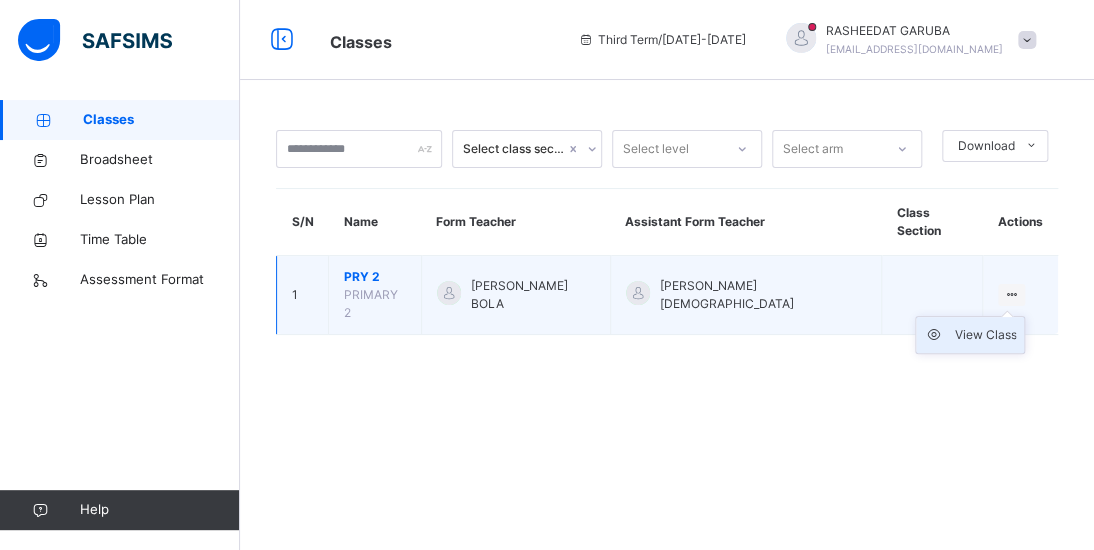 click on "View Class" at bounding box center (985, 335) 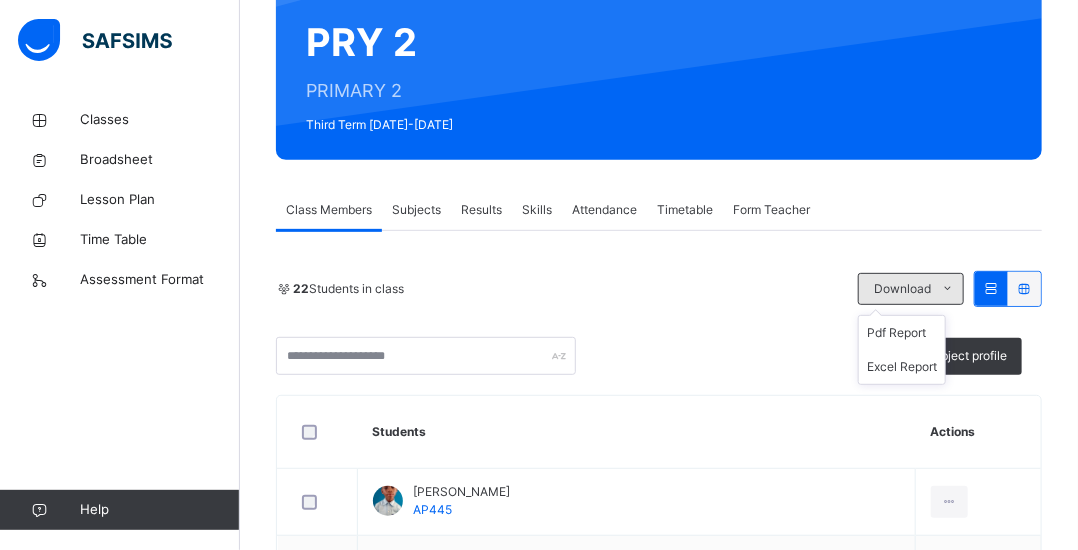 scroll, scrollTop: 187, scrollLeft: 0, axis: vertical 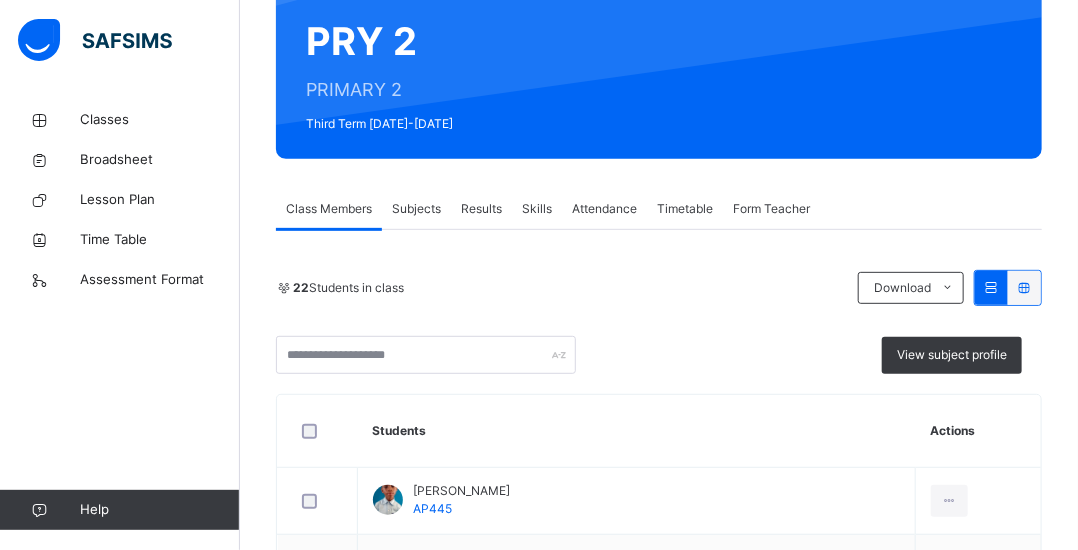 click on "Subjects" at bounding box center [416, 209] 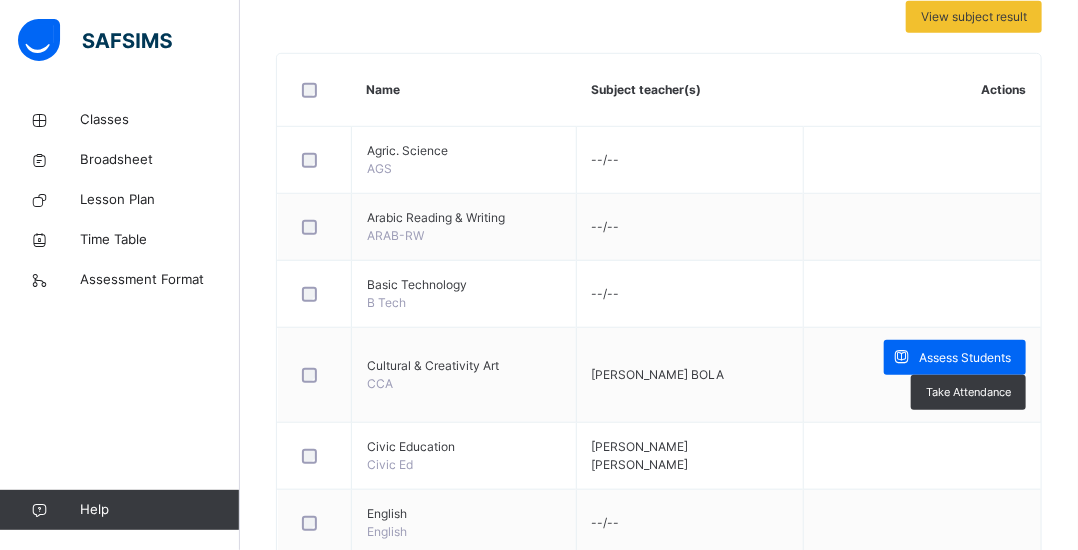 scroll, scrollTop: 447, scrollLeft: 0, axis: vertical 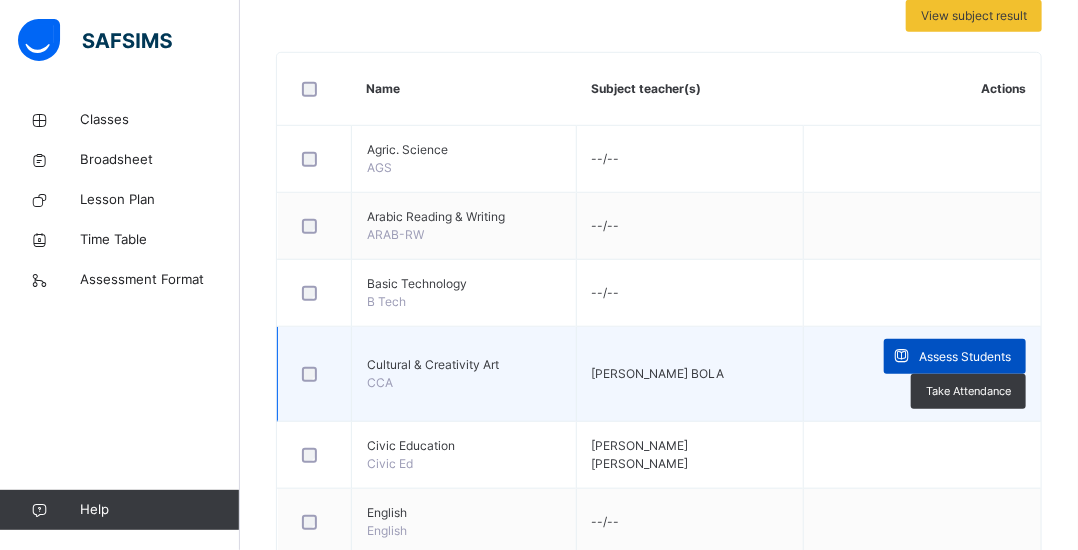 click on "Assess Students" at bounding box center [965, 357] 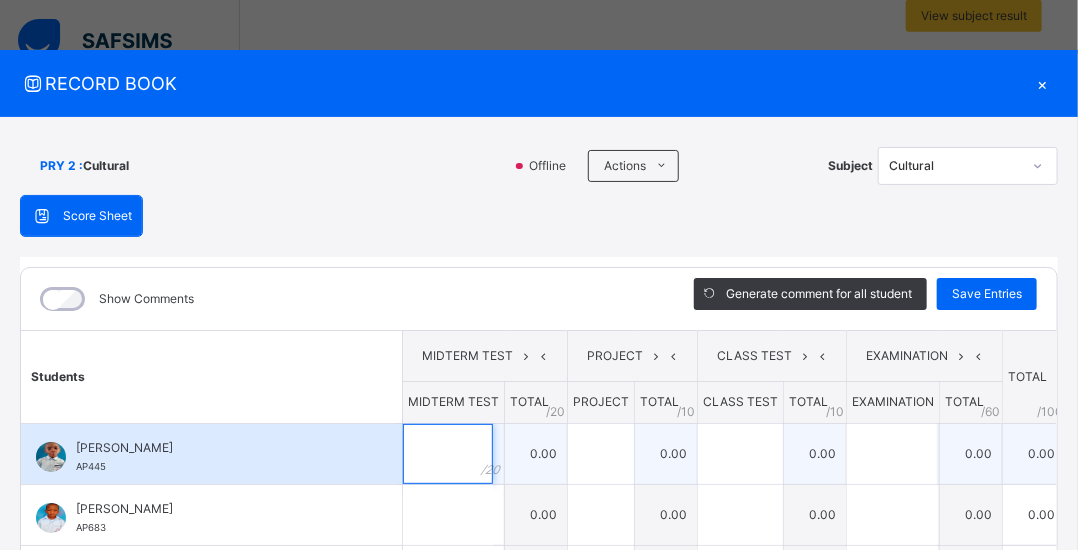 click at bounding box center [448, 454] 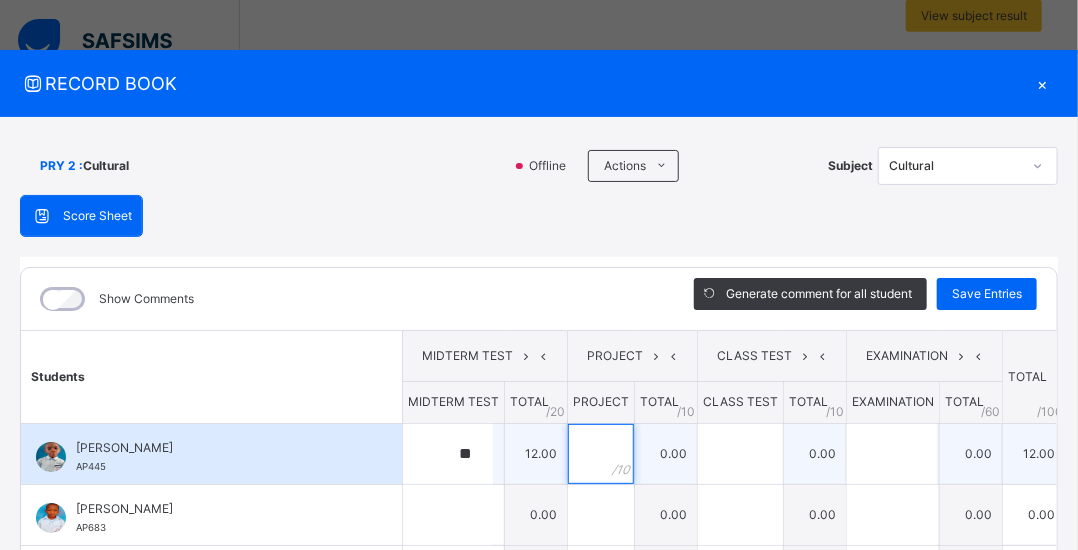 click at bounding box center [601, 454] 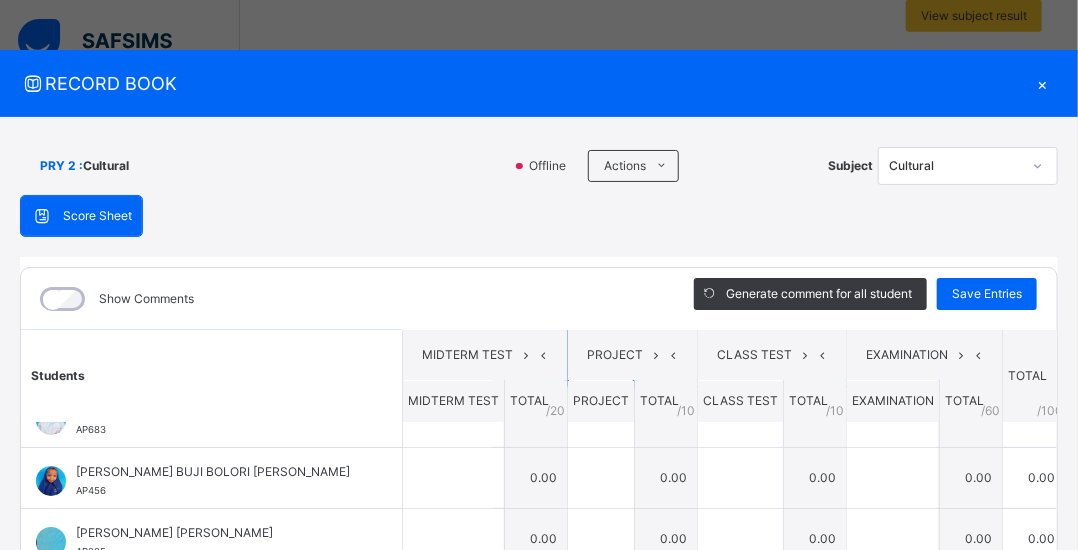scroll, scrollTop: 0, scrollLeft: 0, axis: both 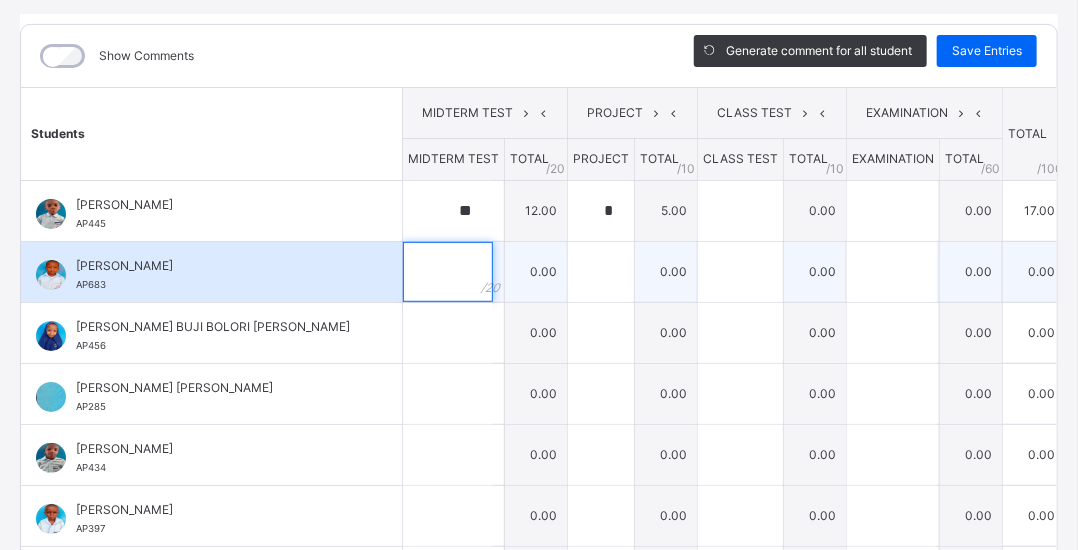 click at bounding box center [448, 272] 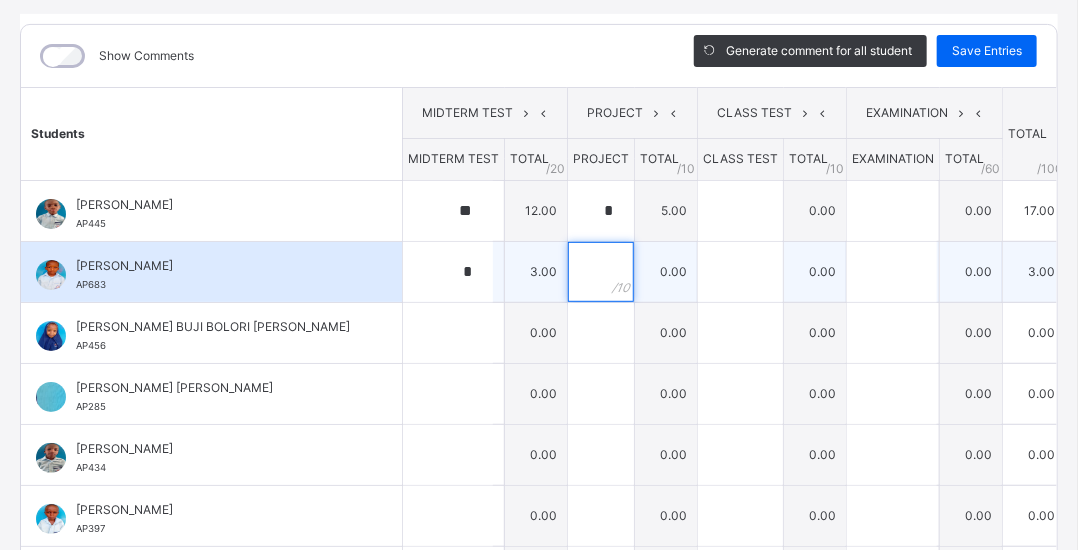 click at bounding box center (601, 272) 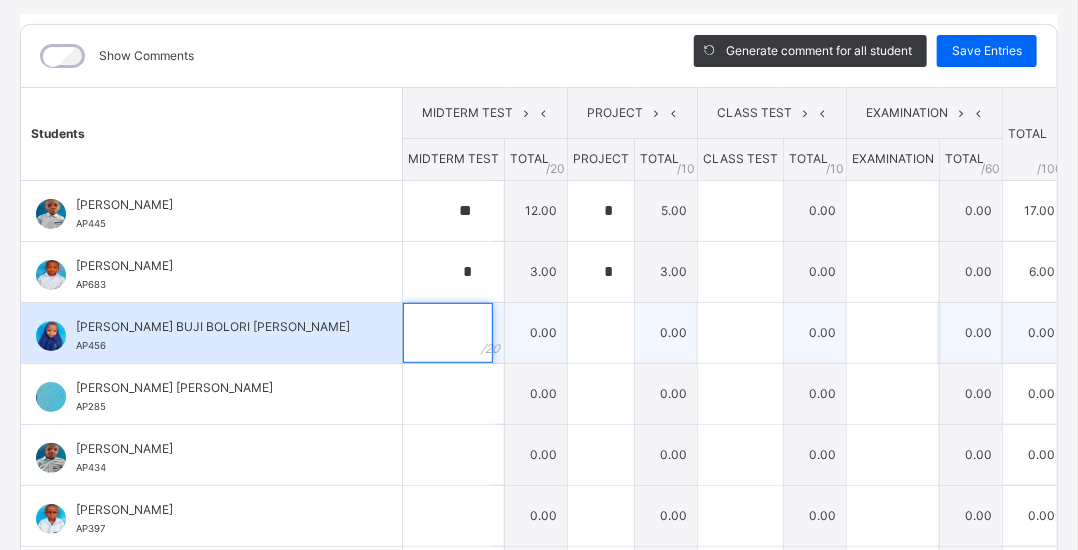 click at bounding box center (453, 333) 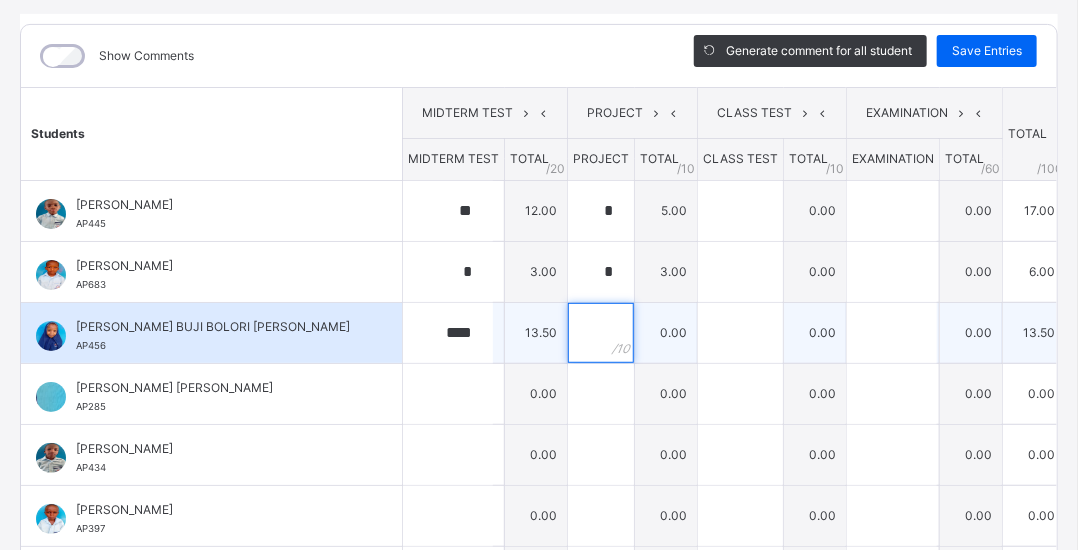click at bounding box center [601, 333] 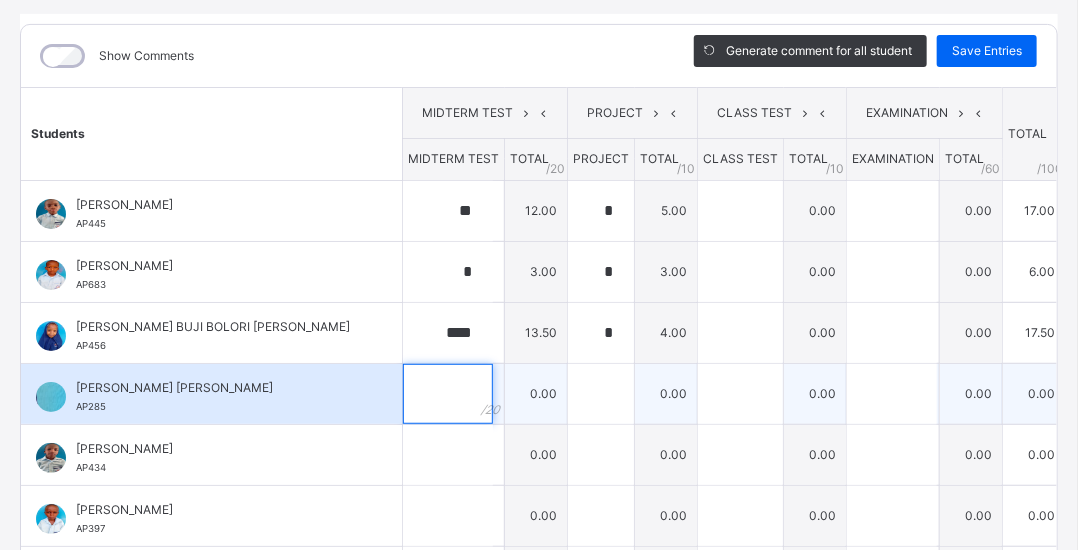 click at bounding box center [448, 394] 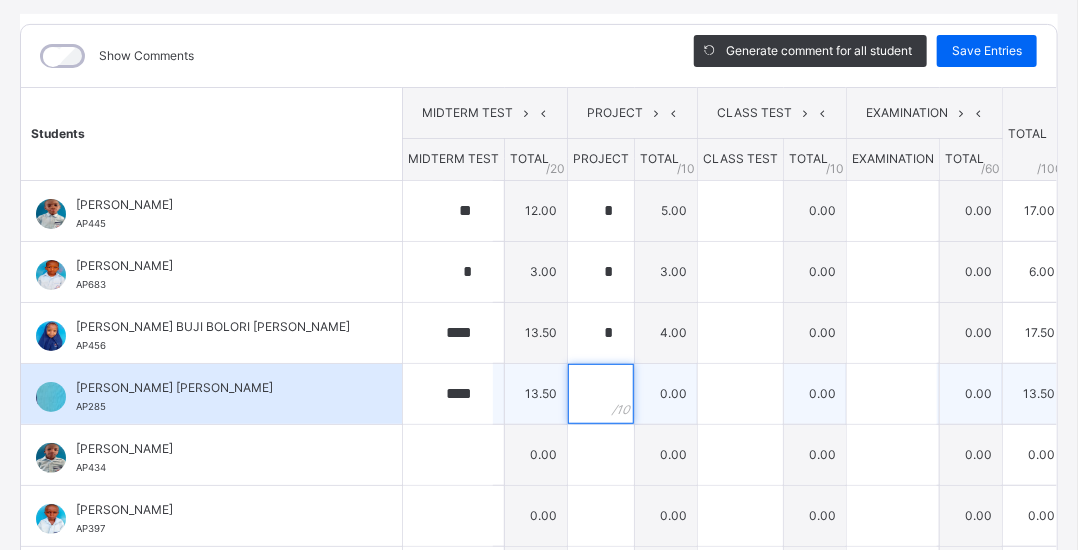 click at bounding box center (601, 394) 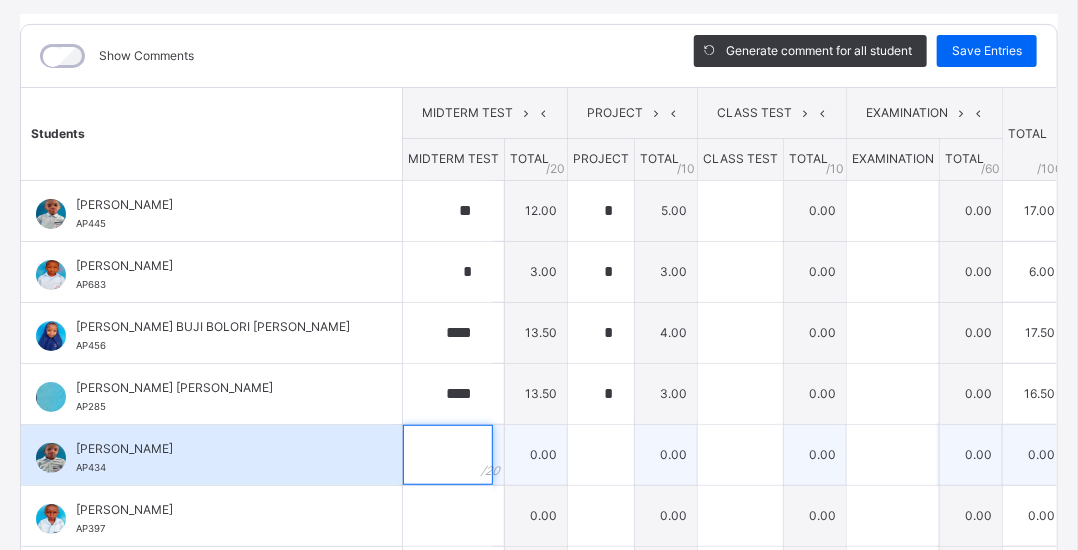 click at bounding box center [453, 455] 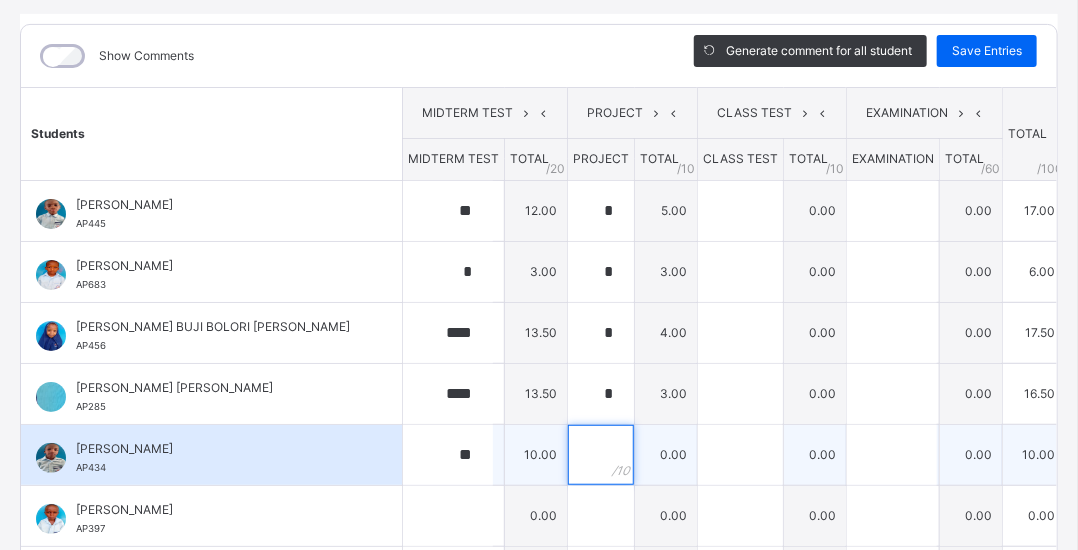 click at bounding box center [601, 455] 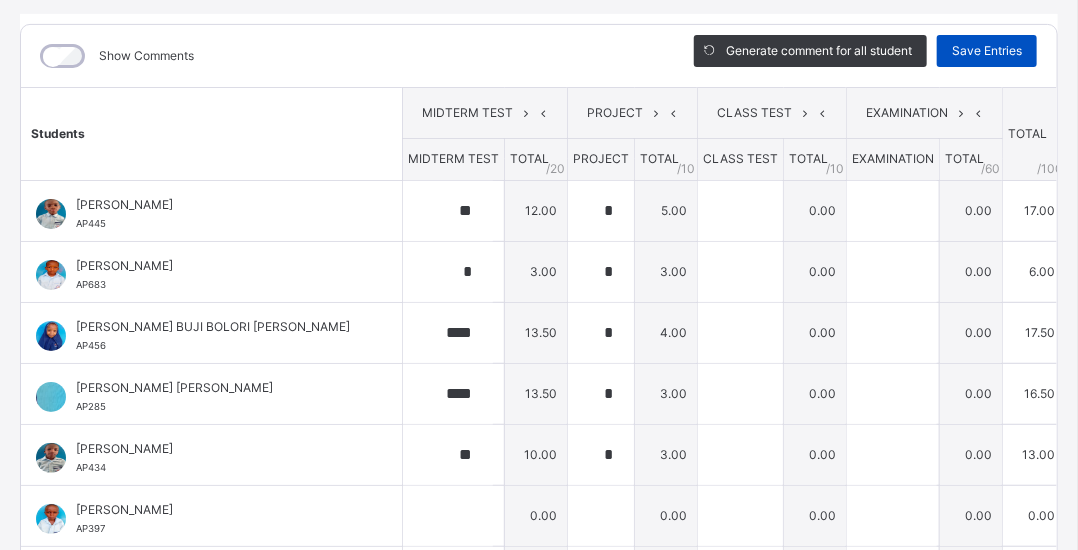 click on "Save Entries" at bounding box center (987, 51) 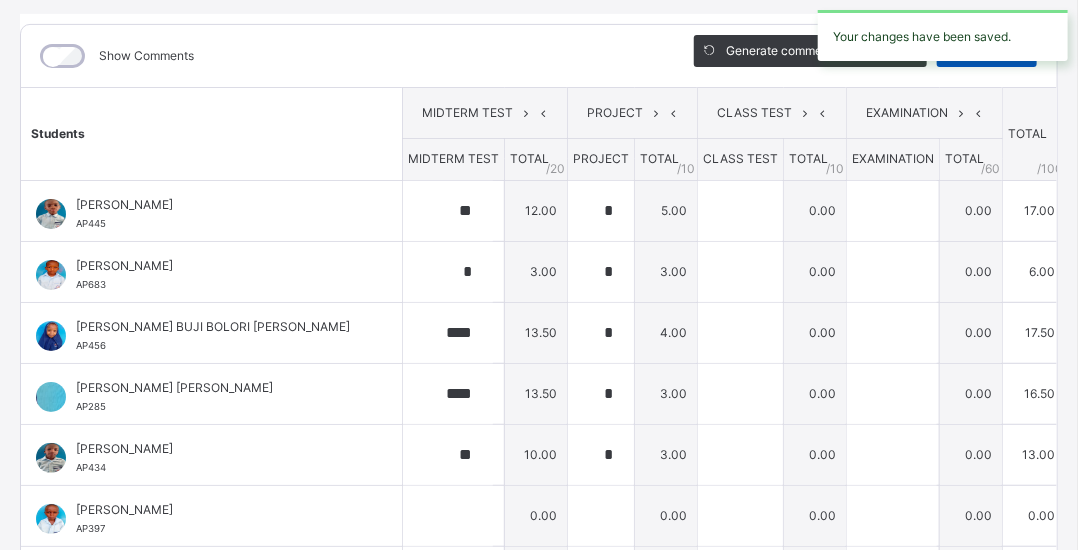 scroll, scrollTop: 819, scrollLeft: 0, axis: vertical 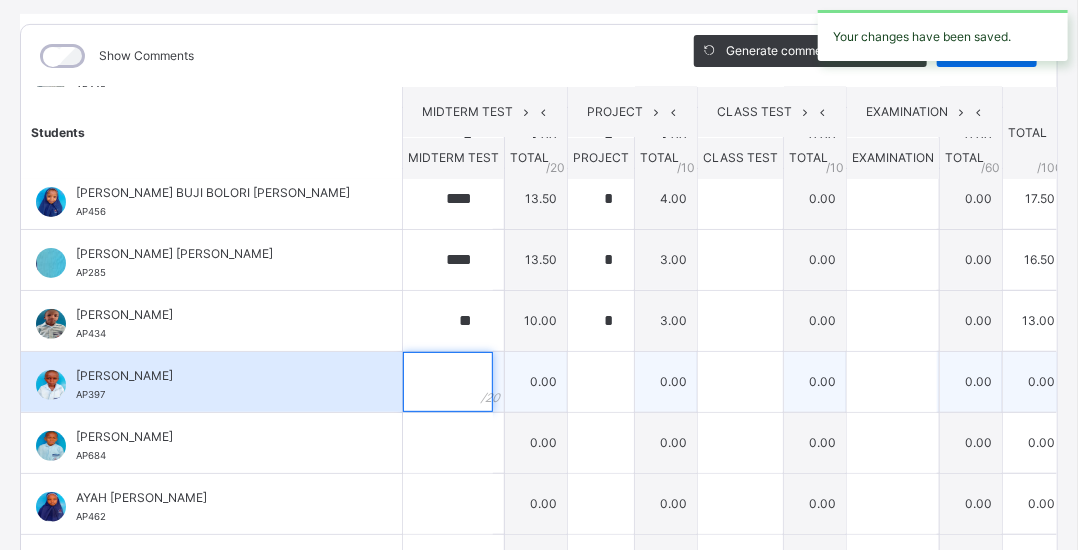 click at bounding box center [448, 382] 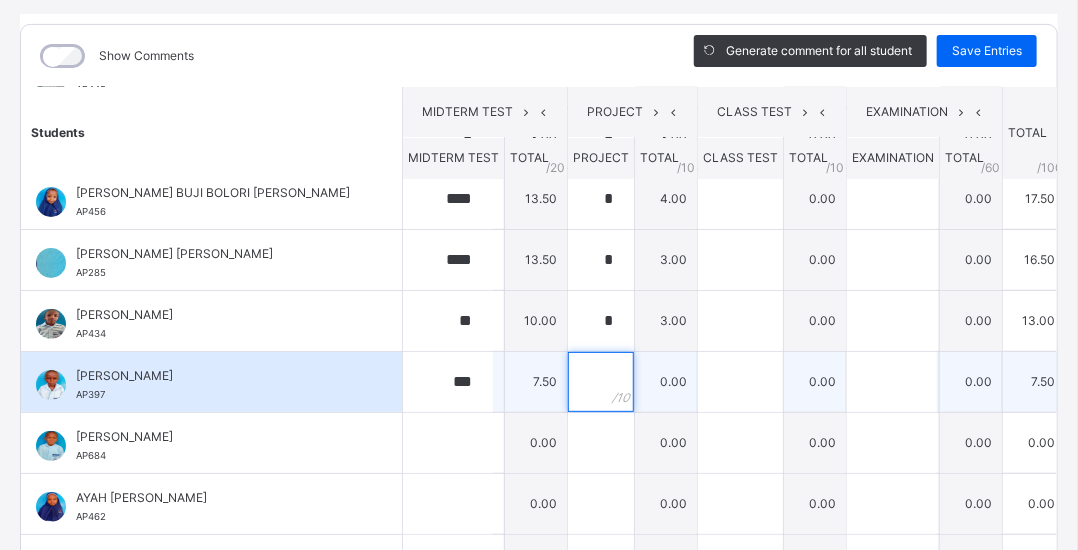 click at bounding box center (601, 382) 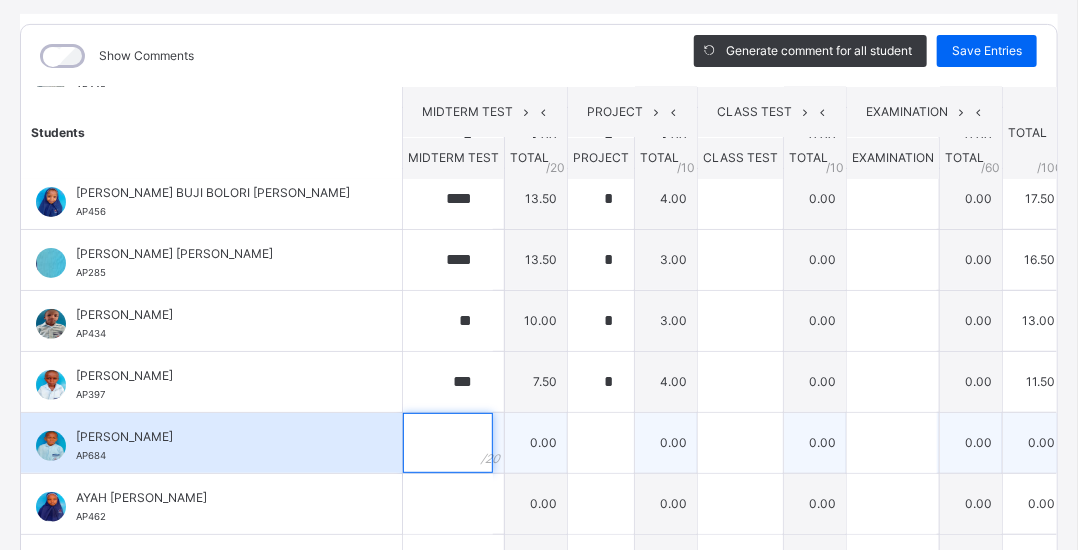 click at bounding box center (453, 443) 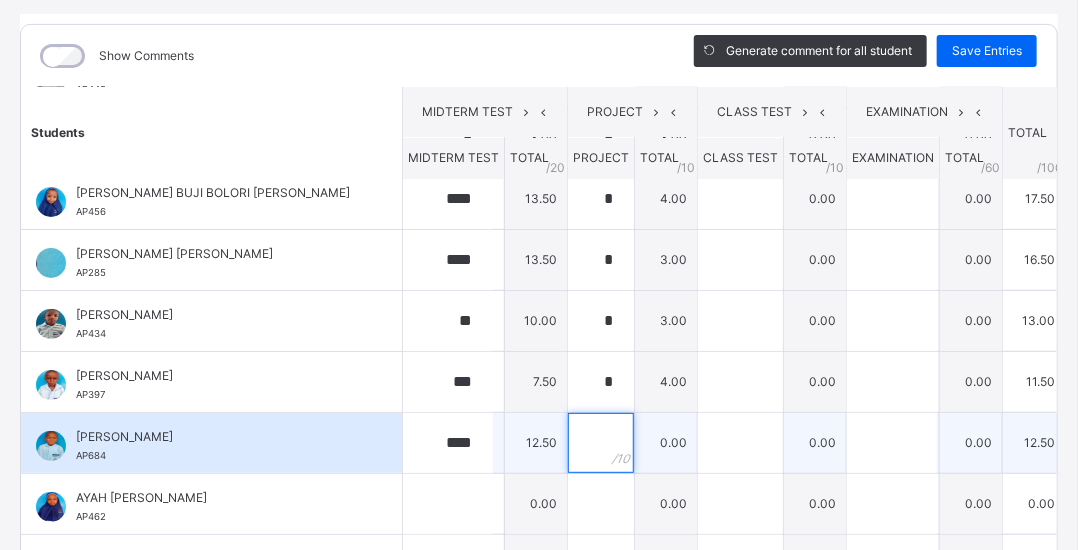 click at bounding box center (601, 443) 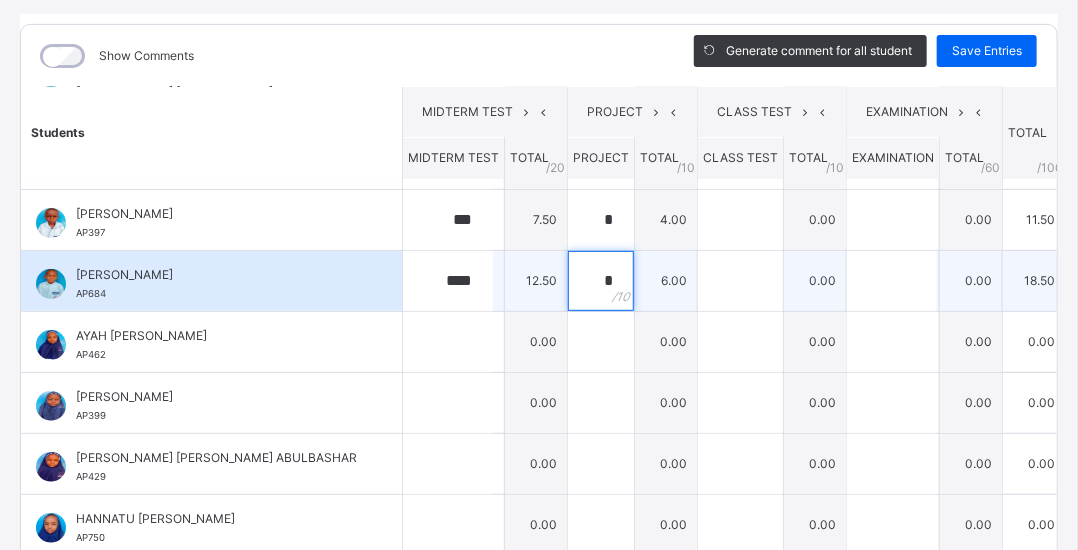 scroll, scrollTop: 298, scrollLeft: 0, axis: vertical 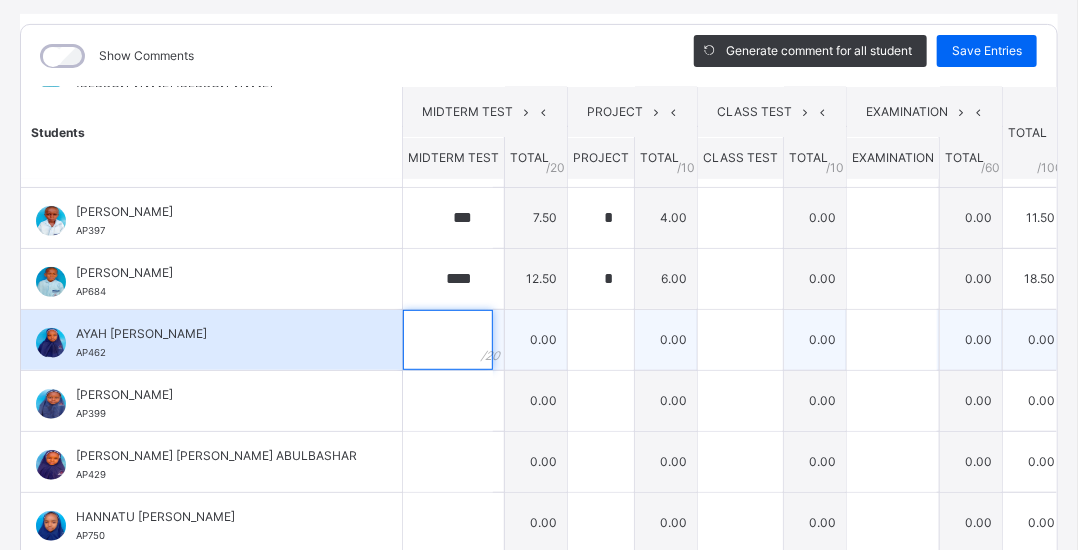 click at bounding box center (448, 340) 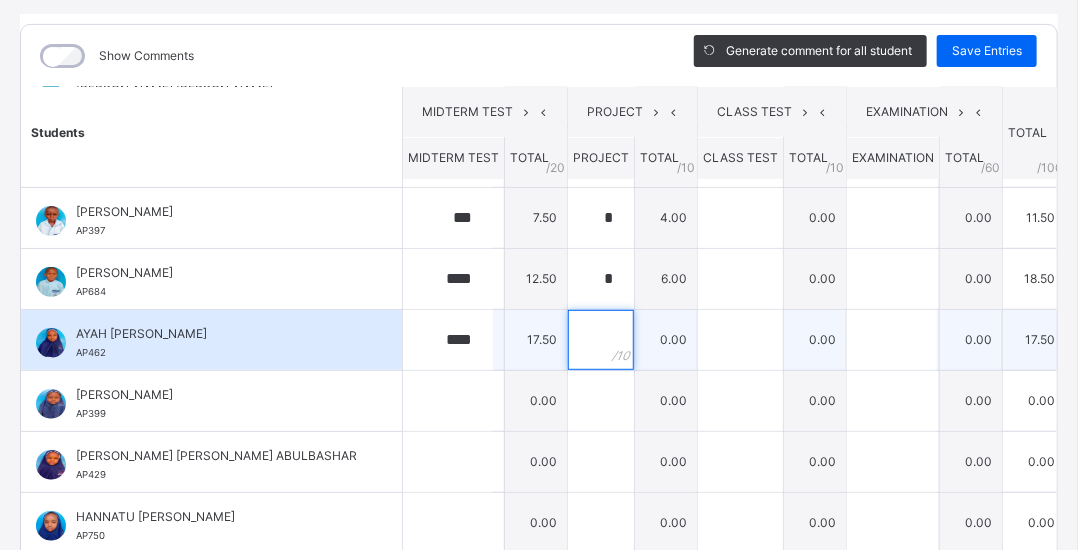 click at bounding box center [601, 340] 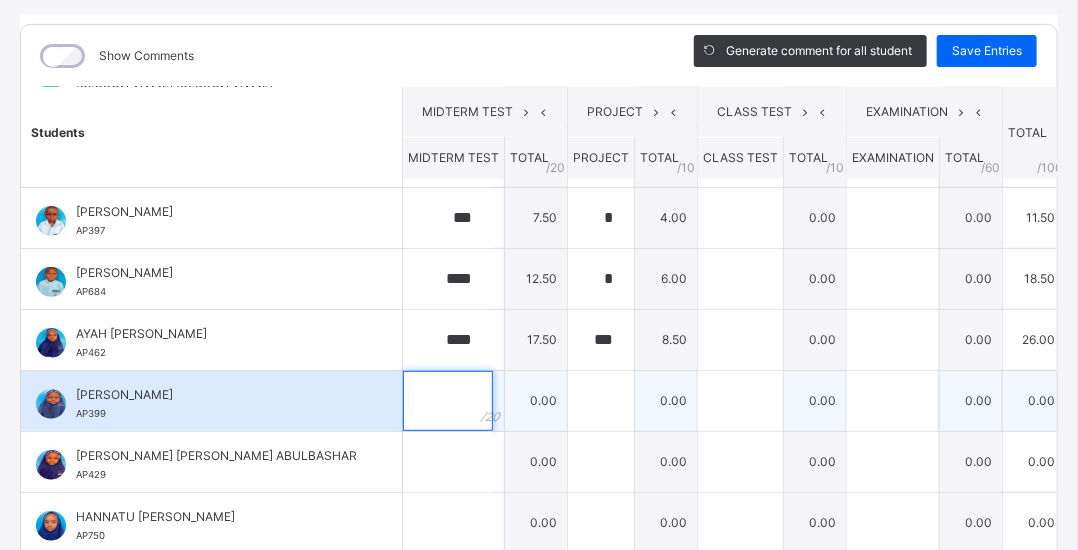 click at bounding box center (448, 401) 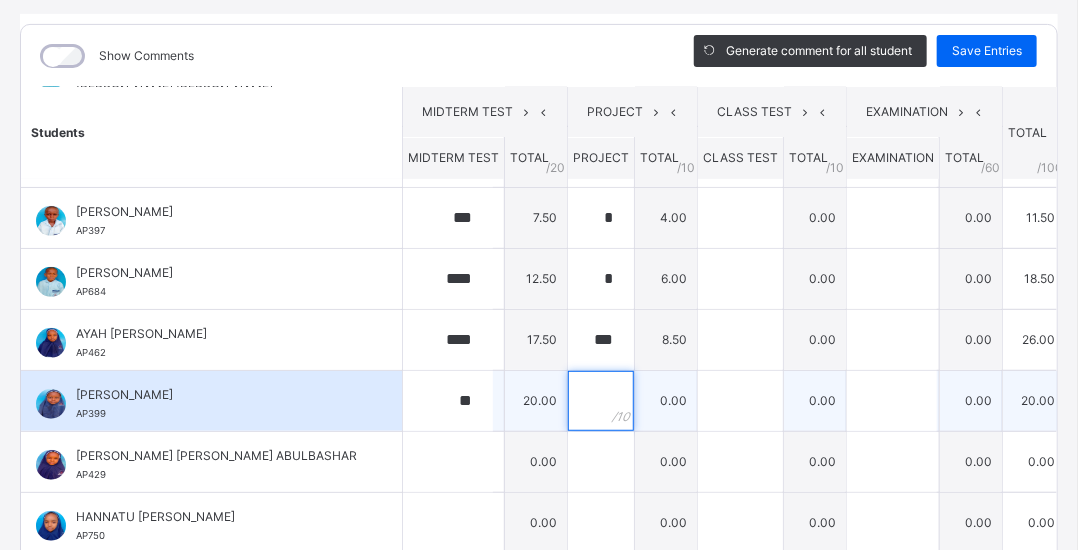 click at bounding box center [601, 401] 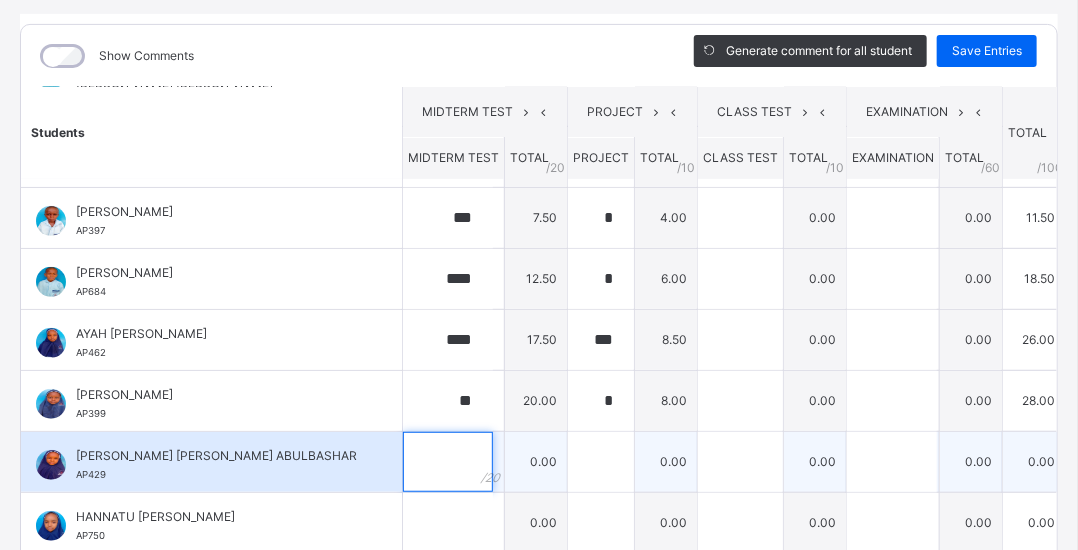 click at bounding box center [448, 462] 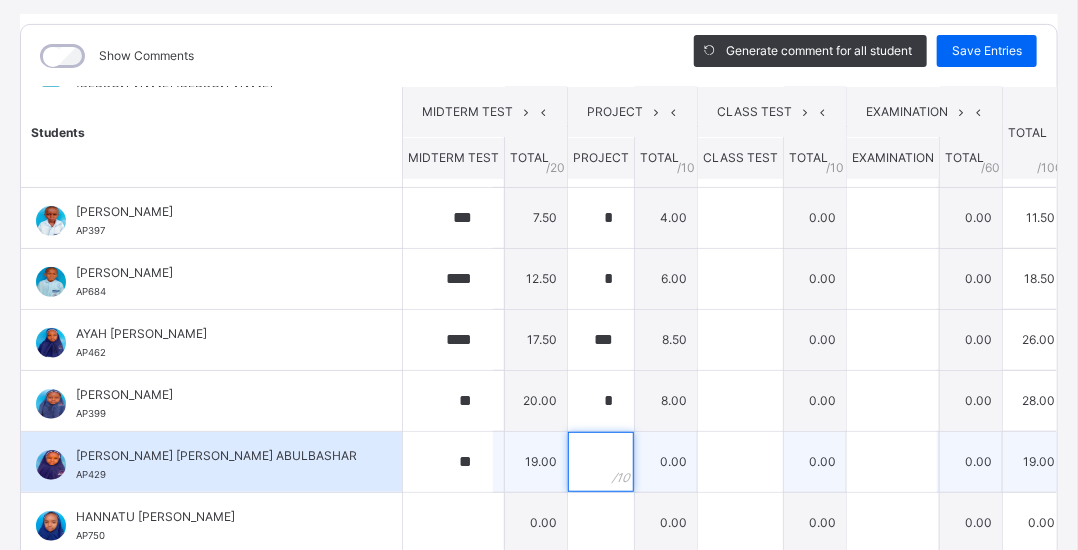 click at bounding box center [601, 462] 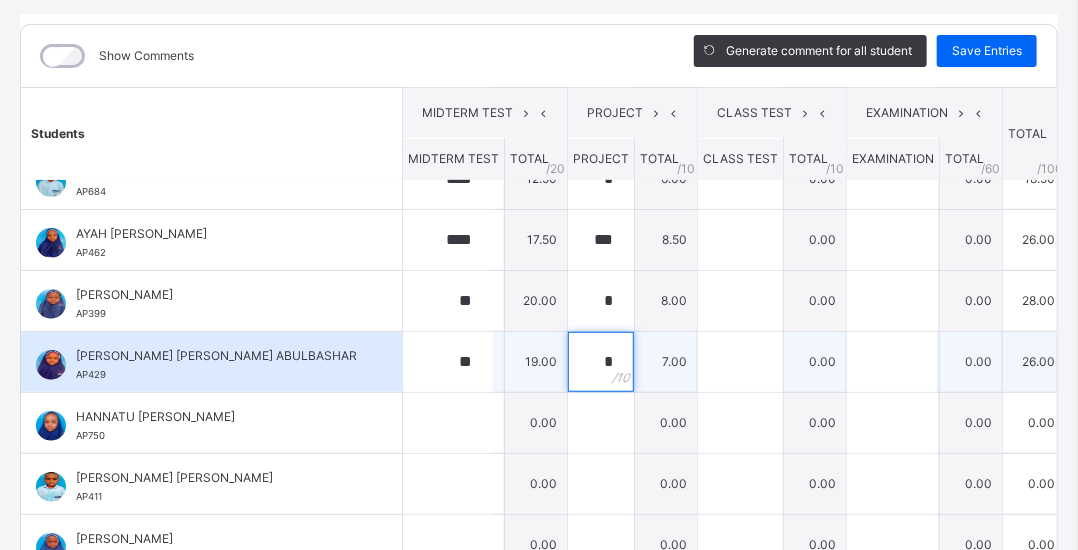 scroll, scrollTop: 398, scrollLeft: 0, axis: vertical 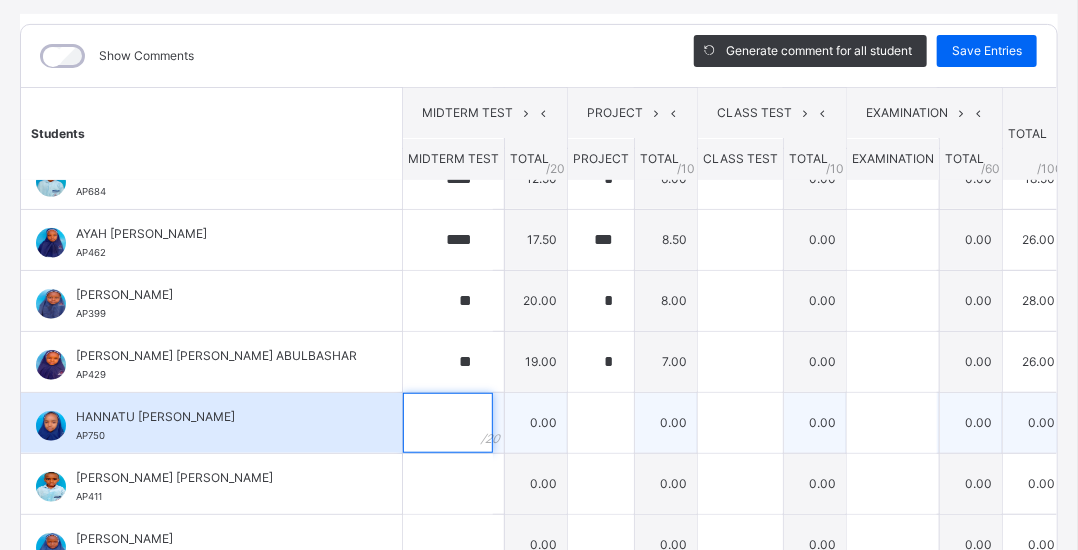 click at bounding box center [448, 423] 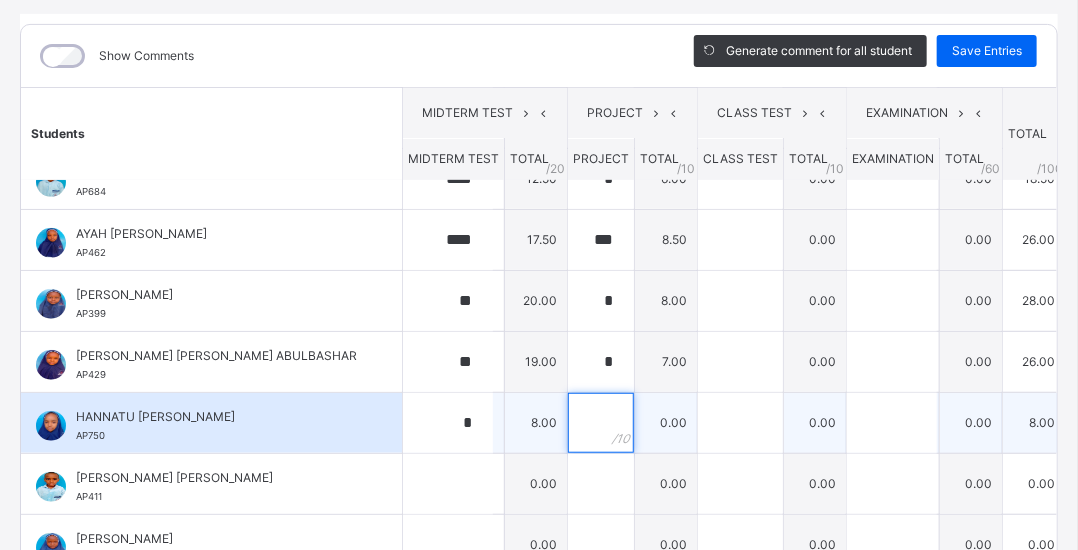 click at bounding box center (601, 423) 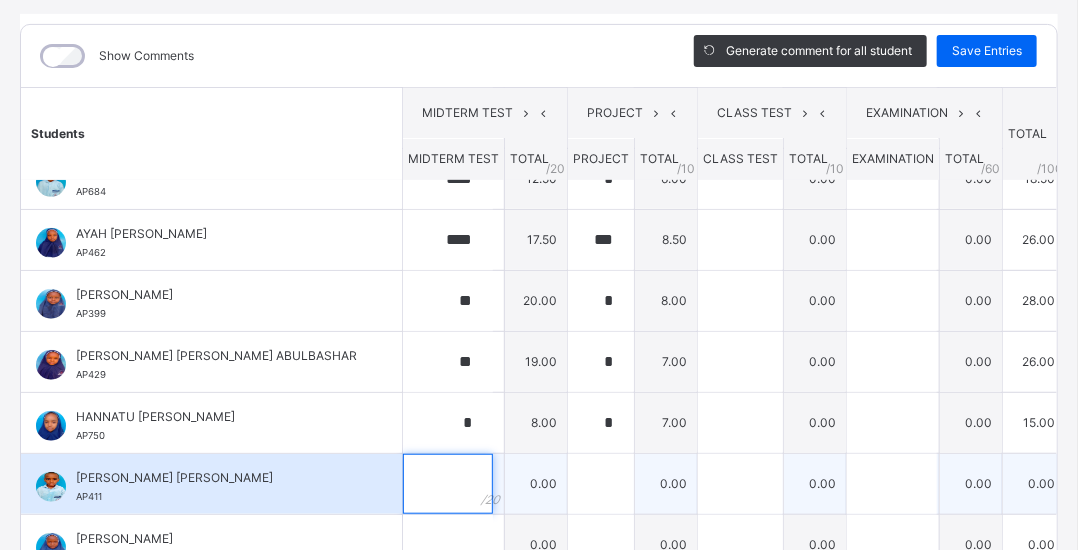 click at bounding box center [448, 484] 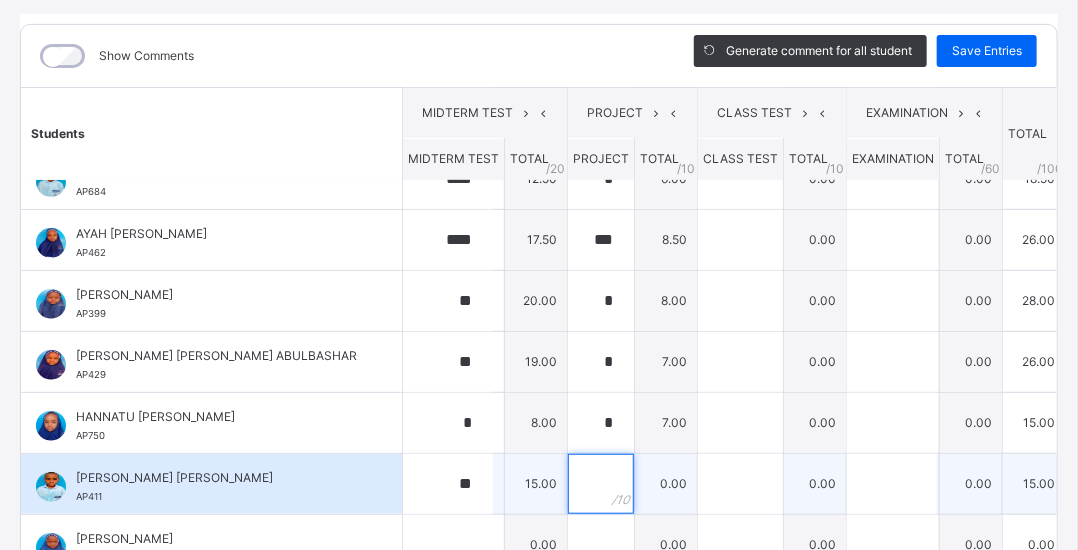 click at bounding box center (601, 484) 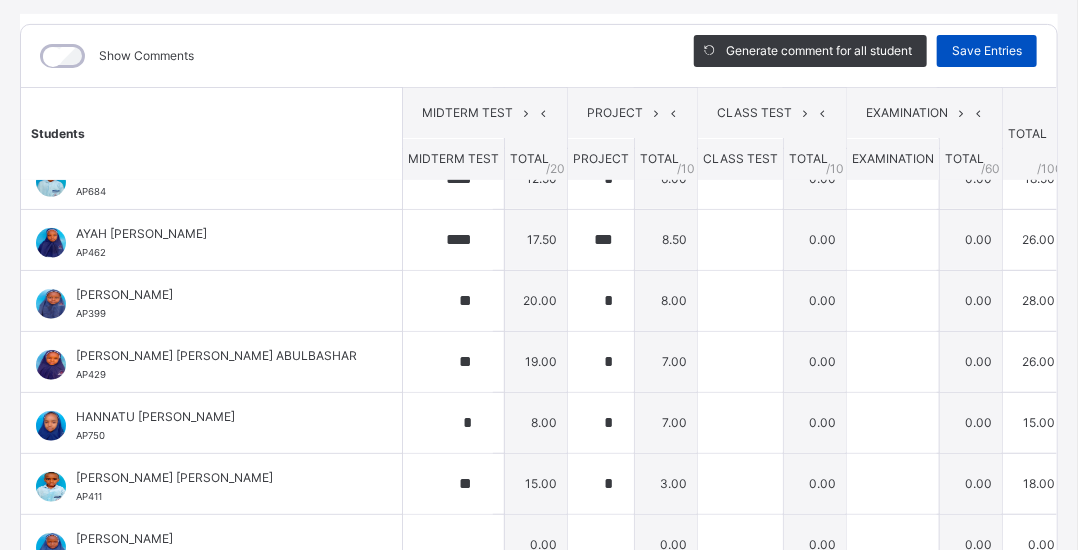 click on "Save Entries" at bounding box center (987, 51) 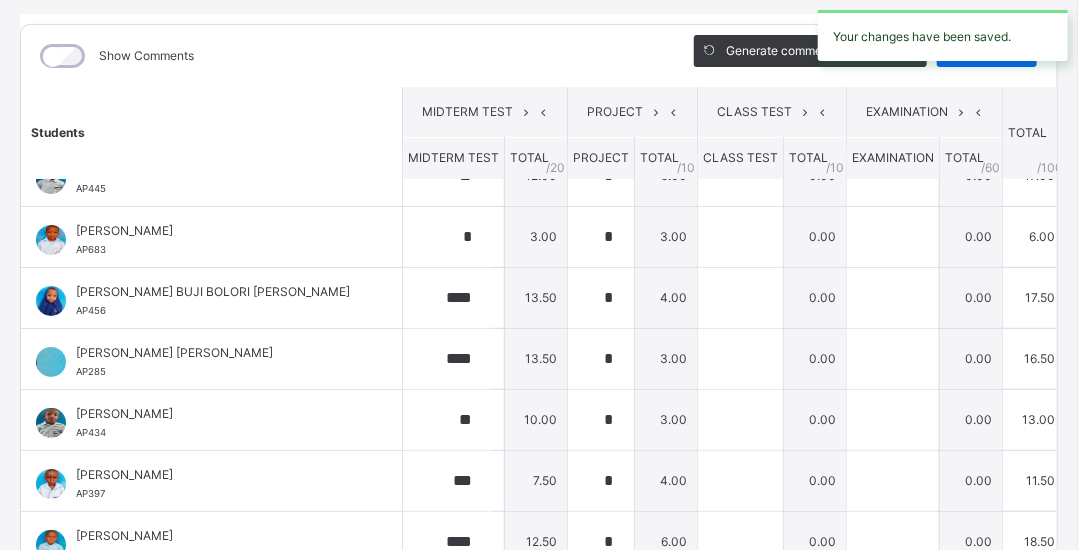 scroll, scrollTop: 0, scrollLeft: 0, axis: both 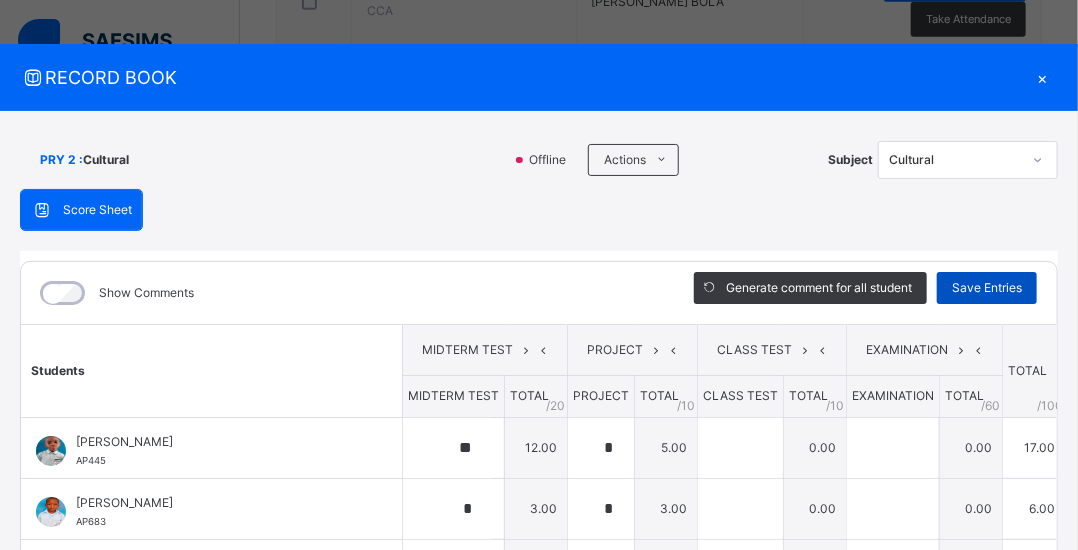 click on "Save Entries" at bounding box center (987, 288) 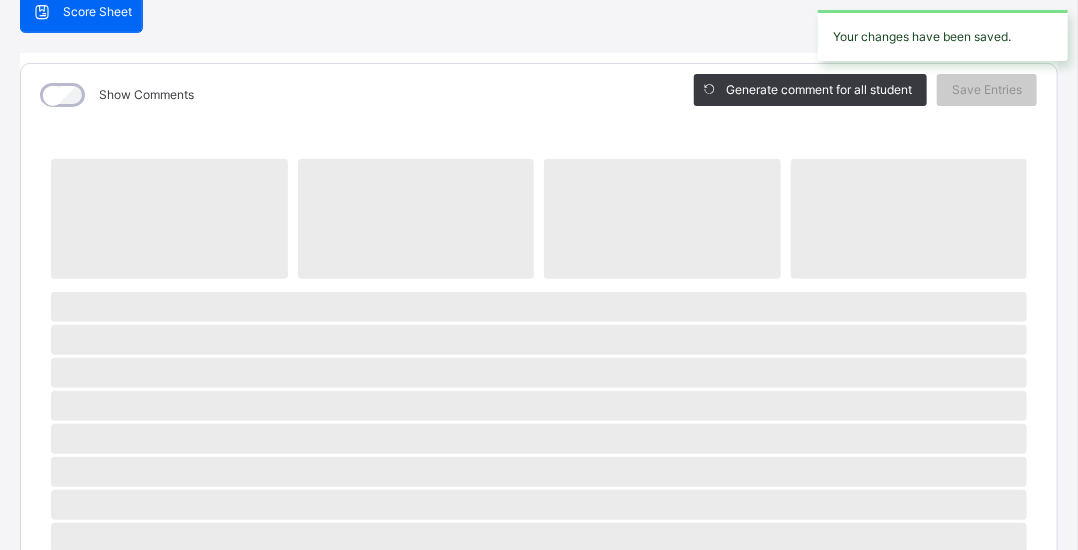scroll, scrollTop: 200, scrollLeft: 0, axis: vertical 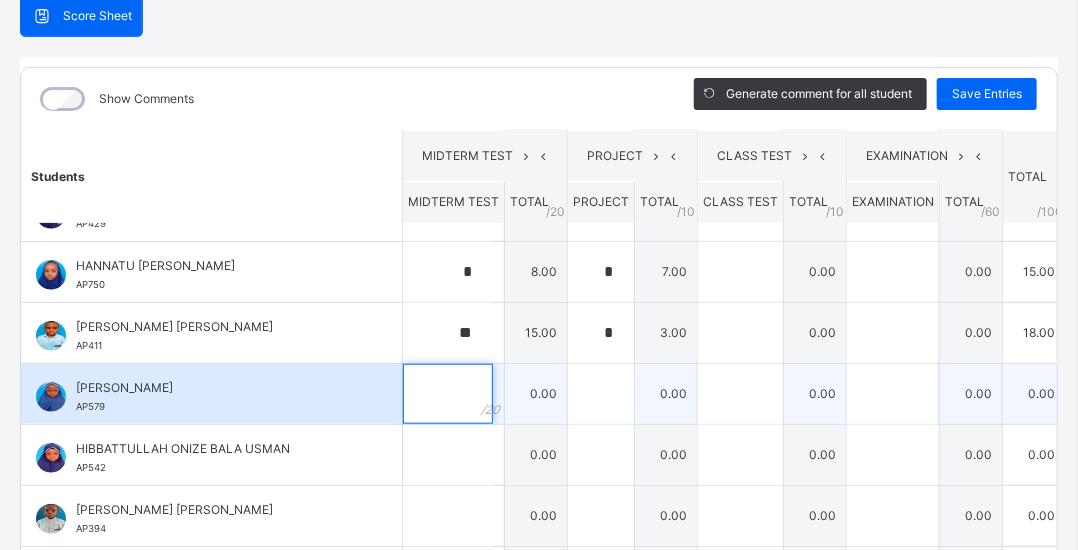 click at bounding box center (448, 394) 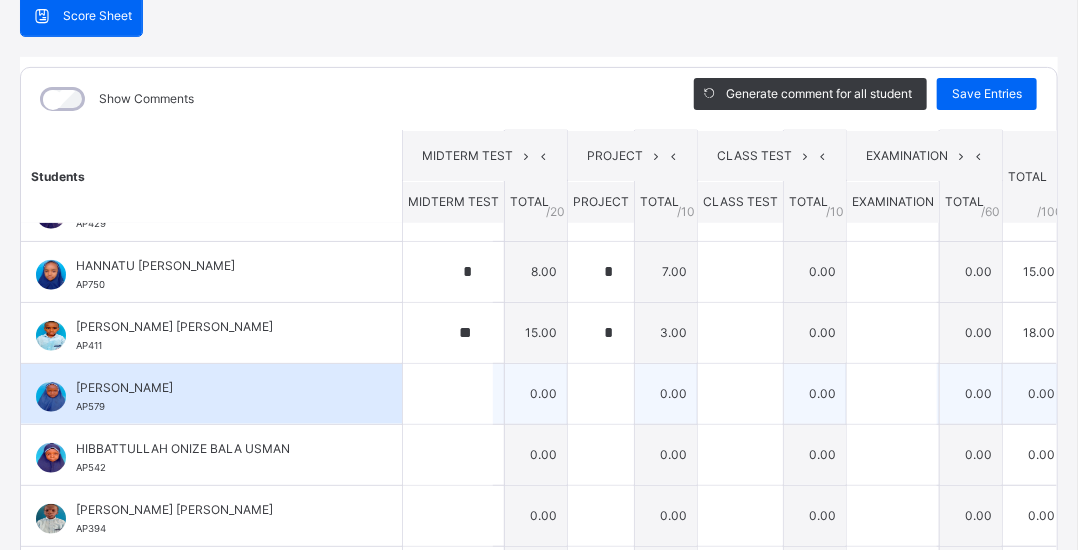 scroll, scrollTop: 758, scrollLeft: 0, axis: vertical 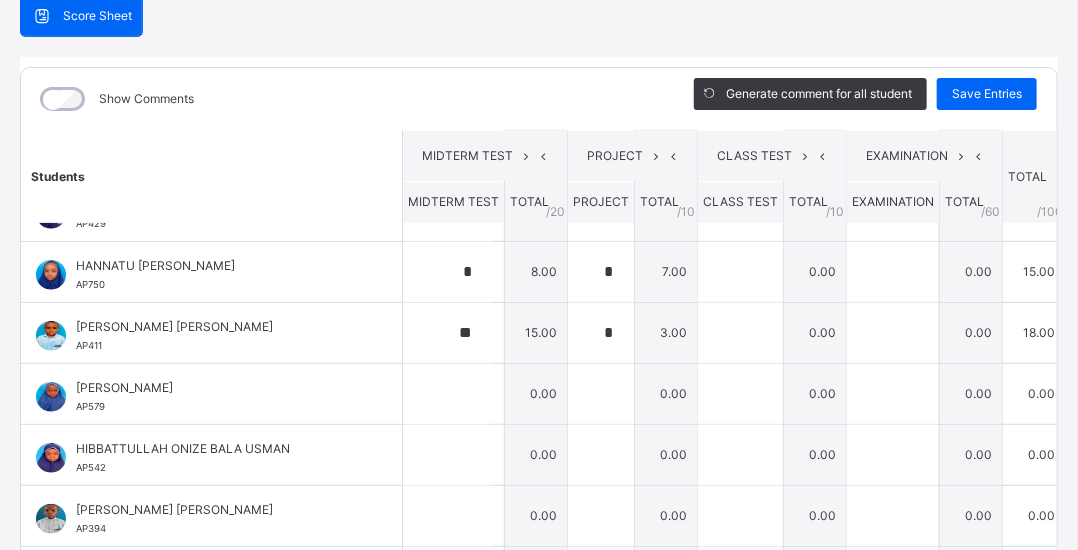 click on "Students" at bounding box center [212, 176] 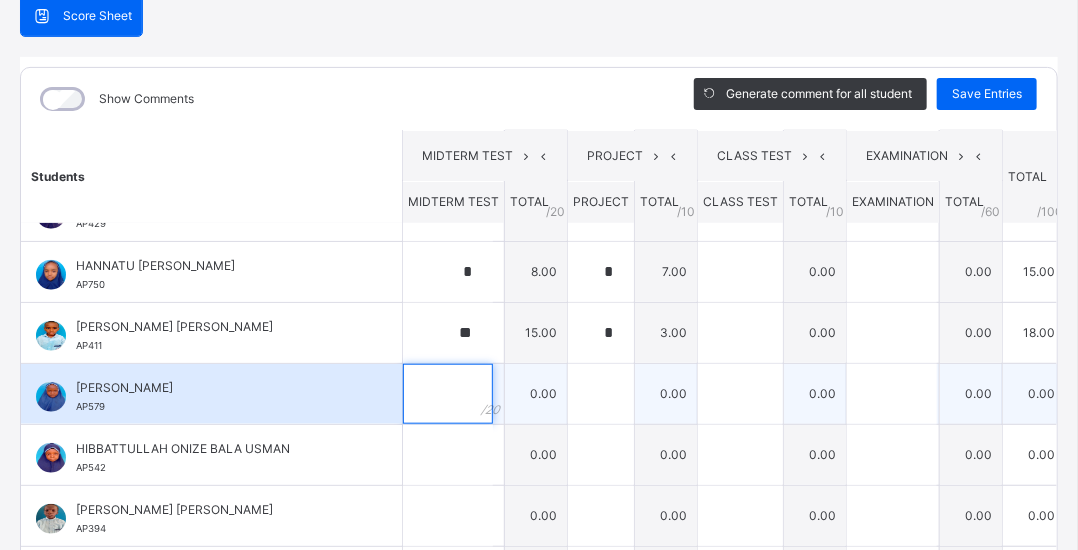 click at bounding box center (448, 394) 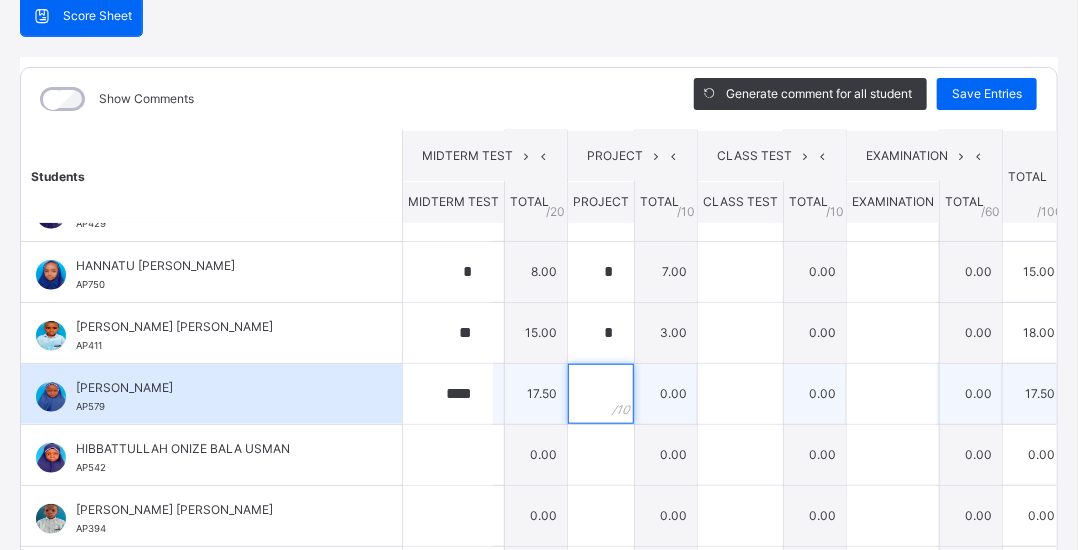 click at bounding box center [601, 394] 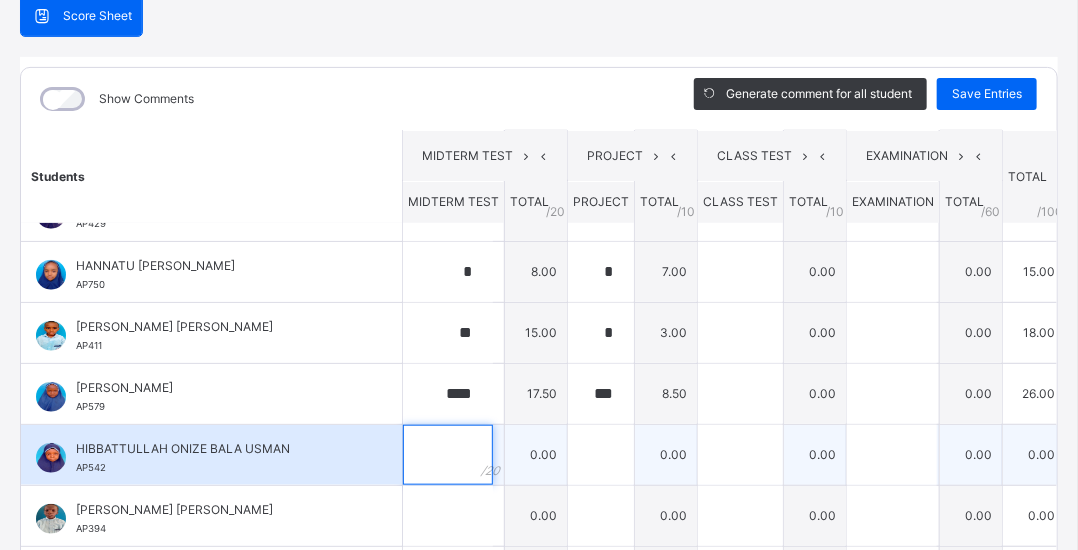 click at bounding box center (448, 455) 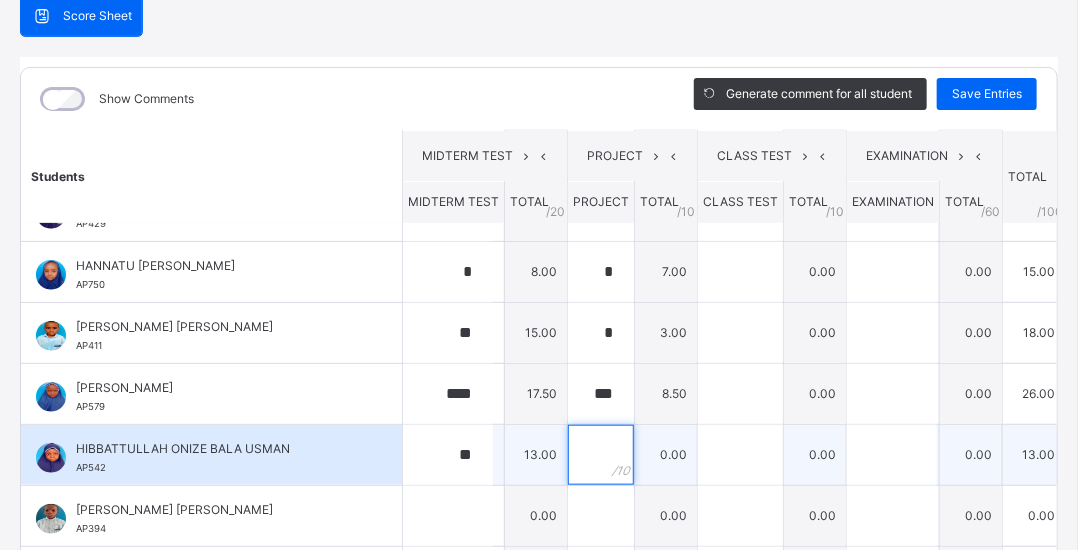 click at bounding box center [601, 455] 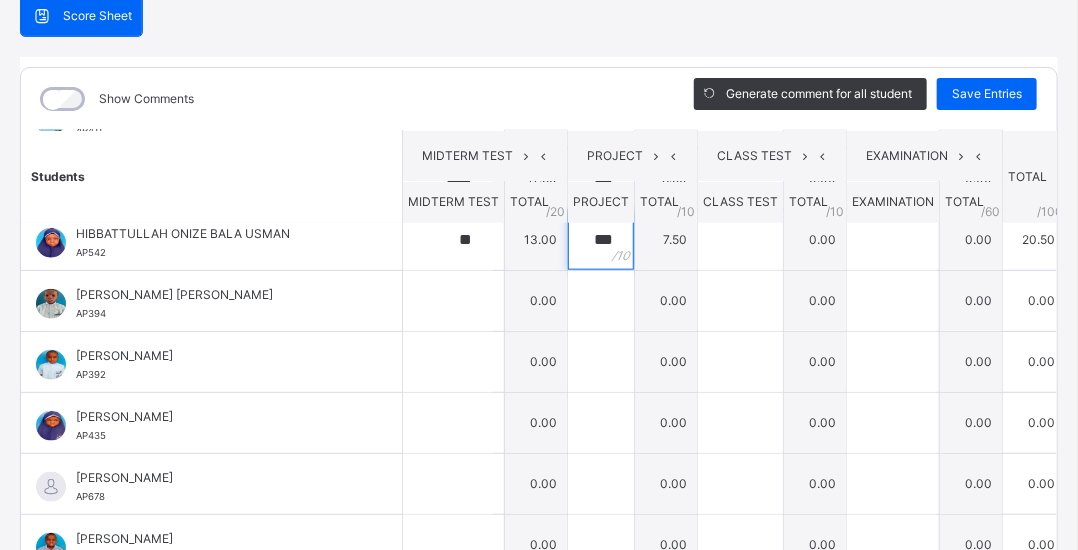scroll, scrollTop: 808, scrollLeft: 0, axis: vertical 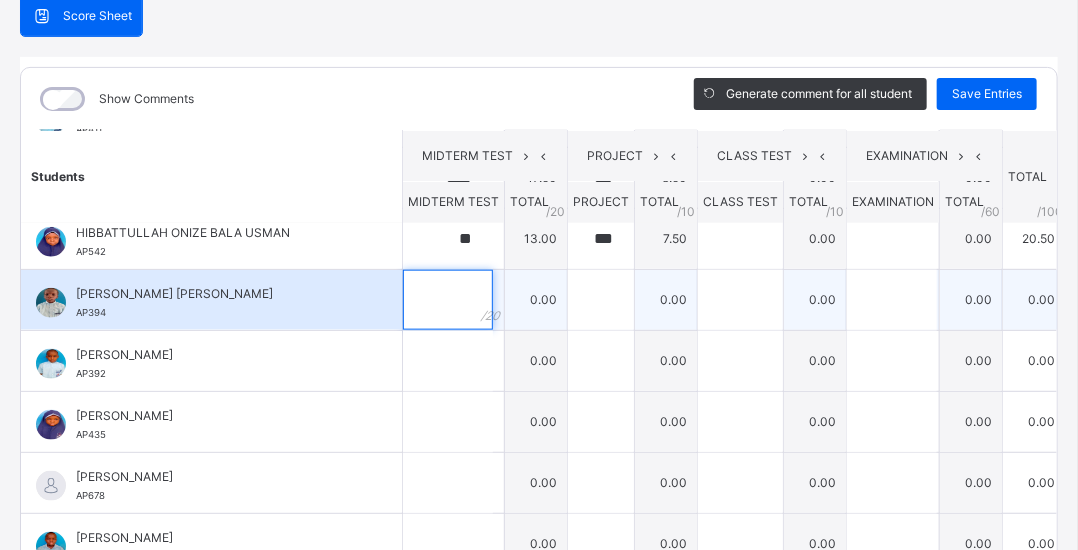click at bounding box center [448, 300] 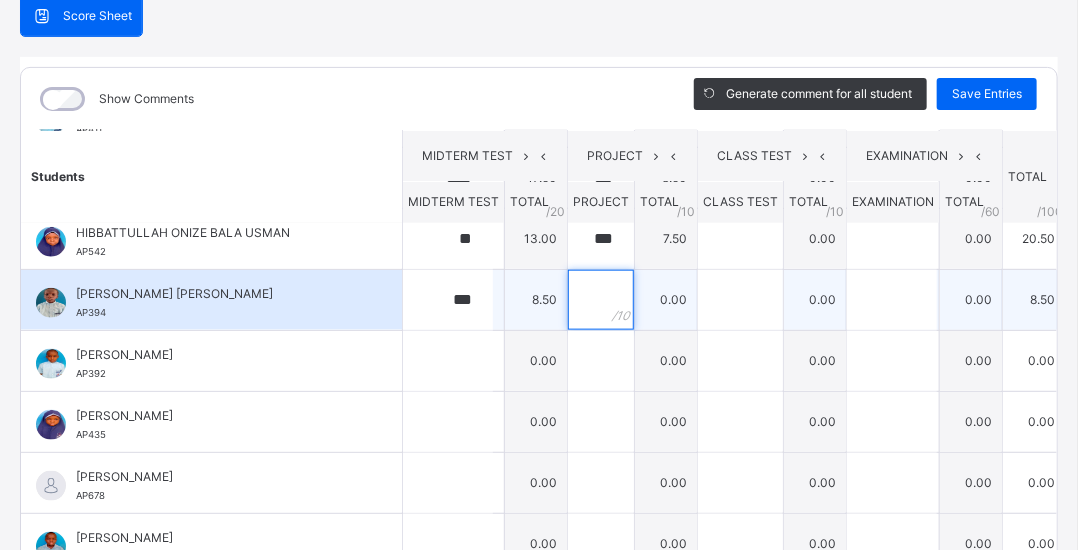 click at bounding box center (601, 300) 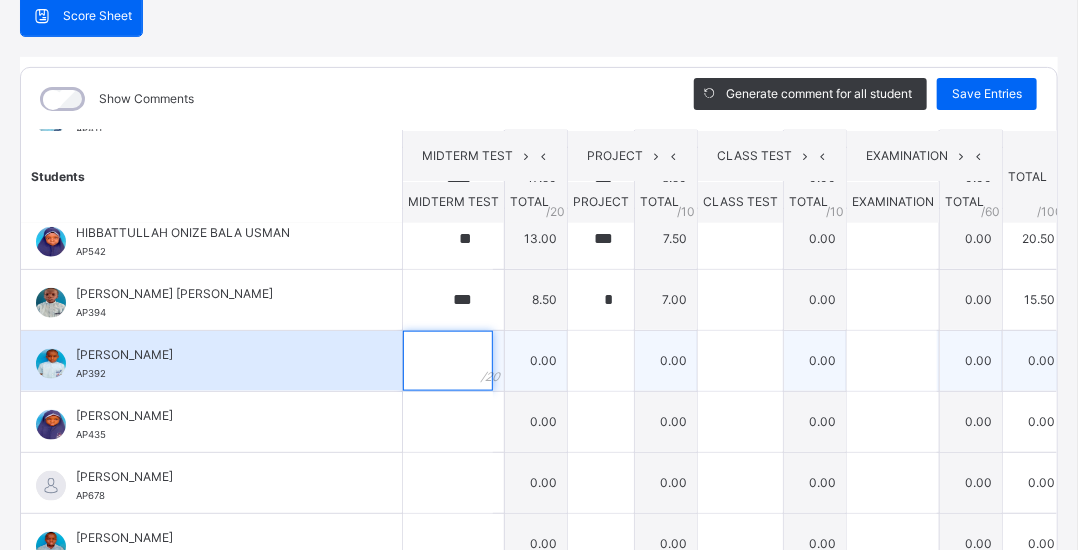 click at bounding box center [448, 361] 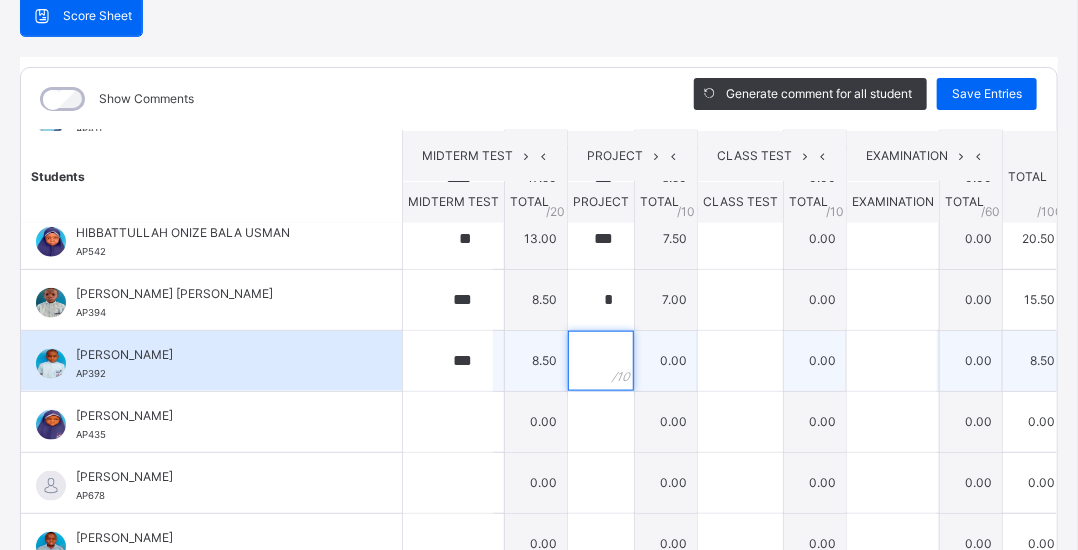 click at bounding box center (601, 361) 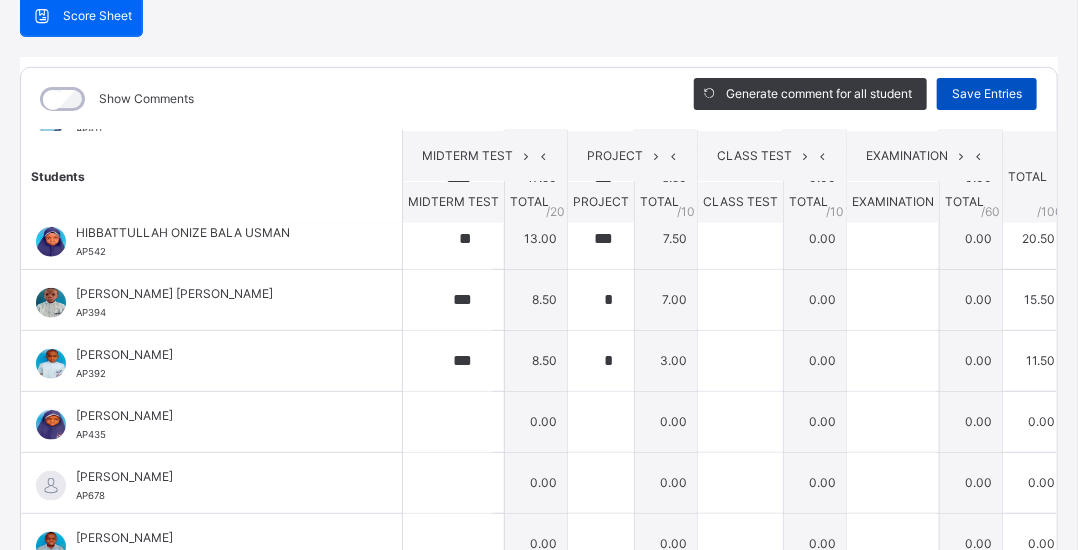 click on "Save Entries" at bounding box center [987, 94] 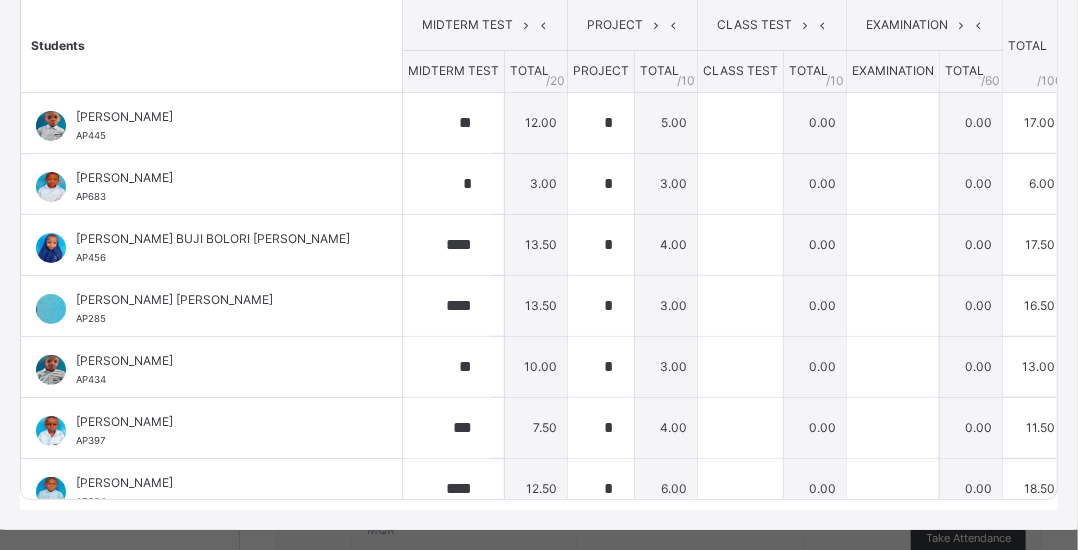 scroll, scrollTop: 360, scrollLeft: 0, axis: vertical 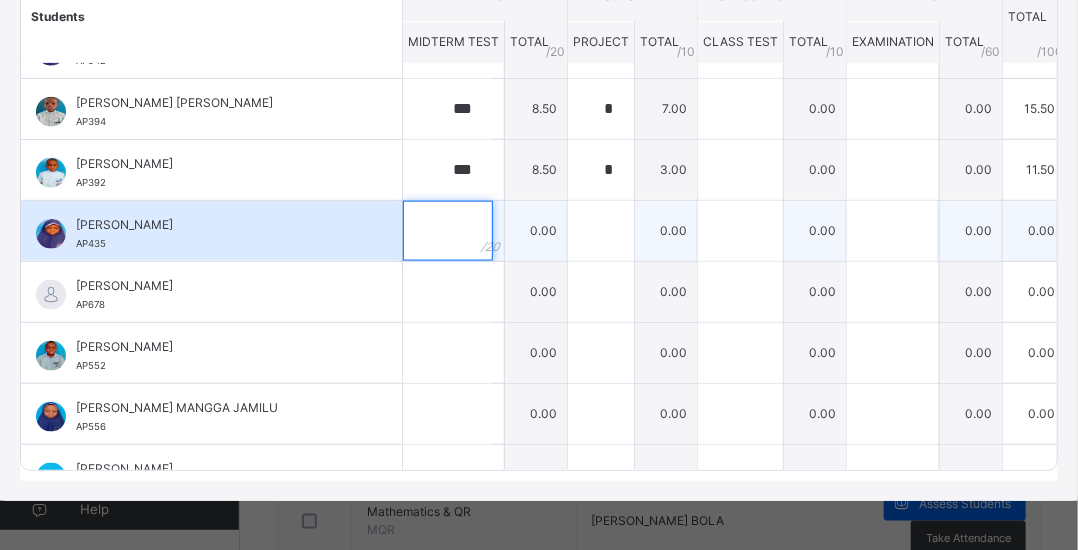 click at bounding box center [448, 231] 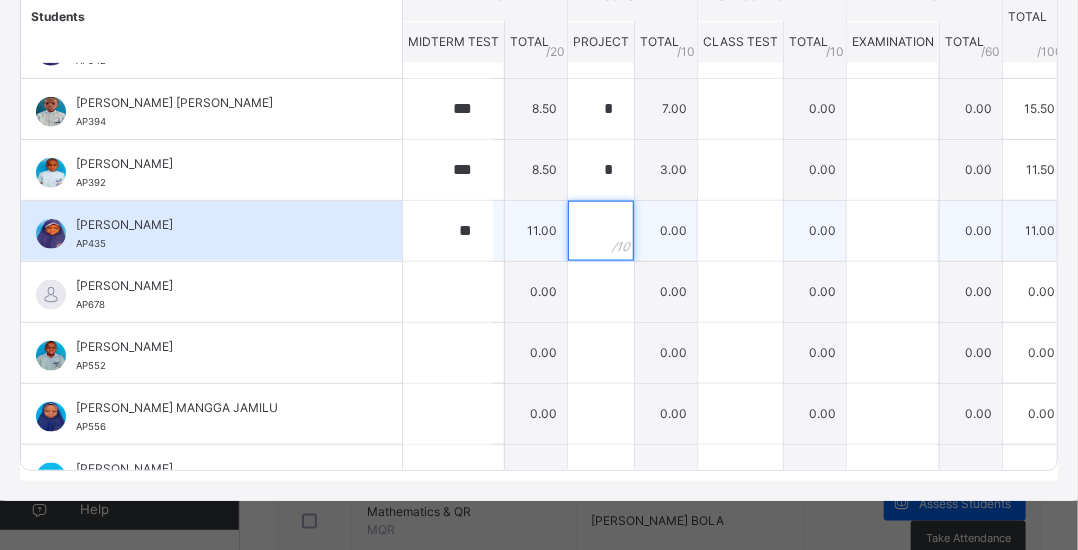 click at bounding box center (601, 231) 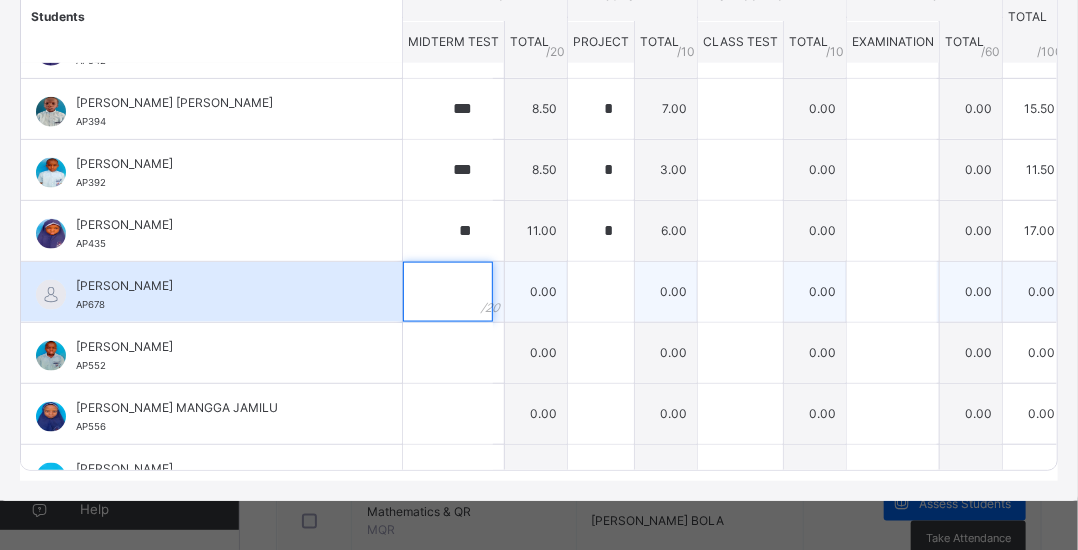 click at bounding box center (448, 292) 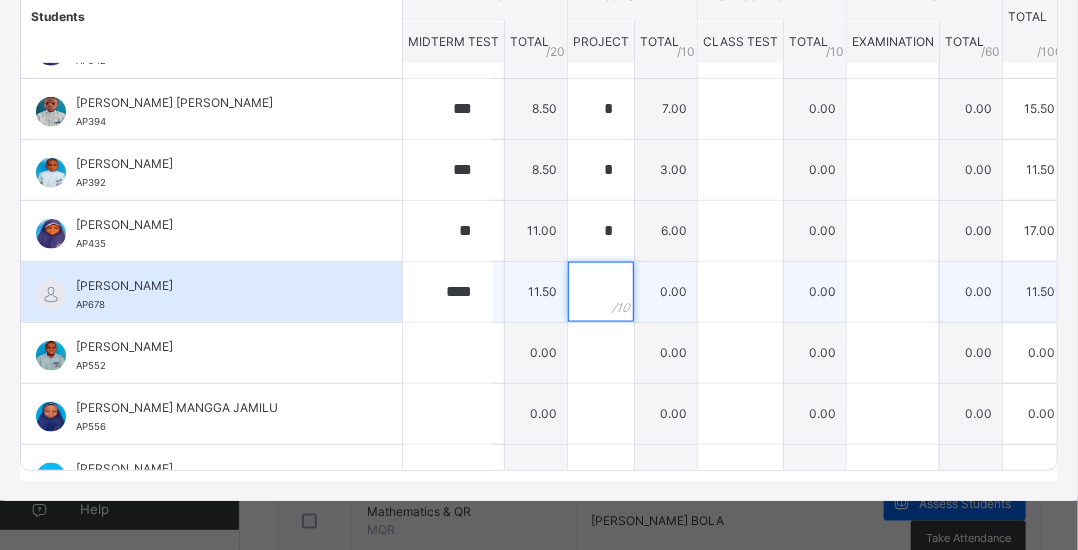 click at bounding box center [601, 292] 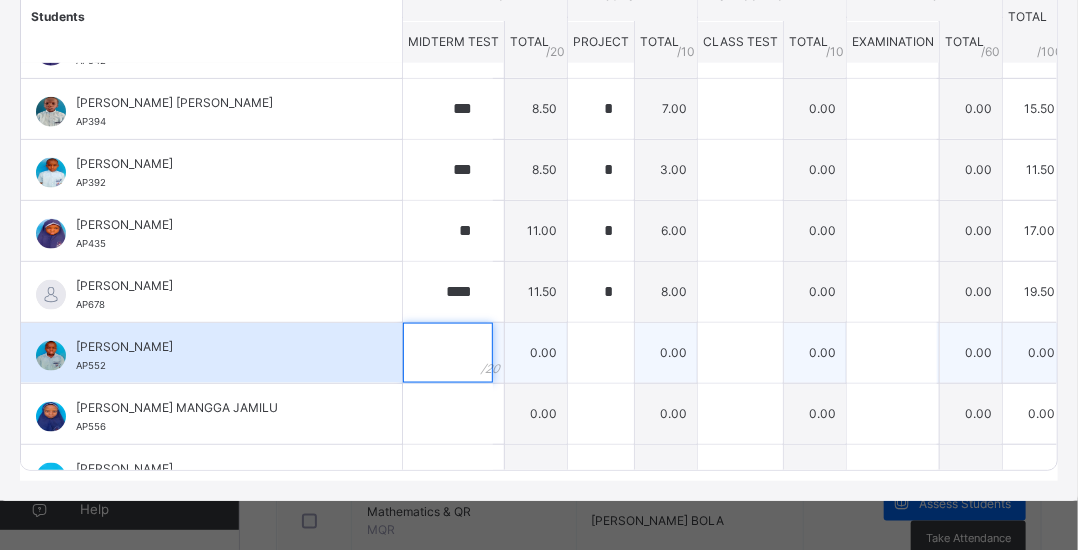 click at bounding box center [448, 353] 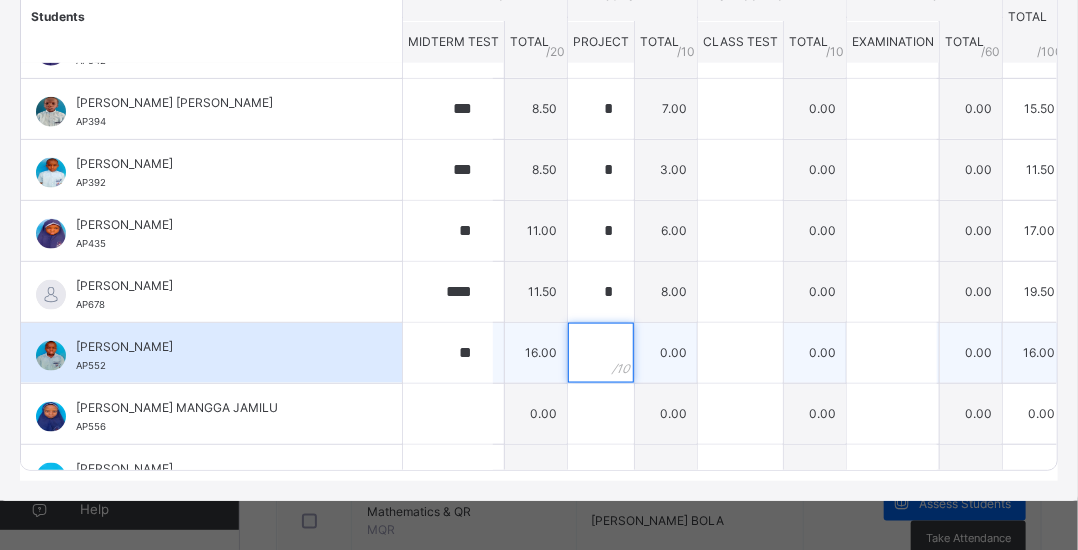click at bounding box center (601, 353) 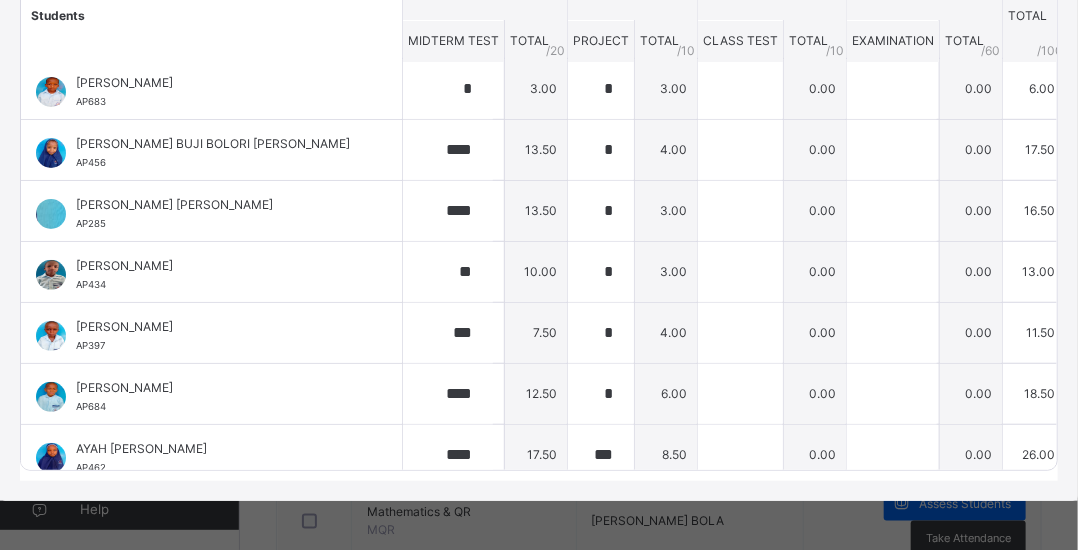 scroll, scrollTop: 0, scrollLeft: 0, axis: both 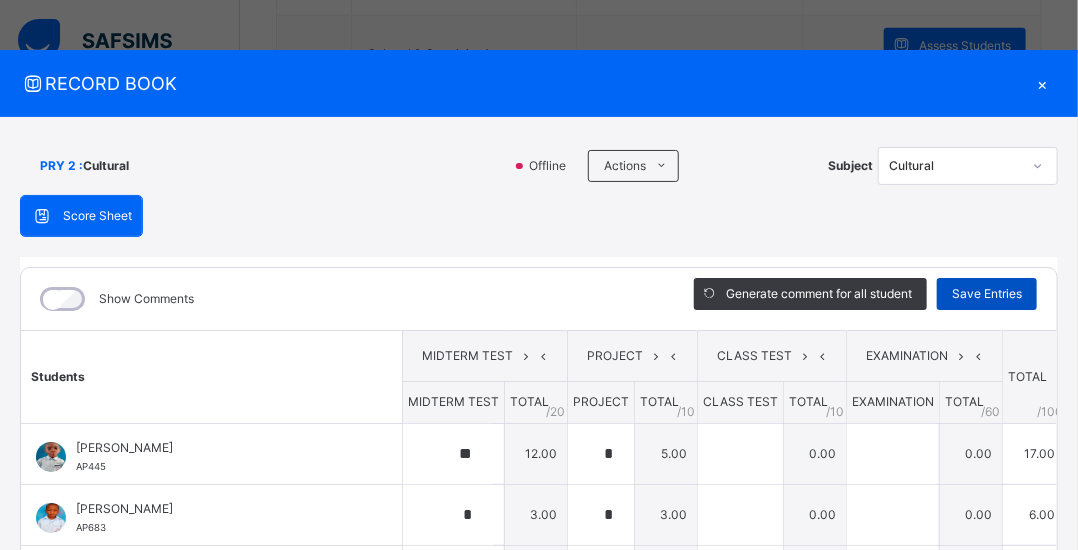 click on "Save Entries" at bounding box center [987, 294] 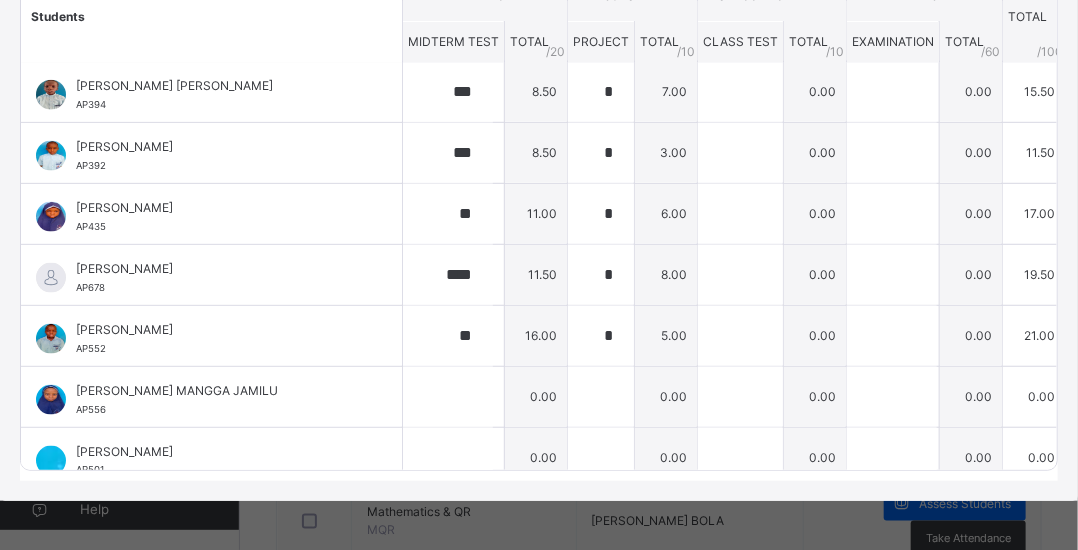 scroll, scrollTop: 930, scrollLeft: 0, axis: vertical 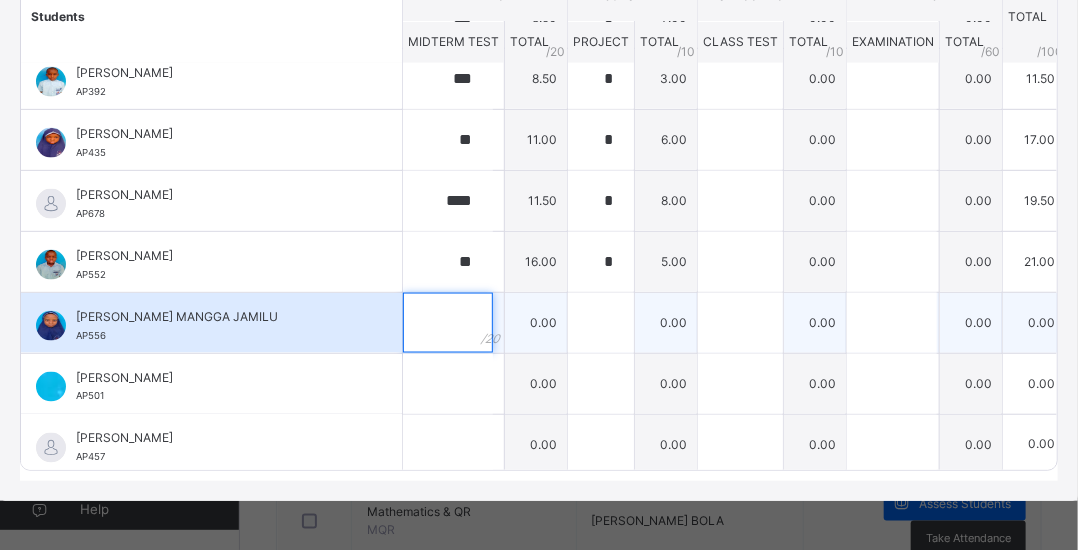 click at bounding box center [448, 323] 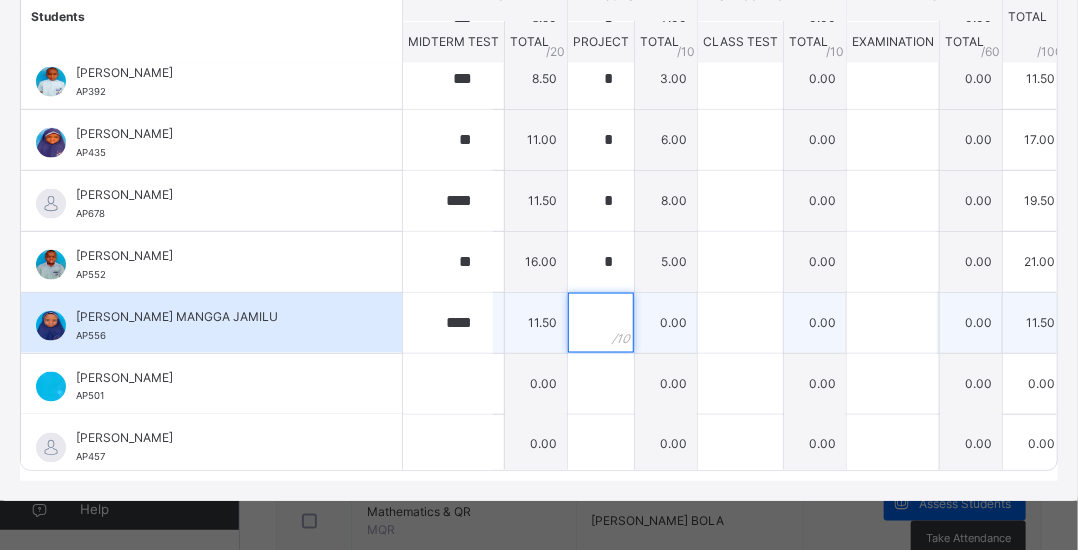 click at bounding box center (601, 323) 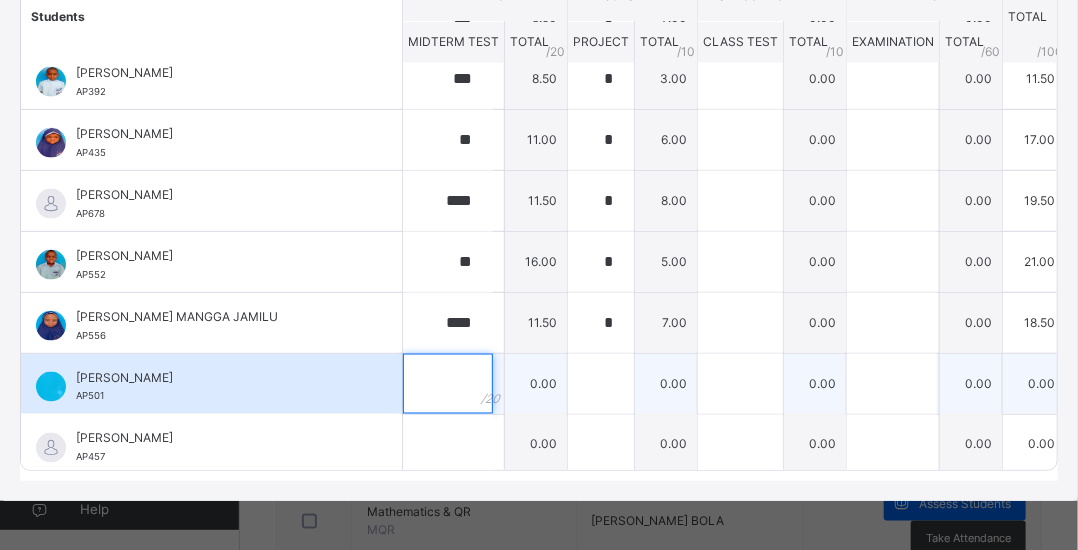 click at bounding box center [448, 384] 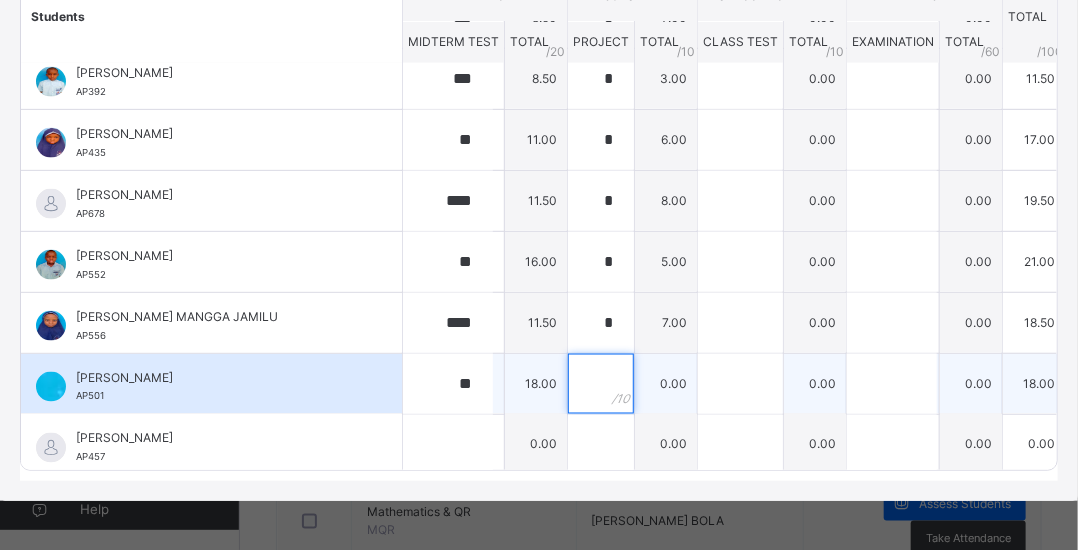 click at bounding box center (601, 384) 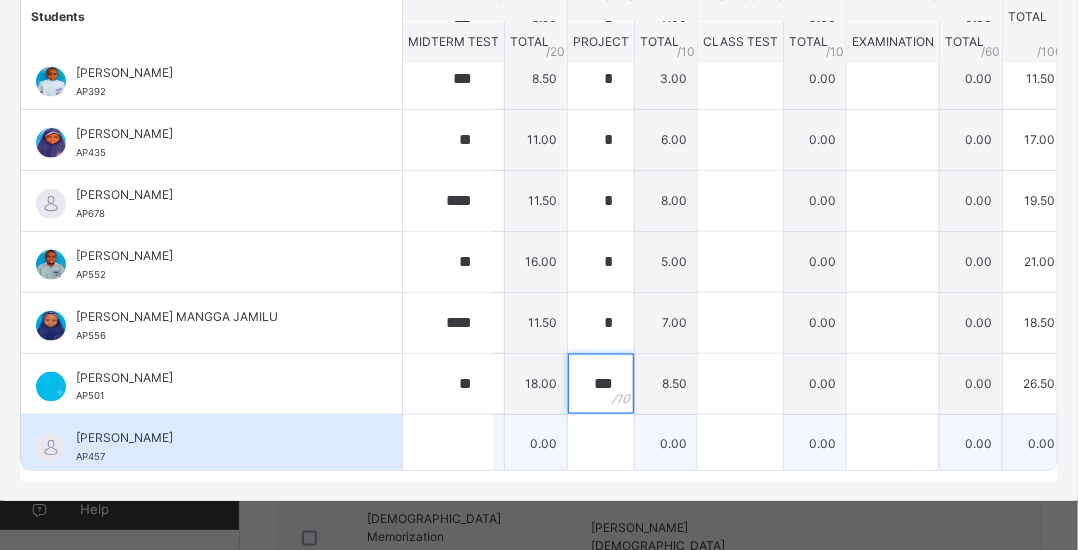 scroll, scrollTop: 894, scrollLeft: 0, axis: vertical 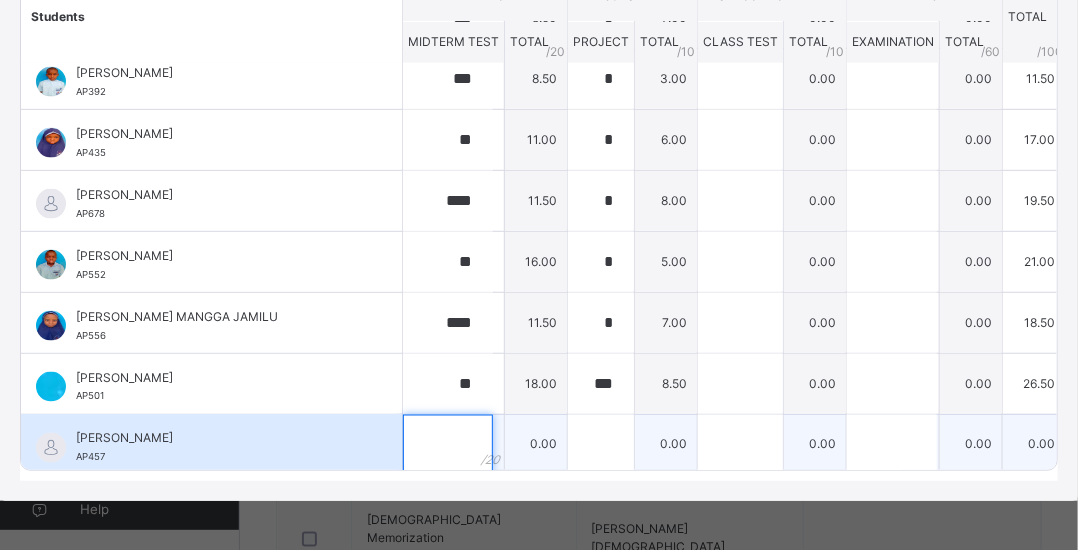 click at bounding box center [448, 445] 